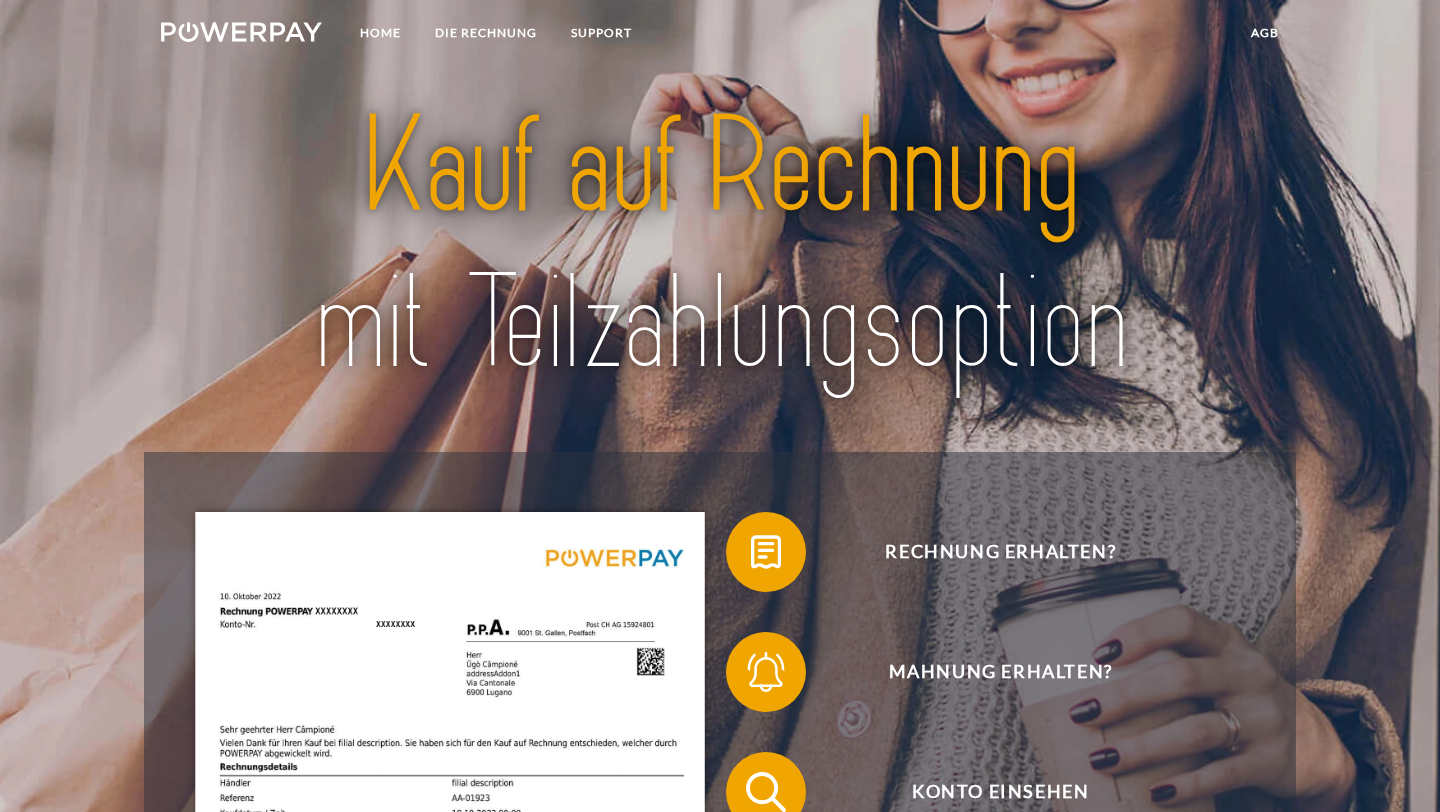scroll, scrollTop: 0, scrollLeft: 0, axis: both 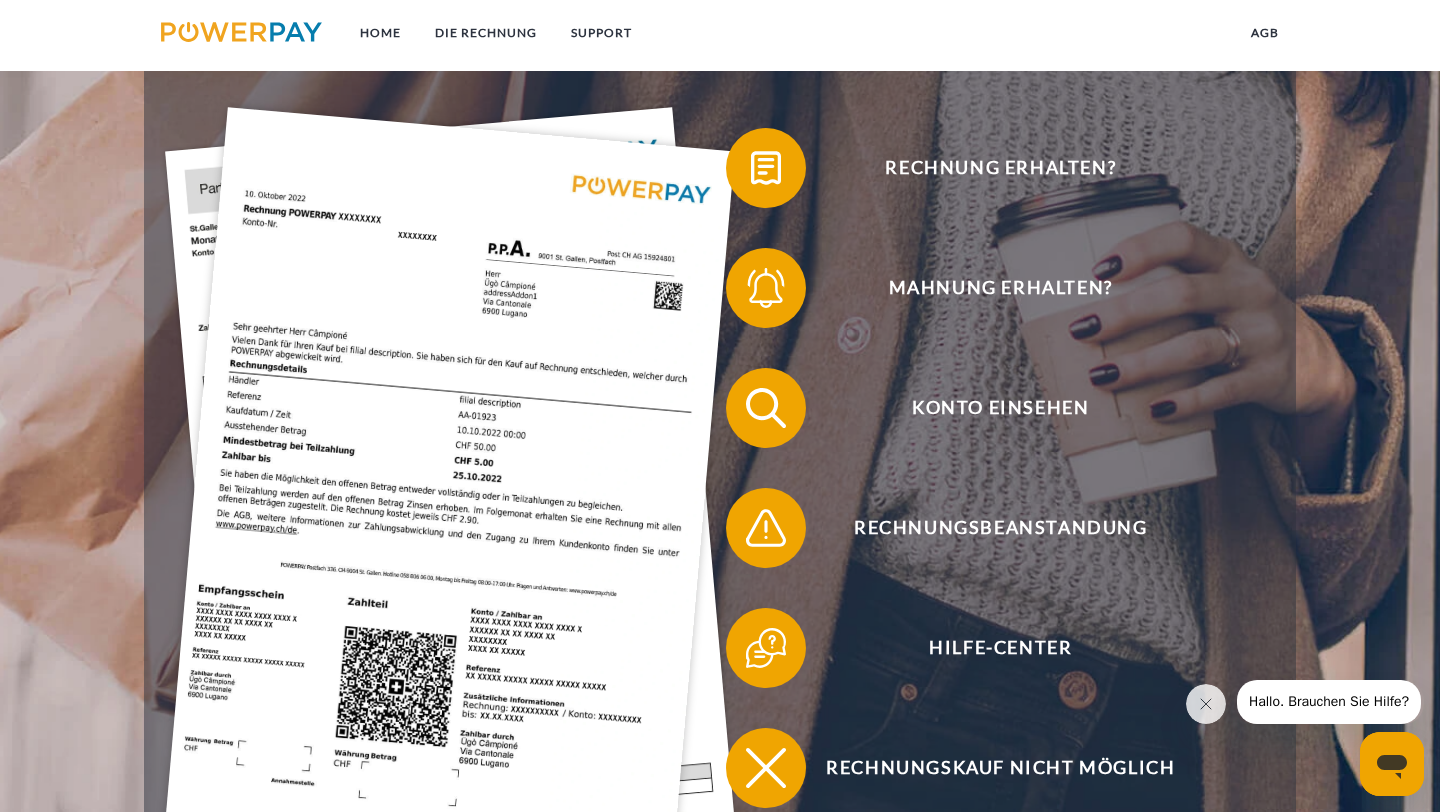 click on "Hallo. Brauchen Sie Hilfe?" at bounding box center (1329, 701) 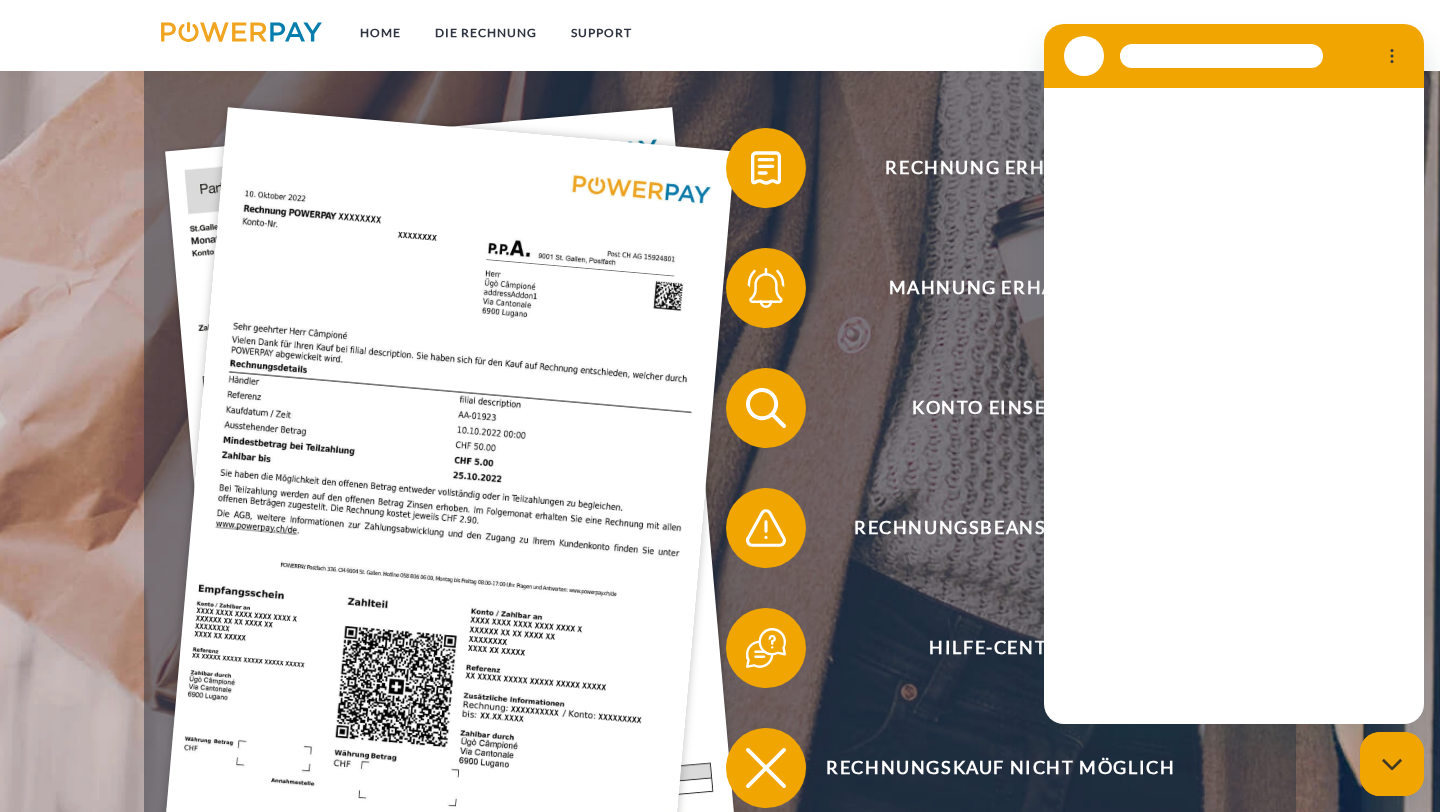 scroll, scrollTop: 0, scrollLeft: 0, axis: both 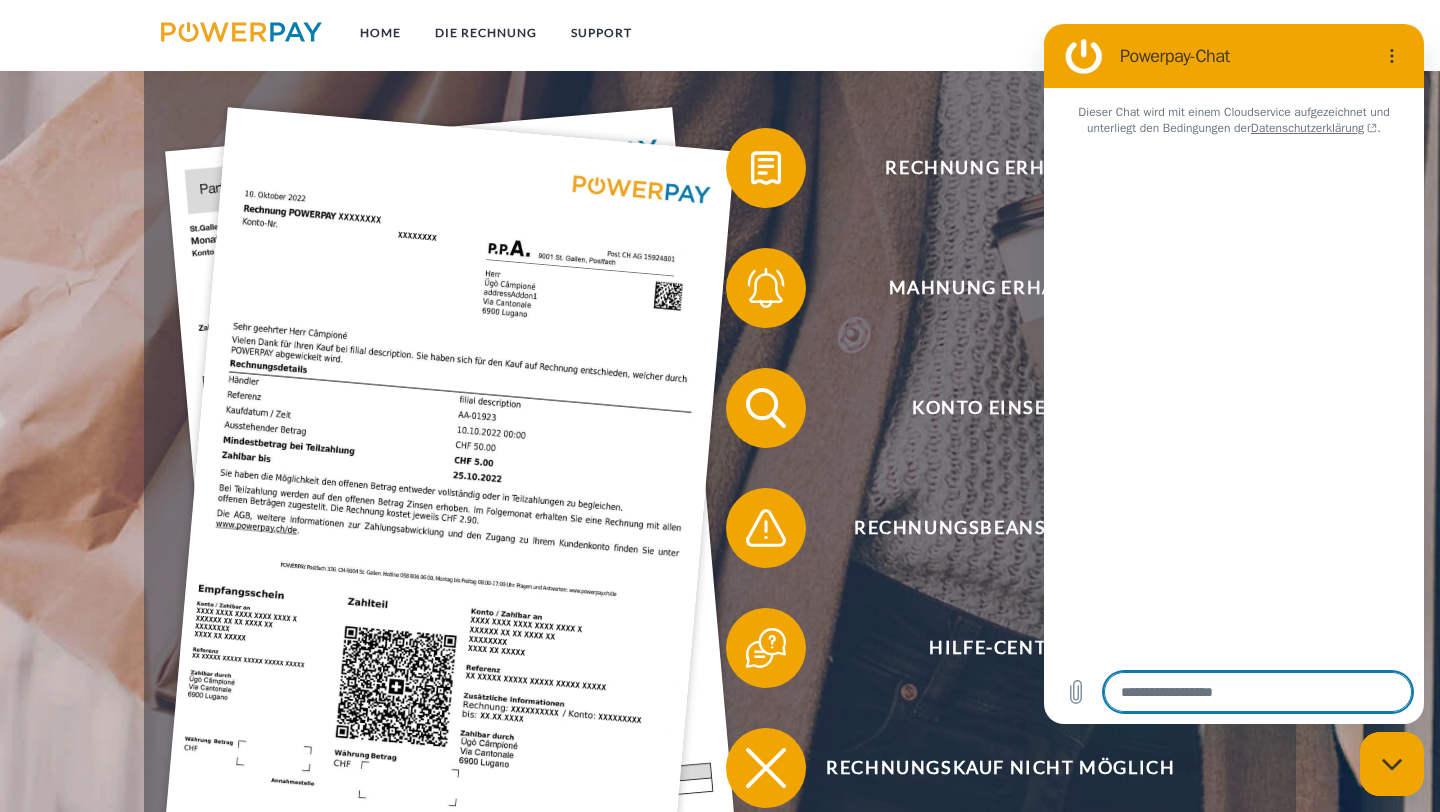 type on "*" 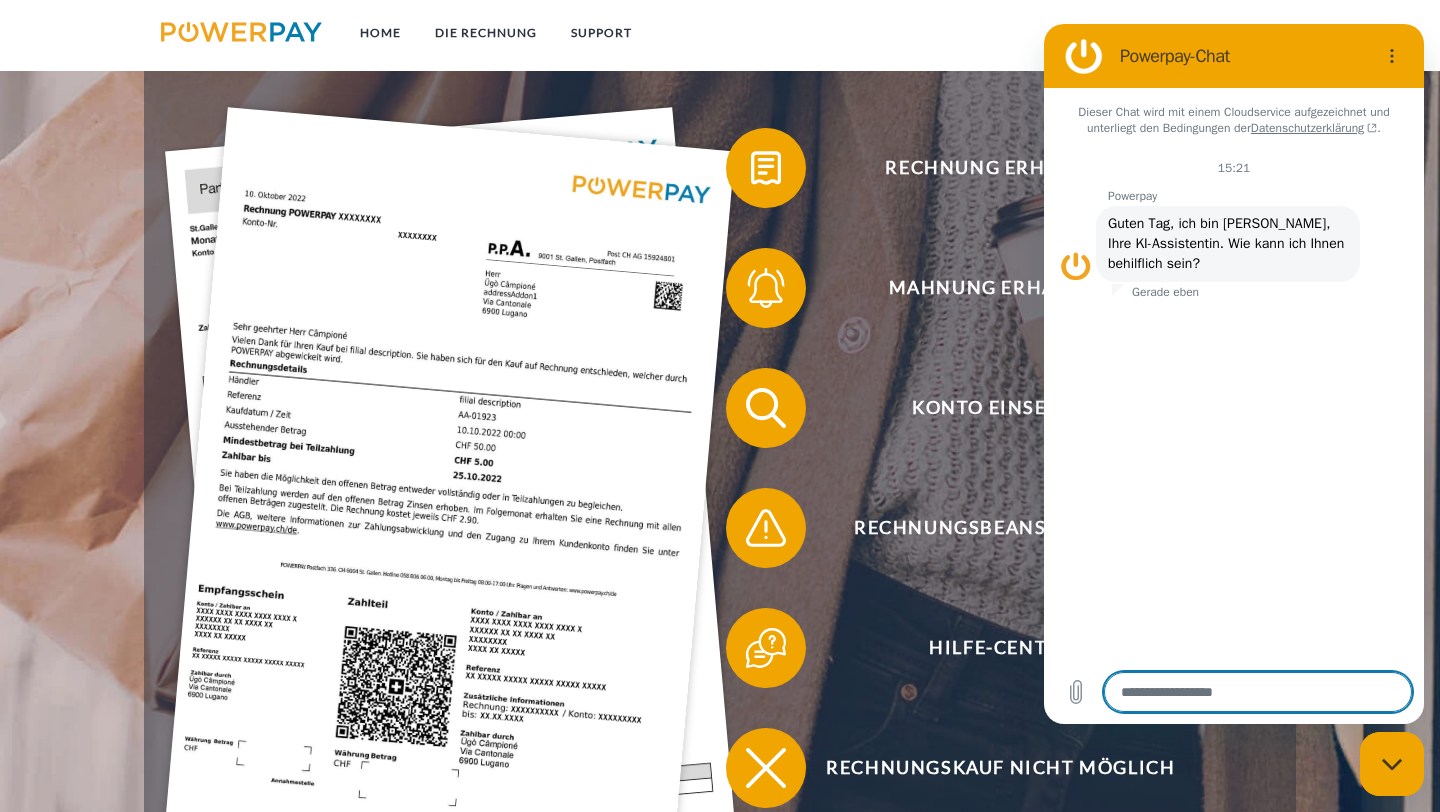 type on "*" 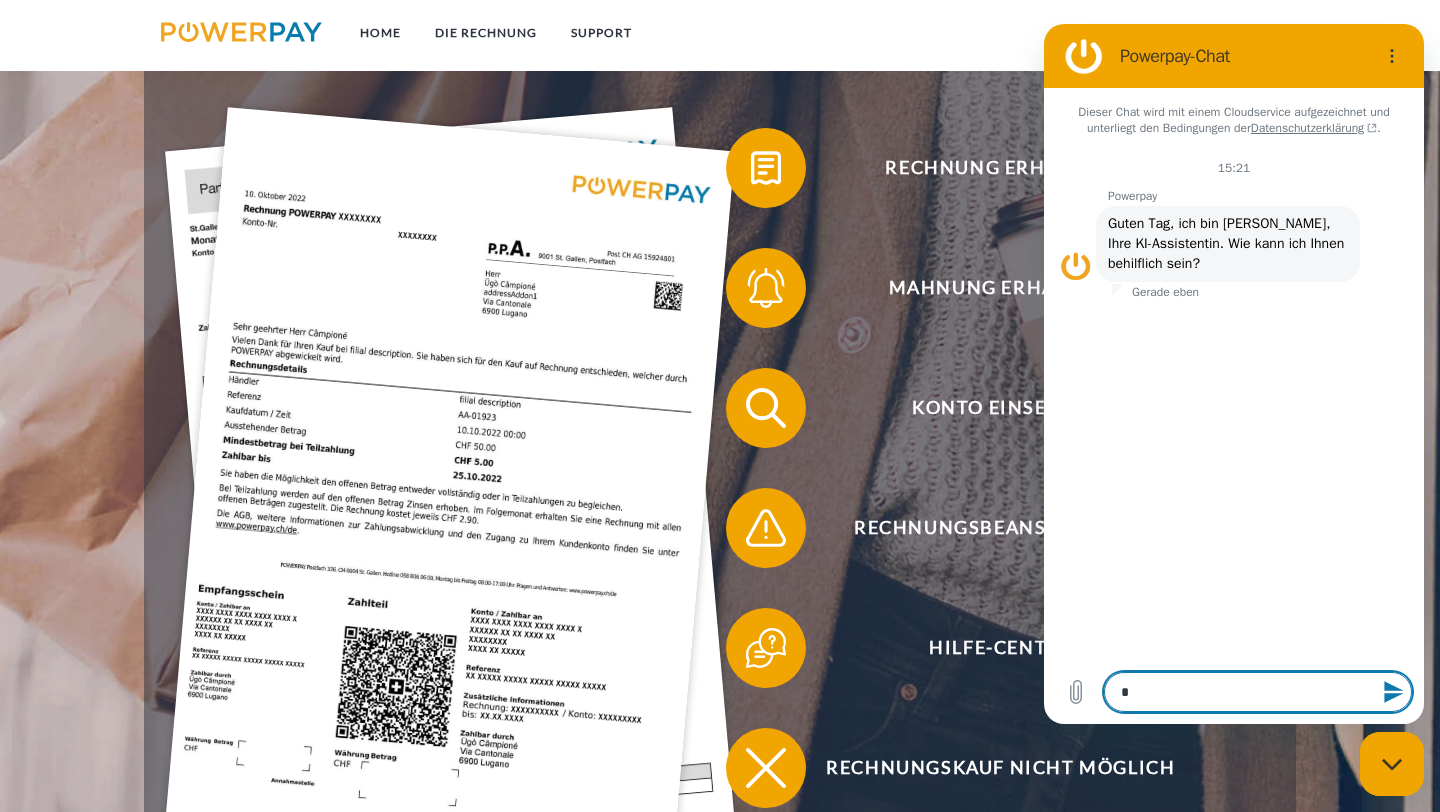type on "**" 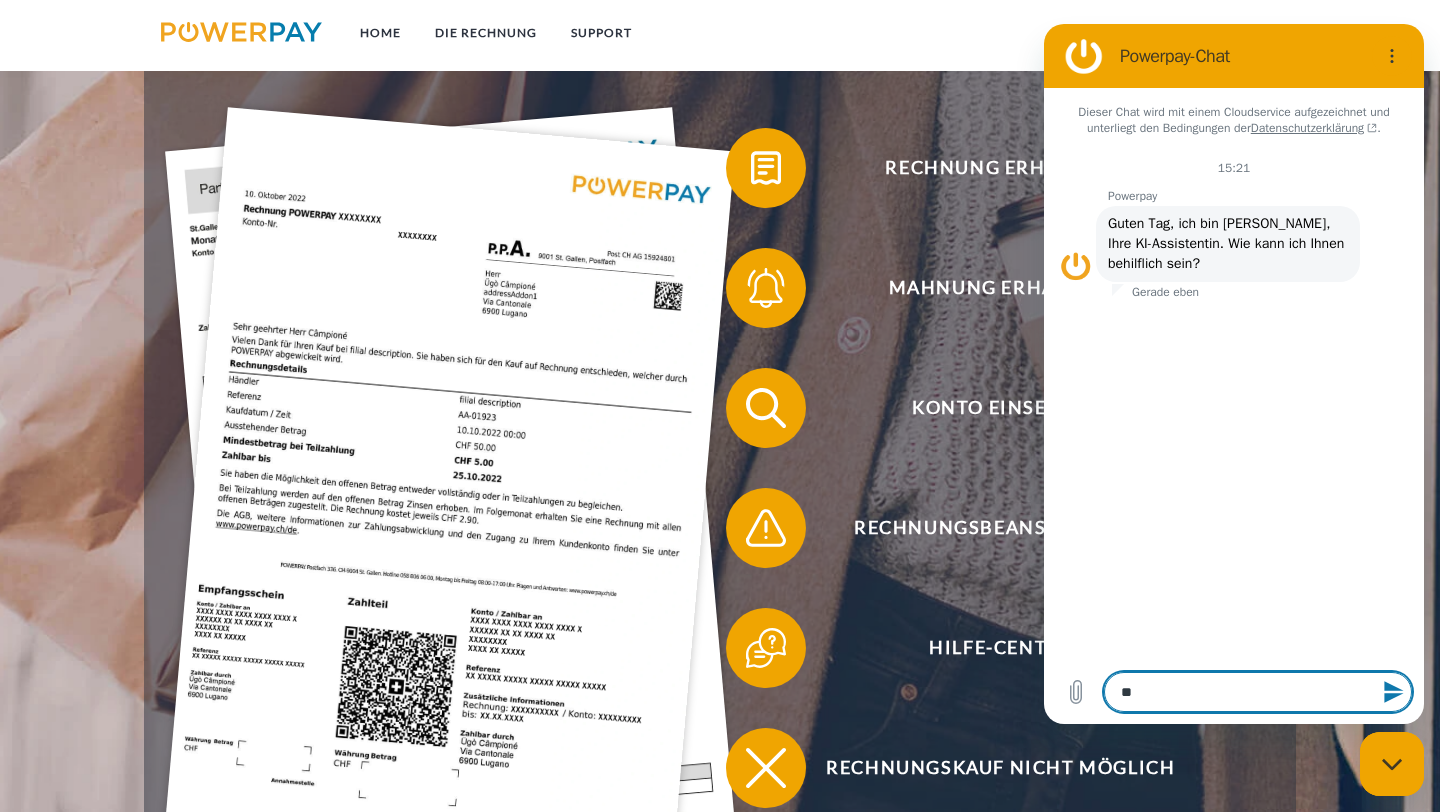 type on "***" 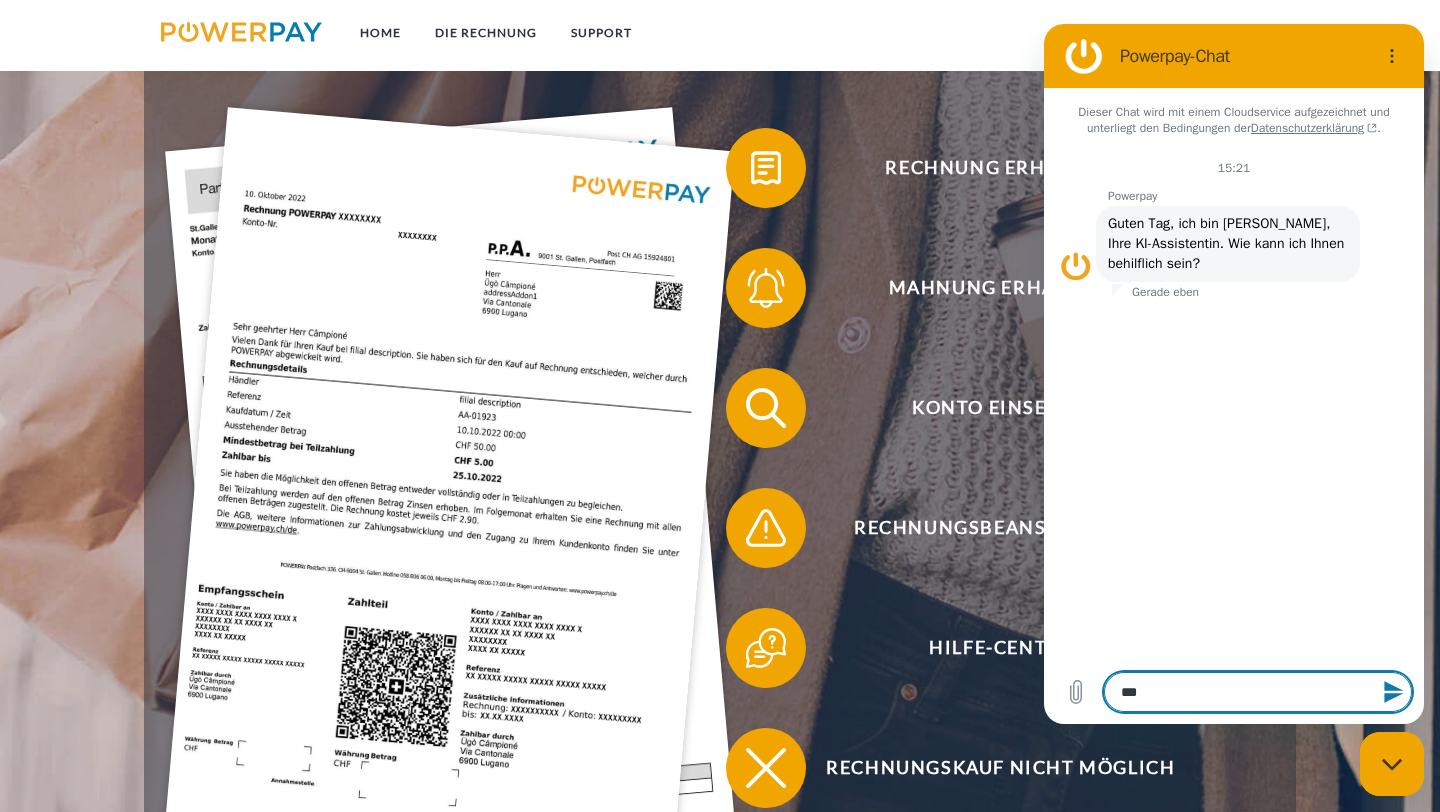 type on "****" 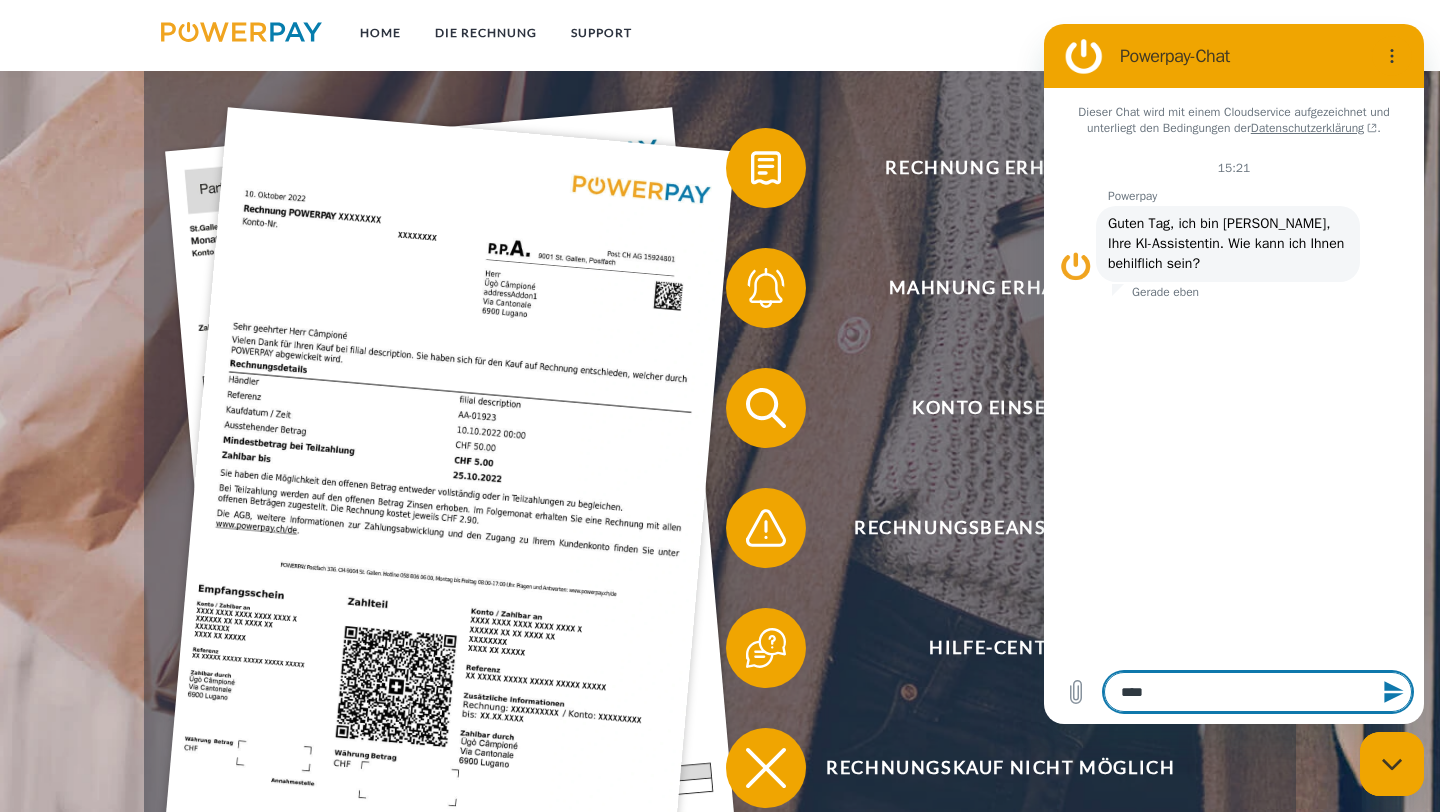 type on "*****" 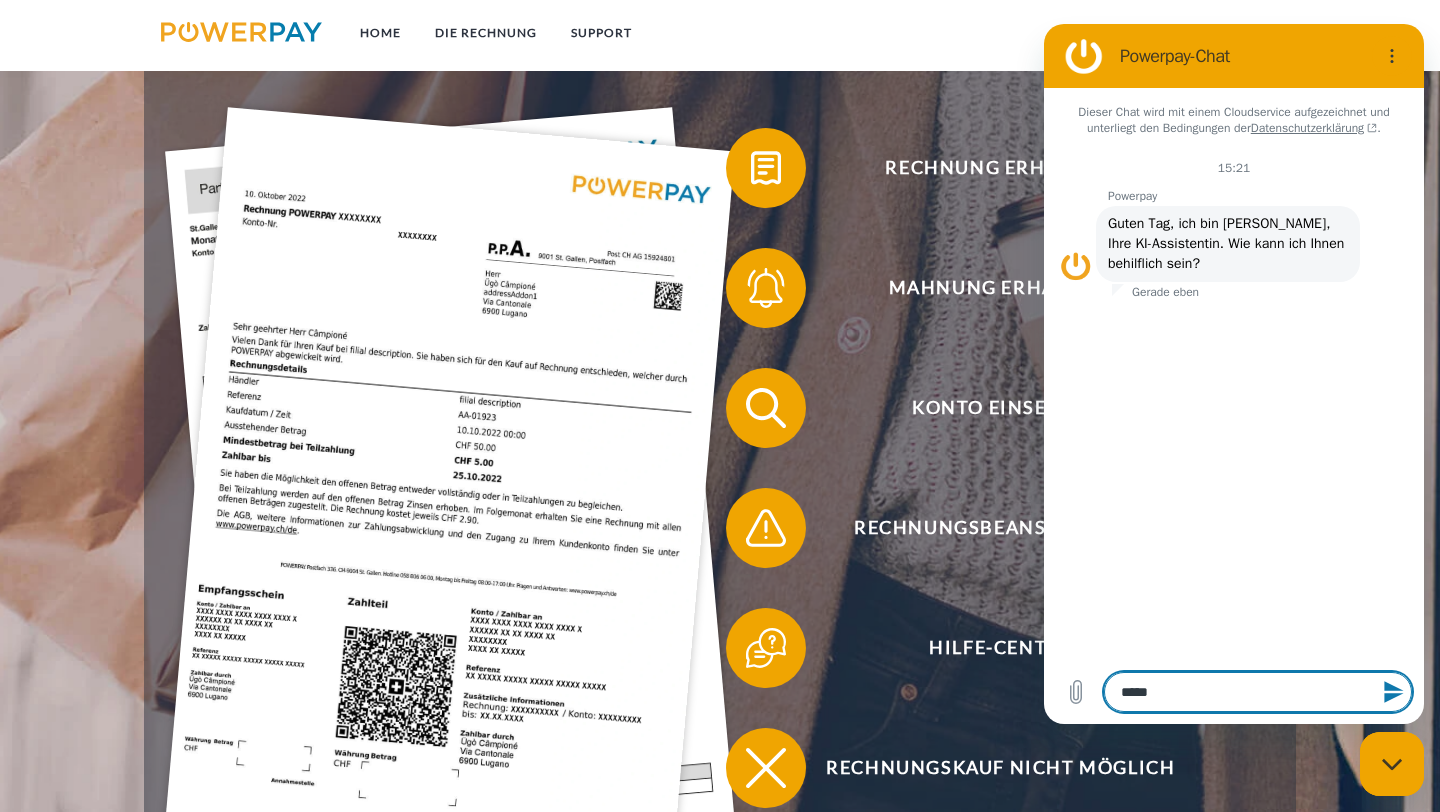 type on "*****" 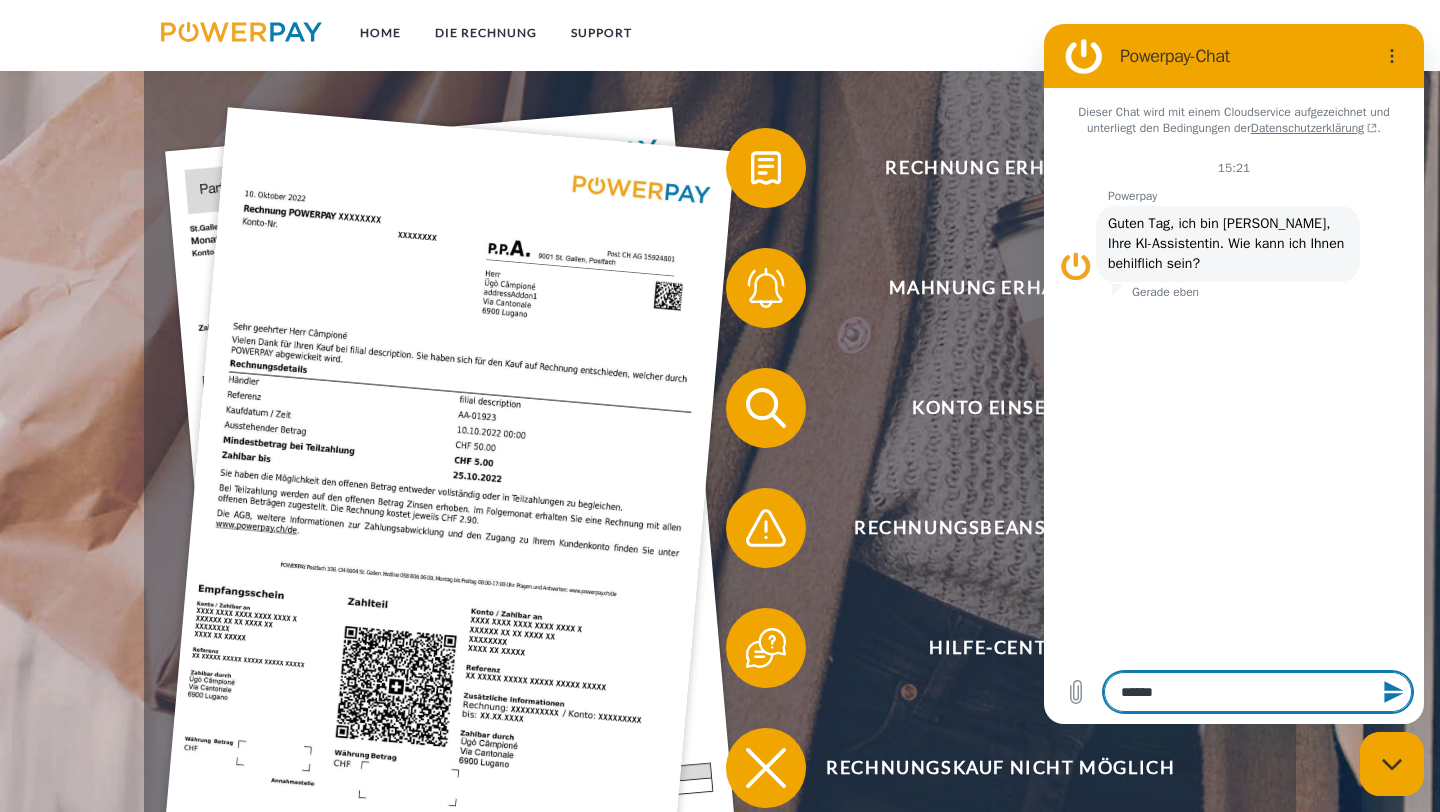 type on "*" 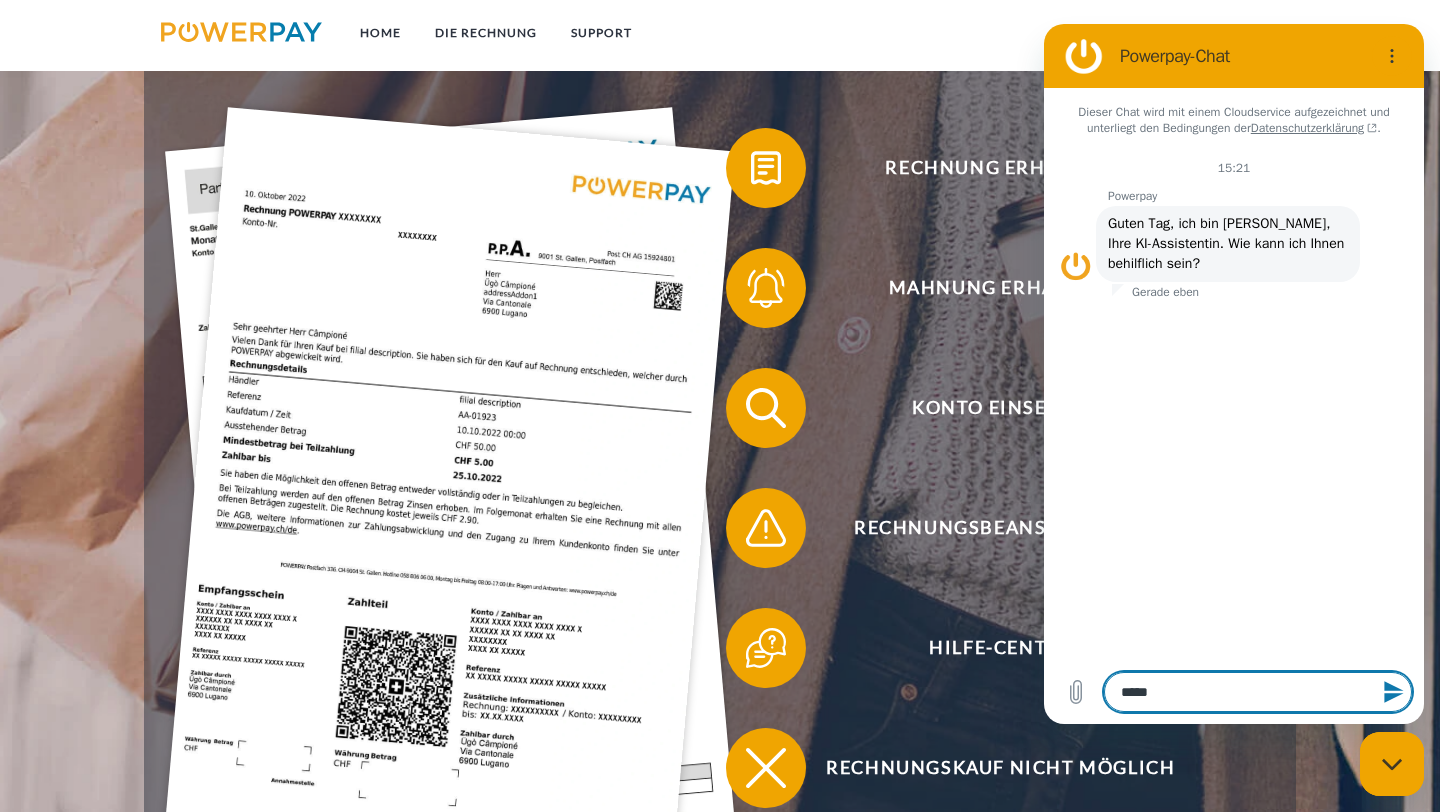 type on "****" 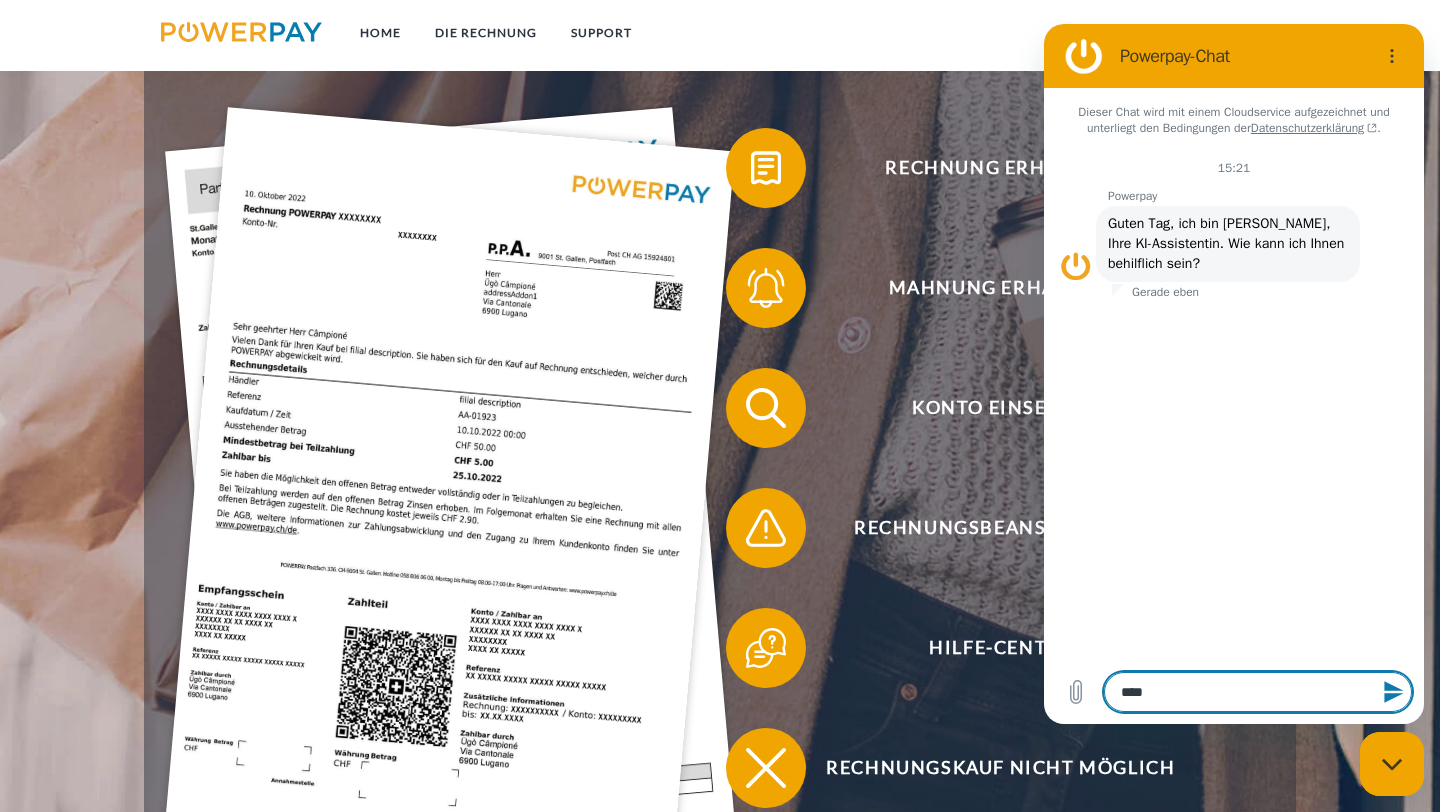 type on "***" 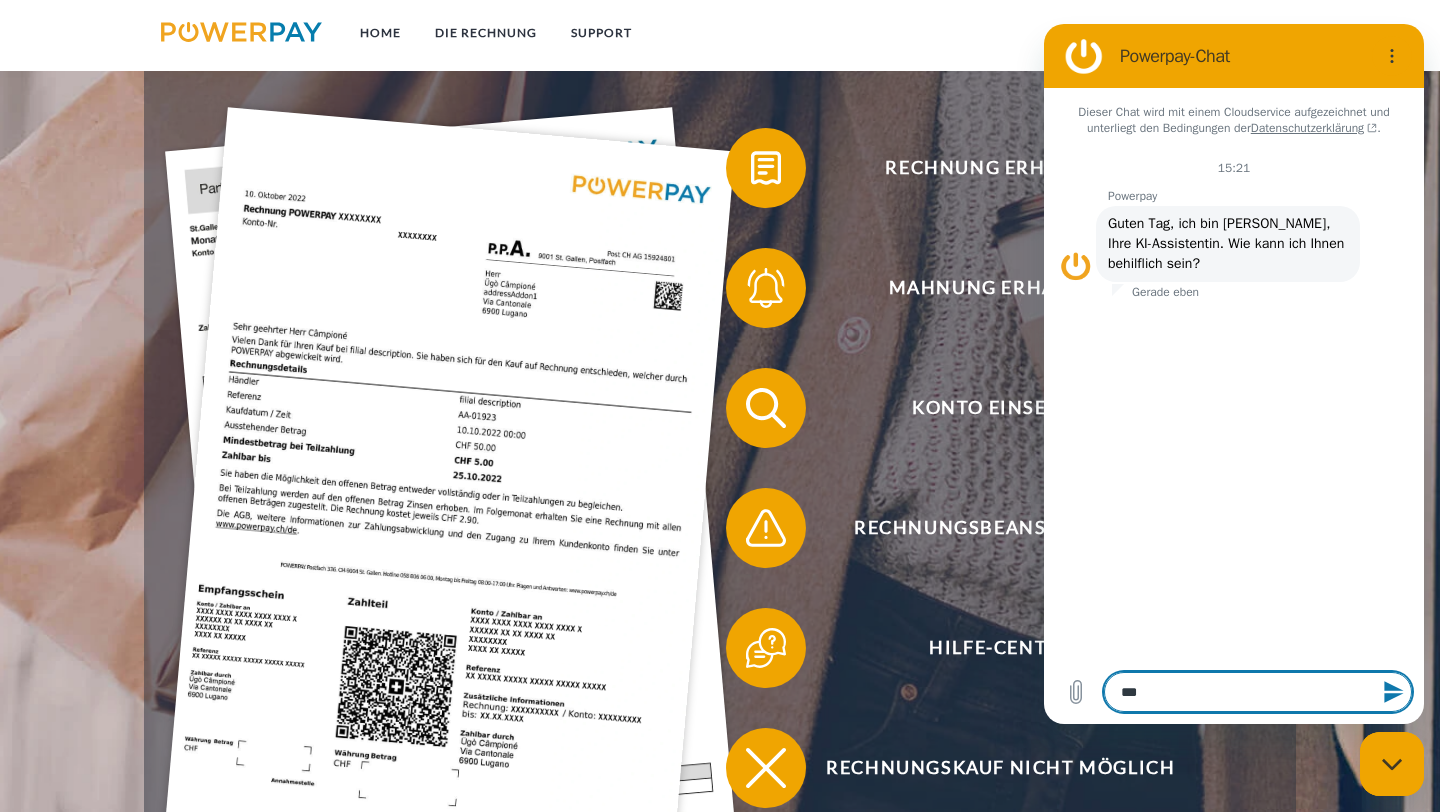 type on "**" 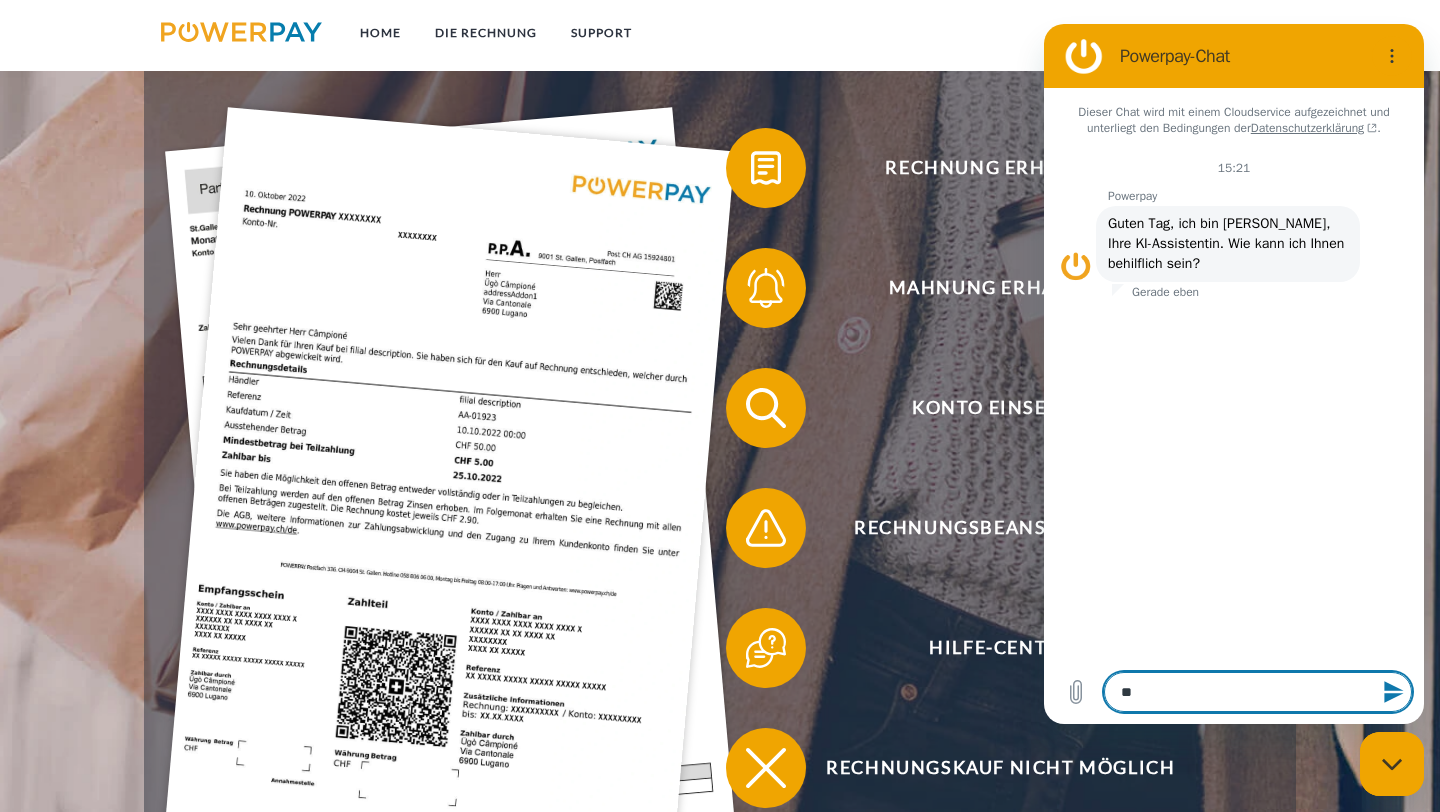 type on "*" 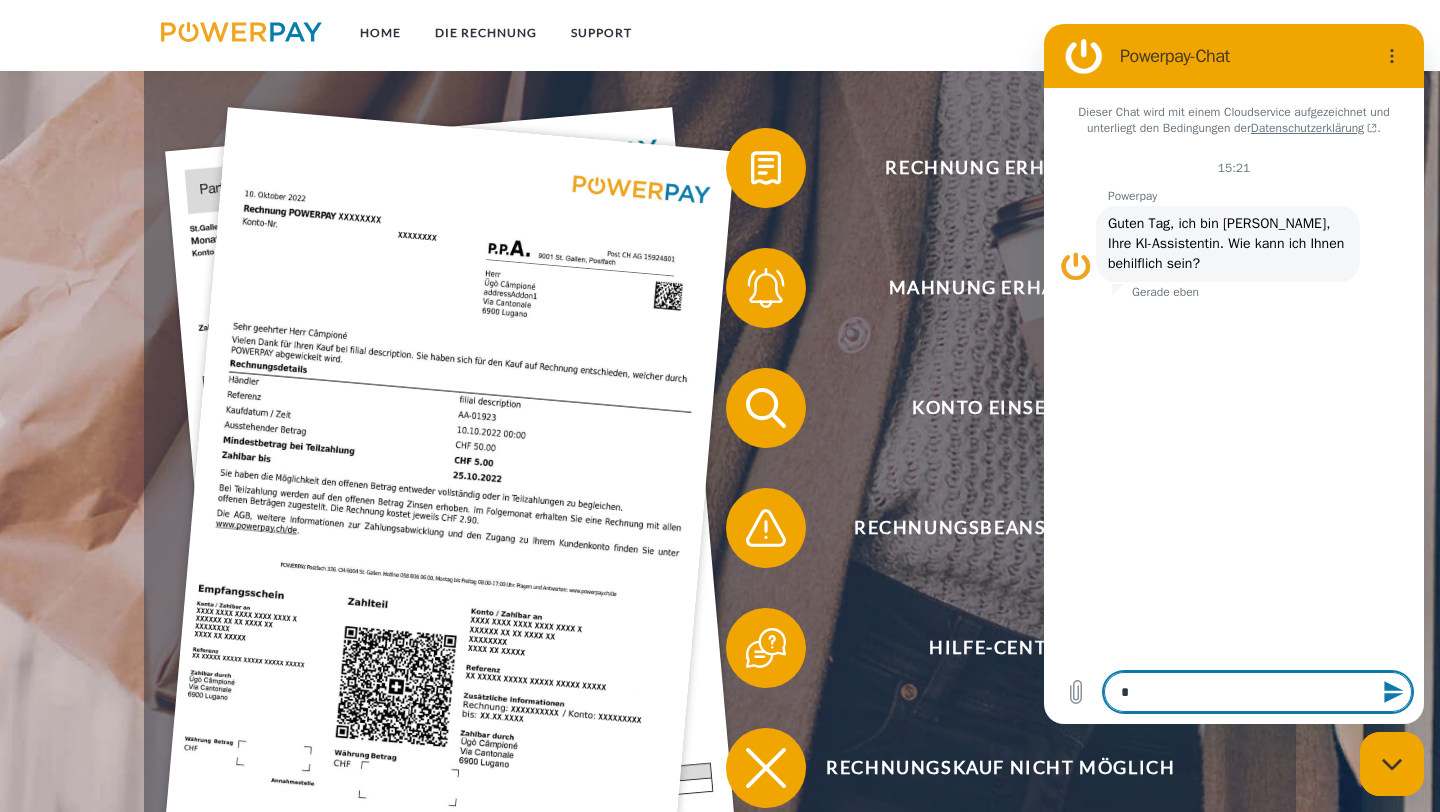type 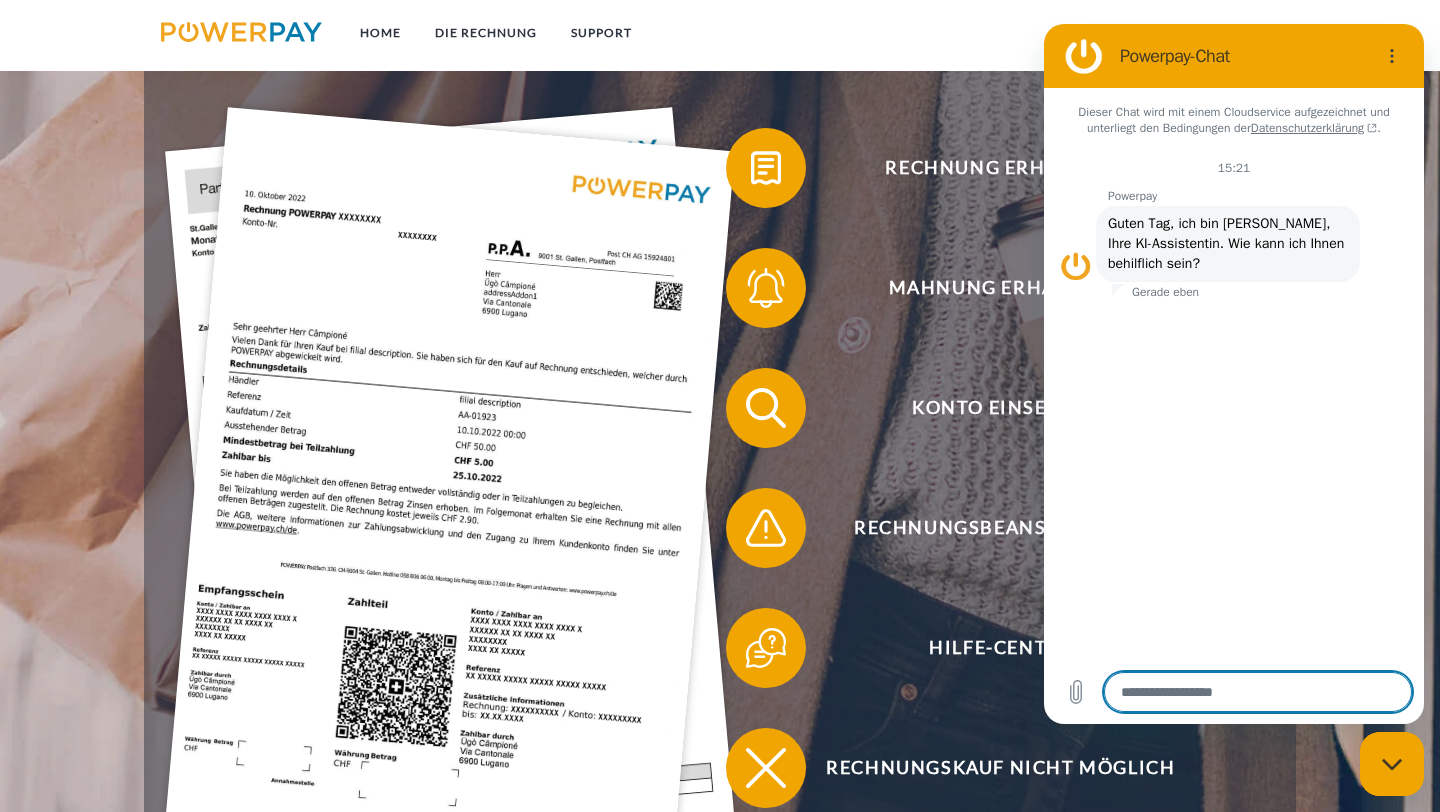 type on "*" 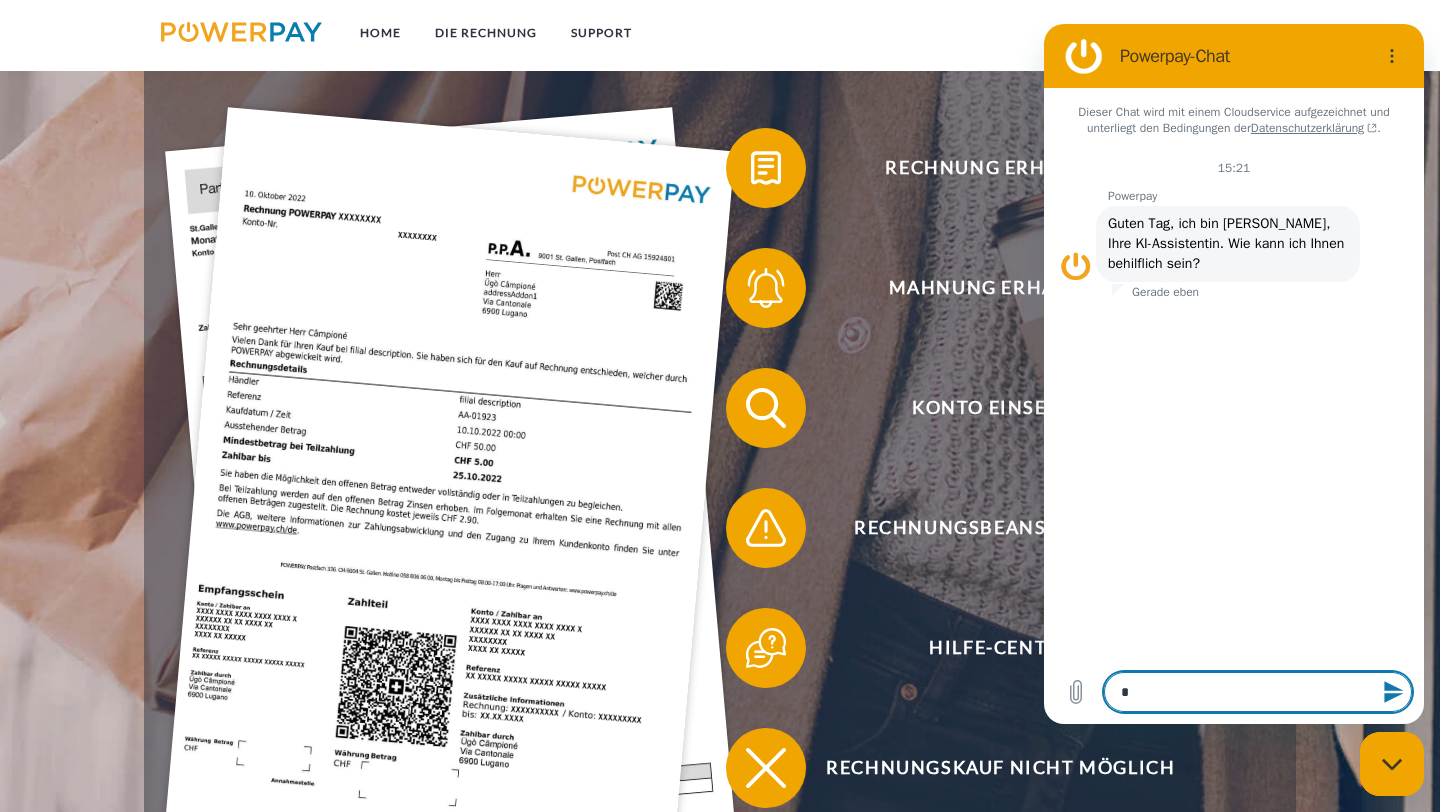 type on "**" 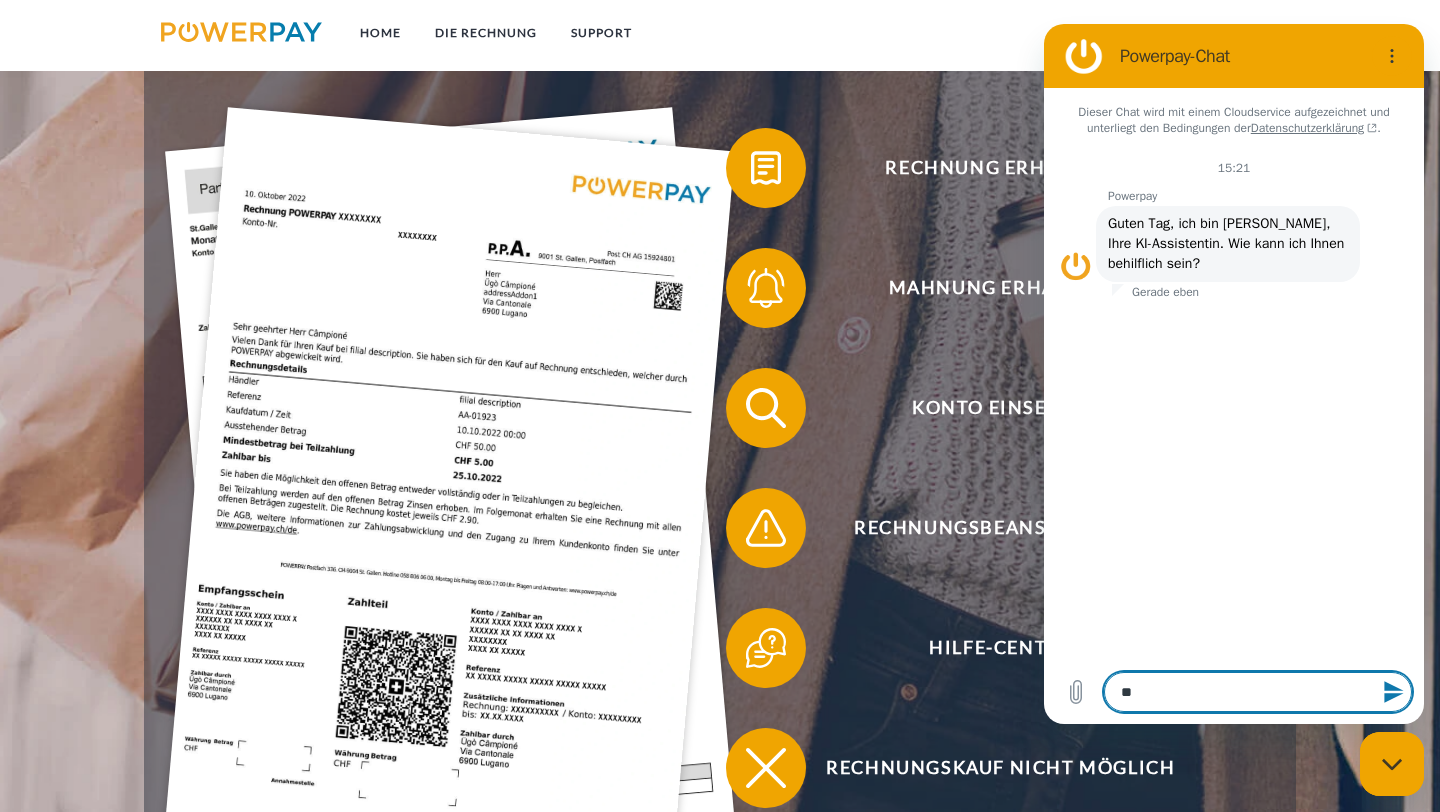 type on "***" 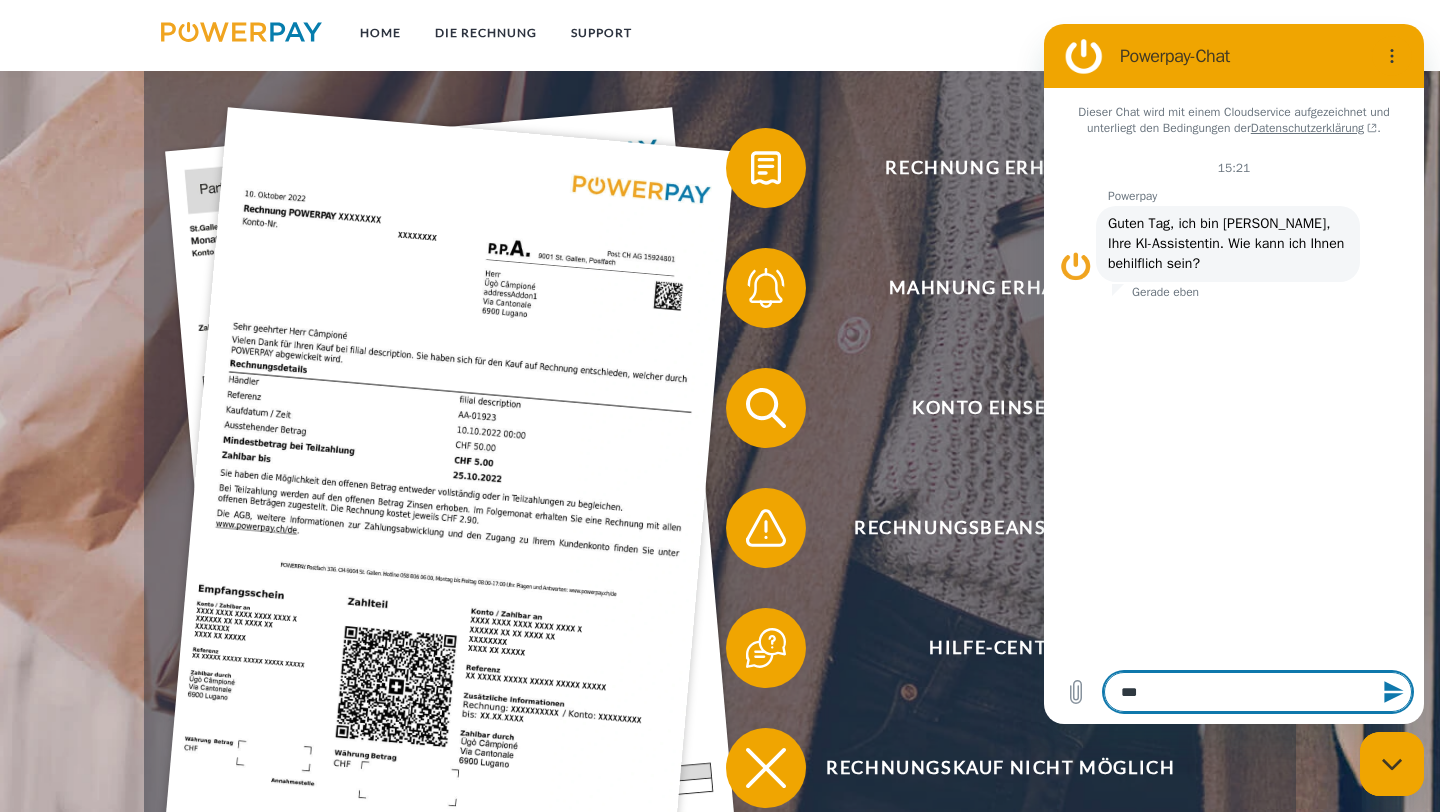 type on "***" 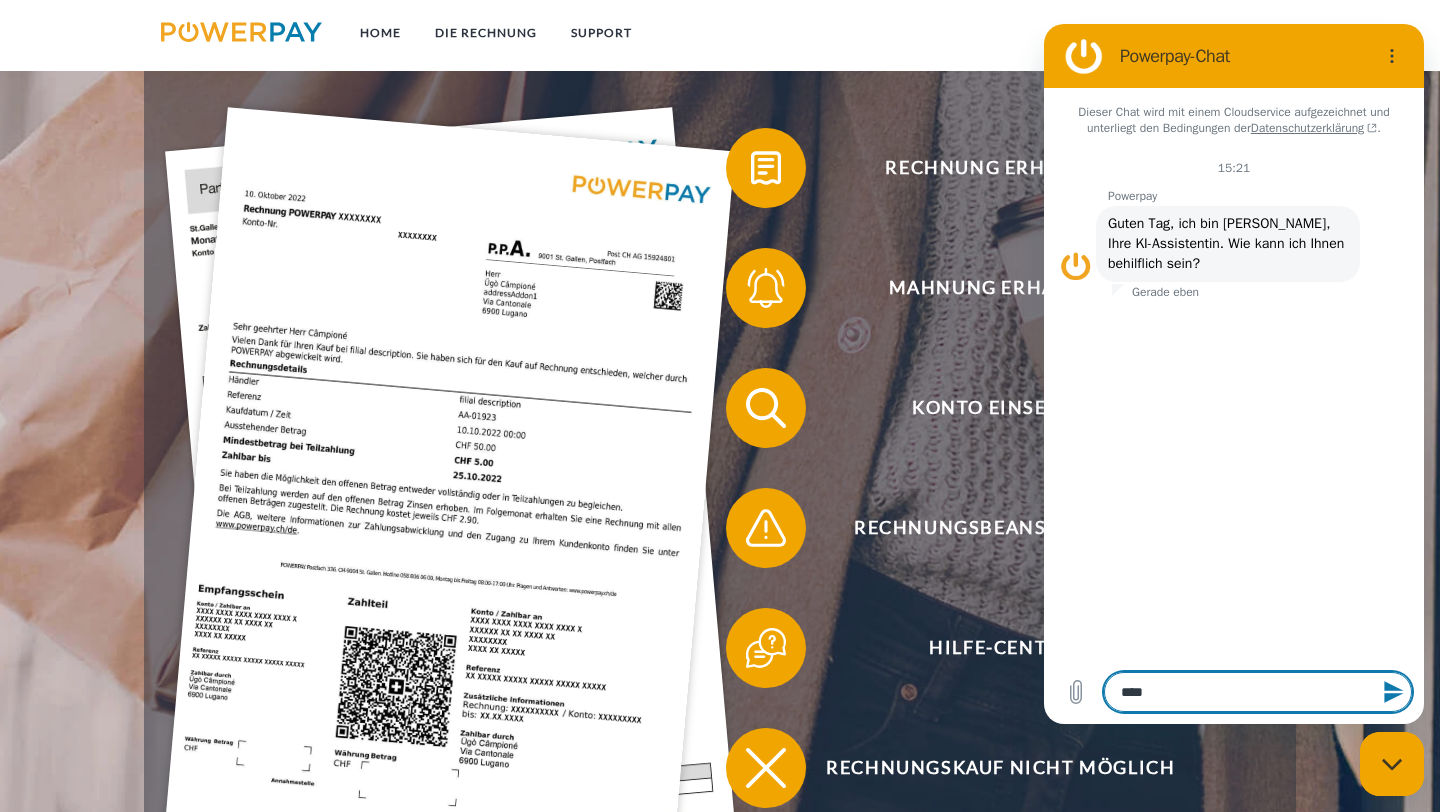type on "*****" 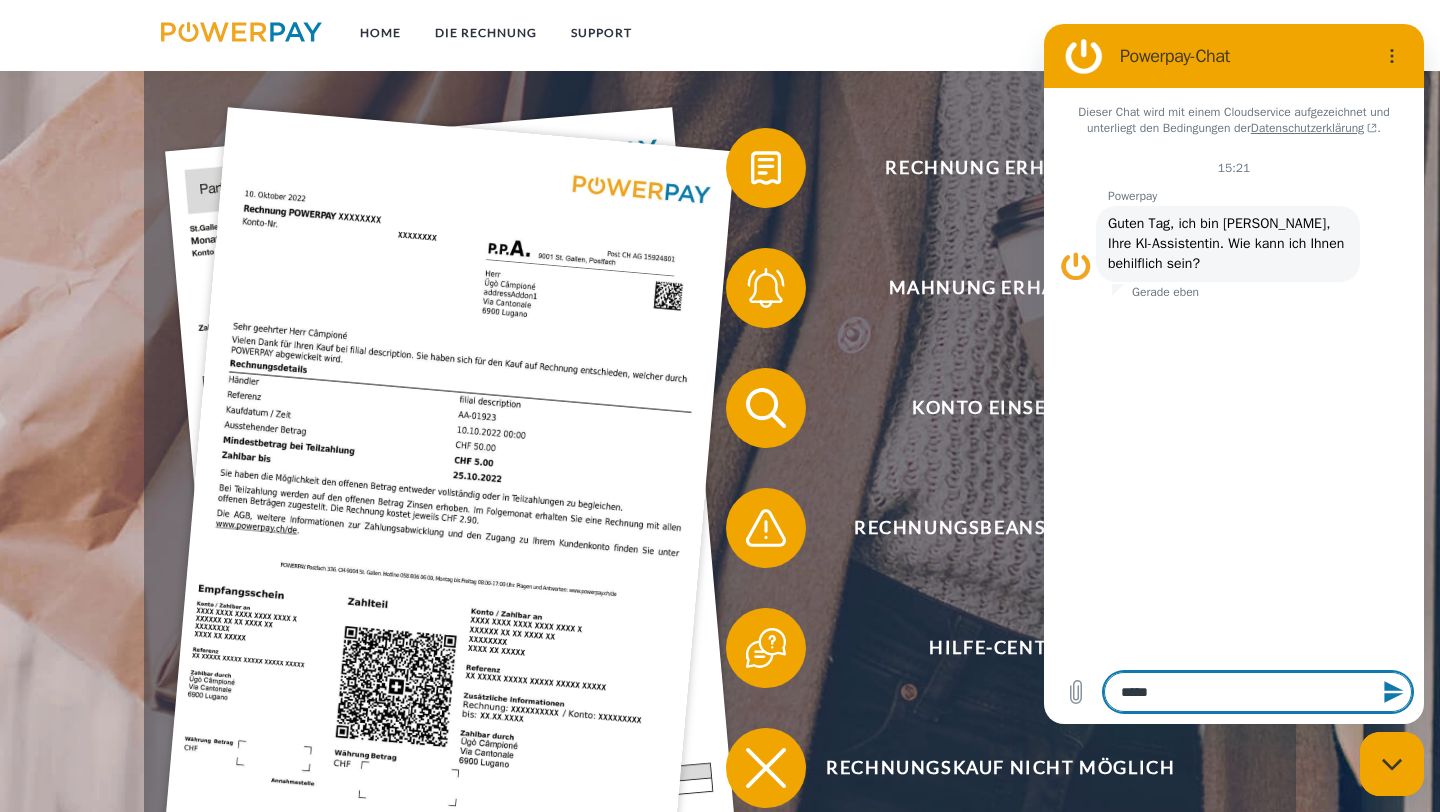 type on "******" 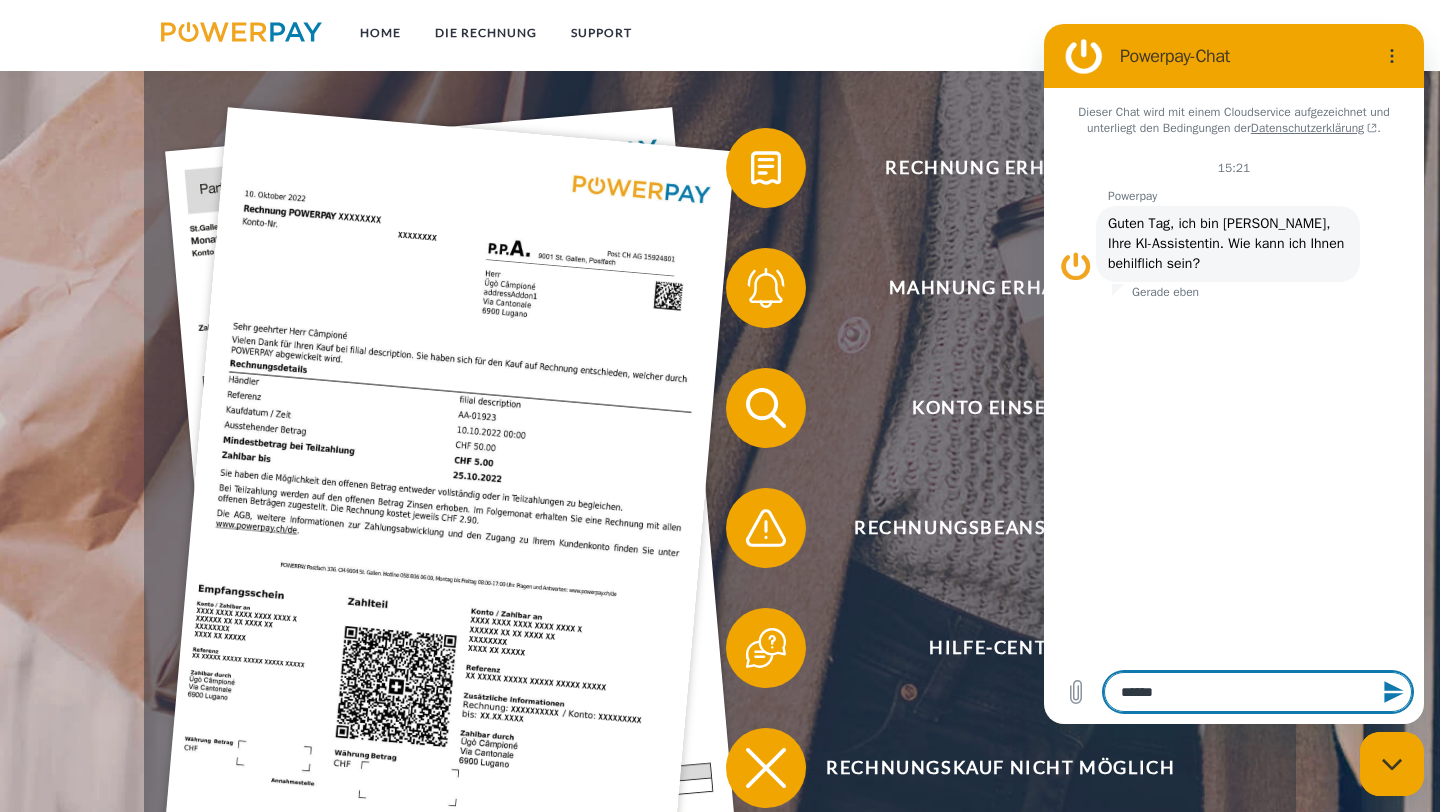 type on "*" 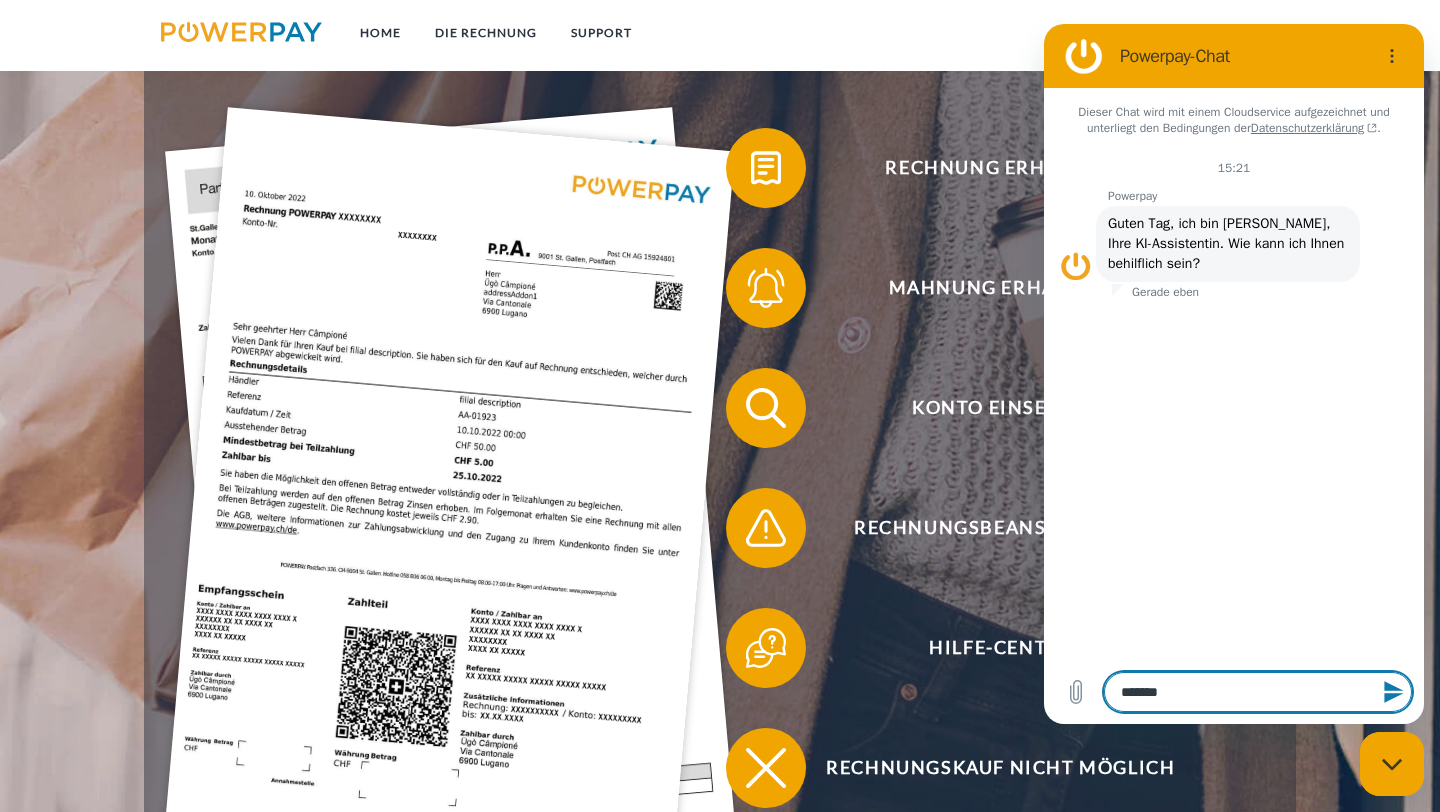 type on "*" 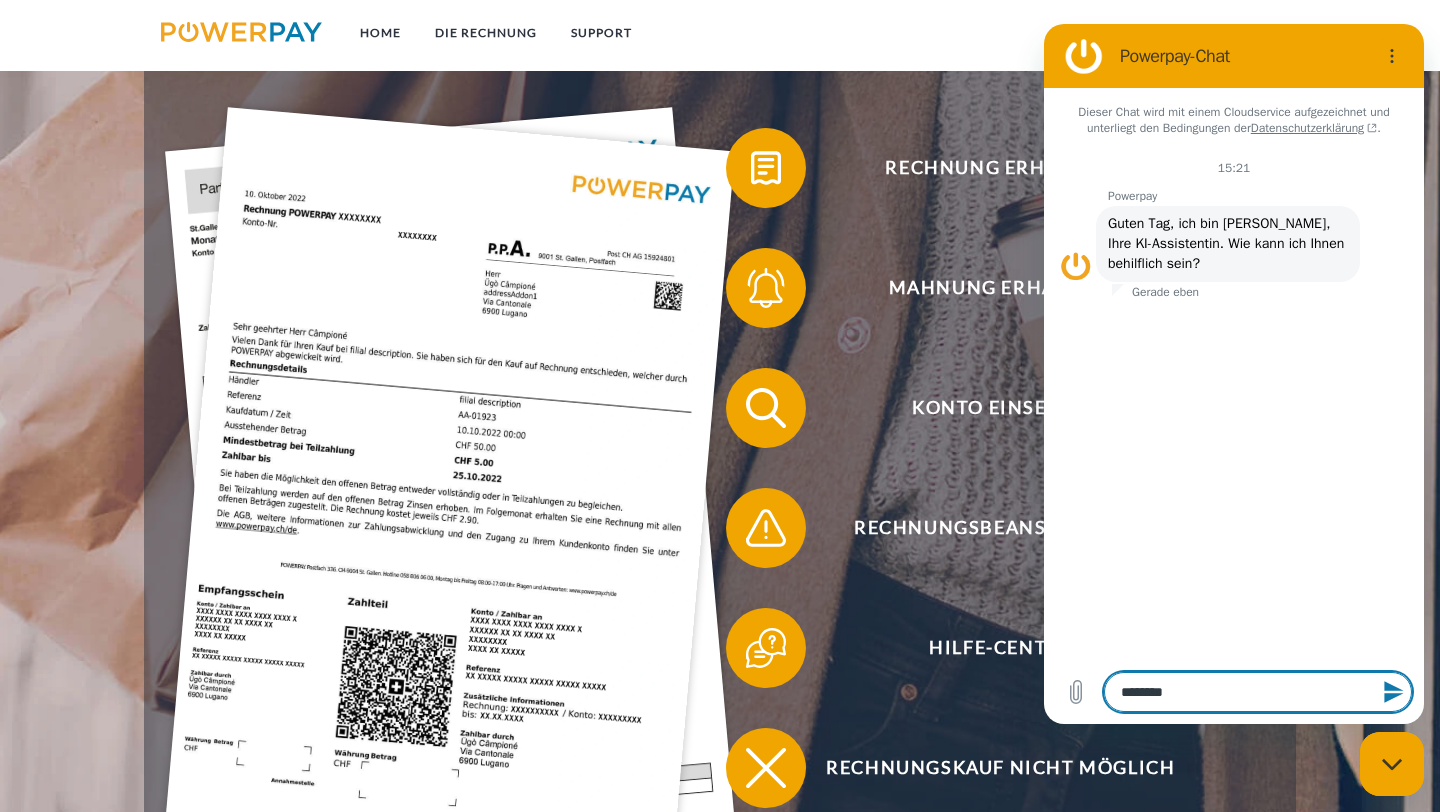 type on "********" 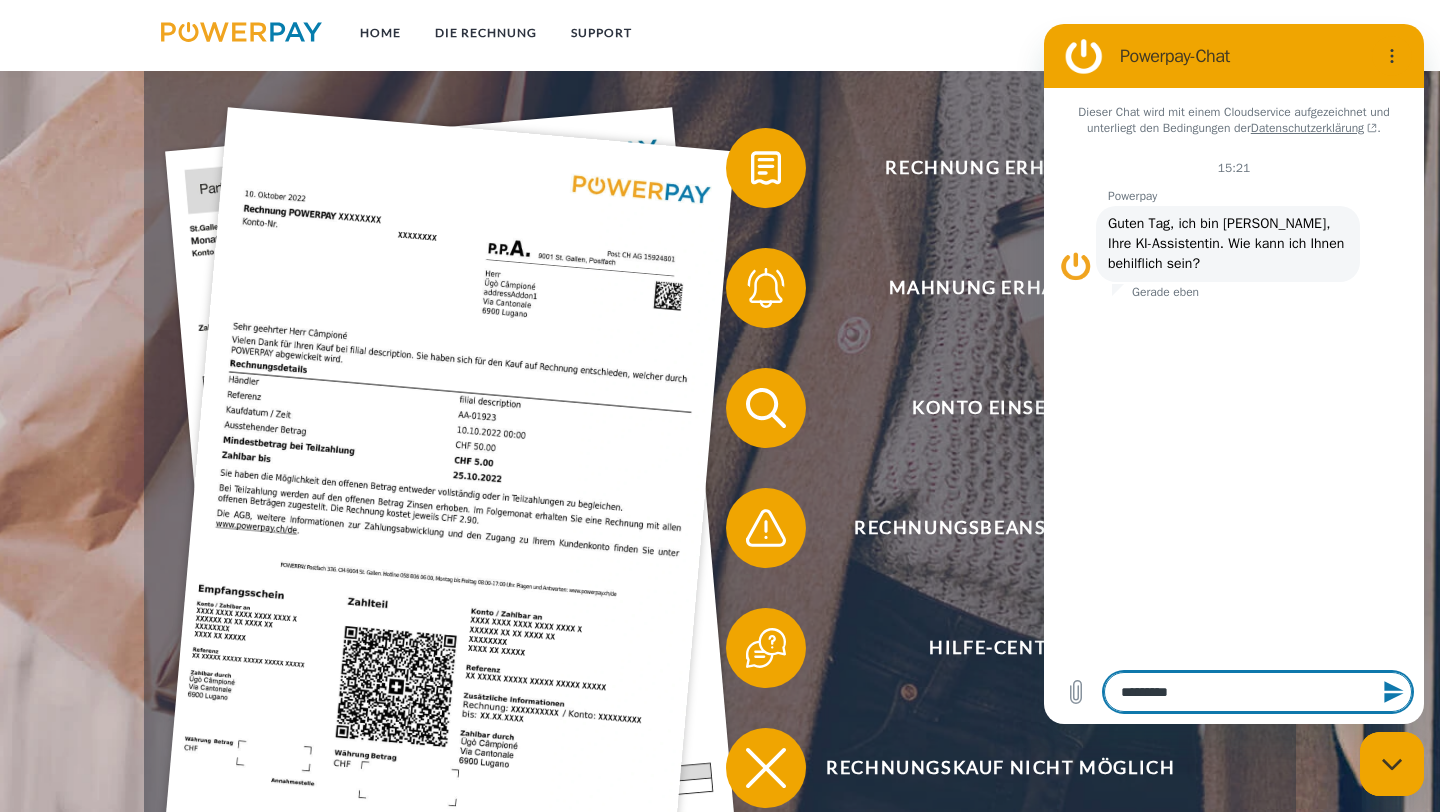 type on "**********" 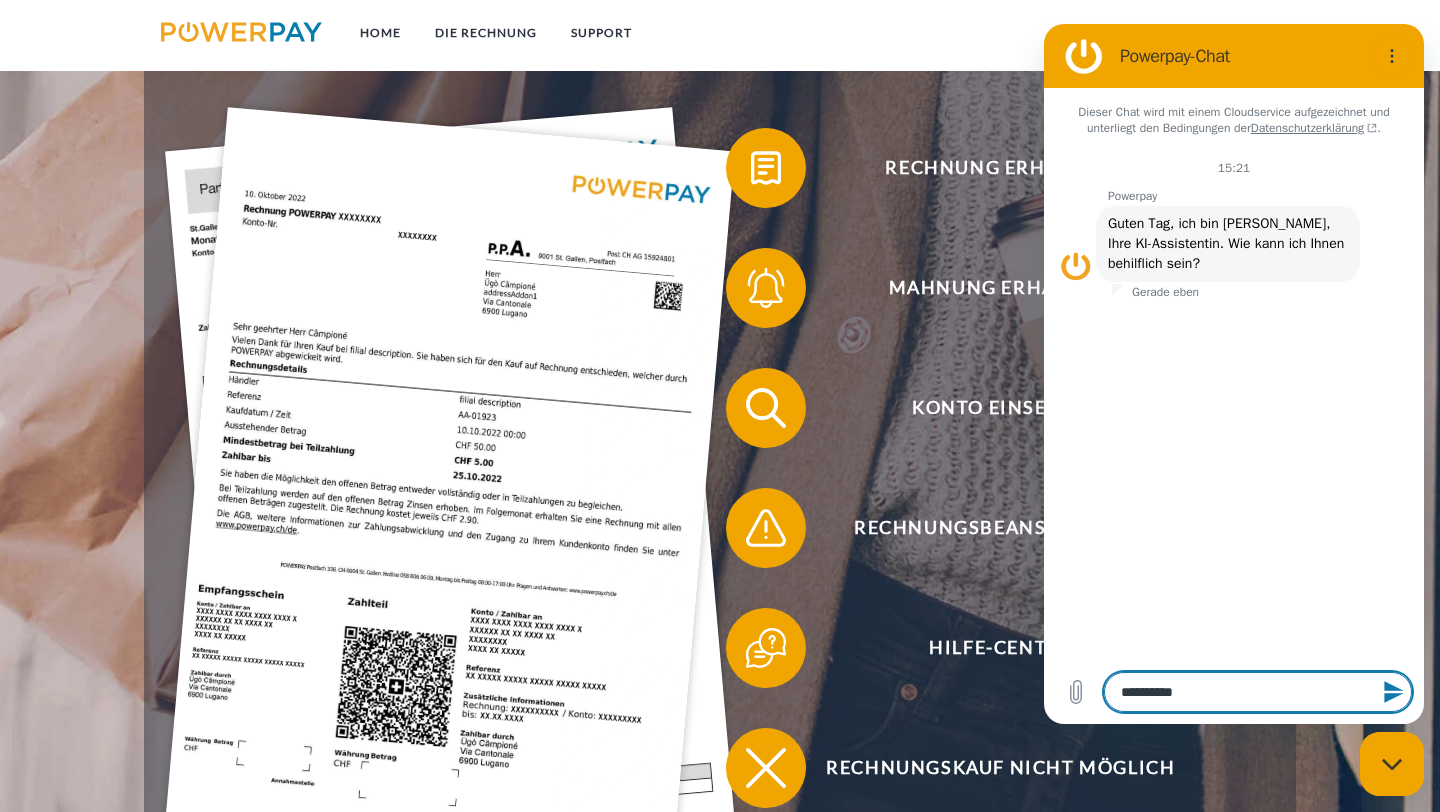 type on "**********" 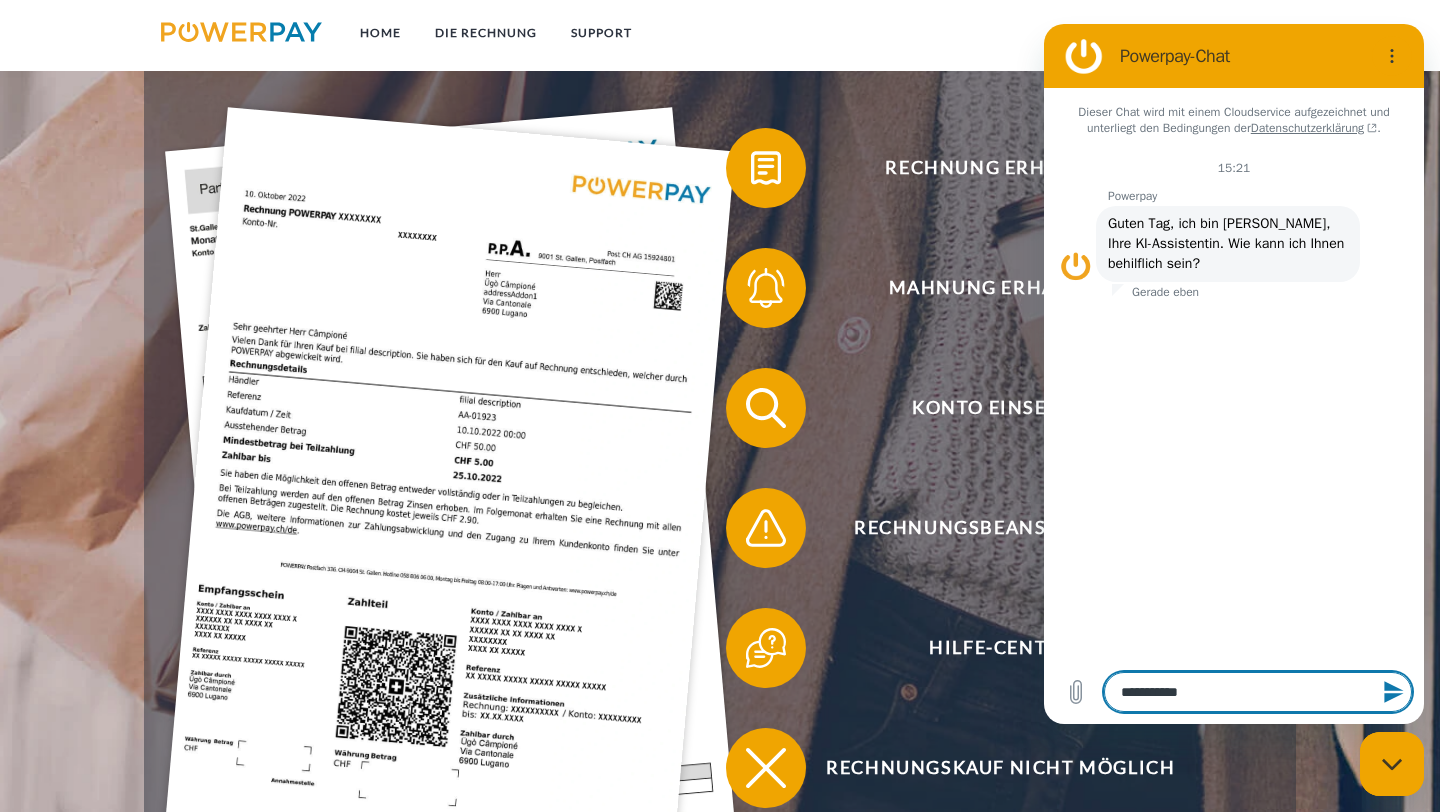 type on "**********" 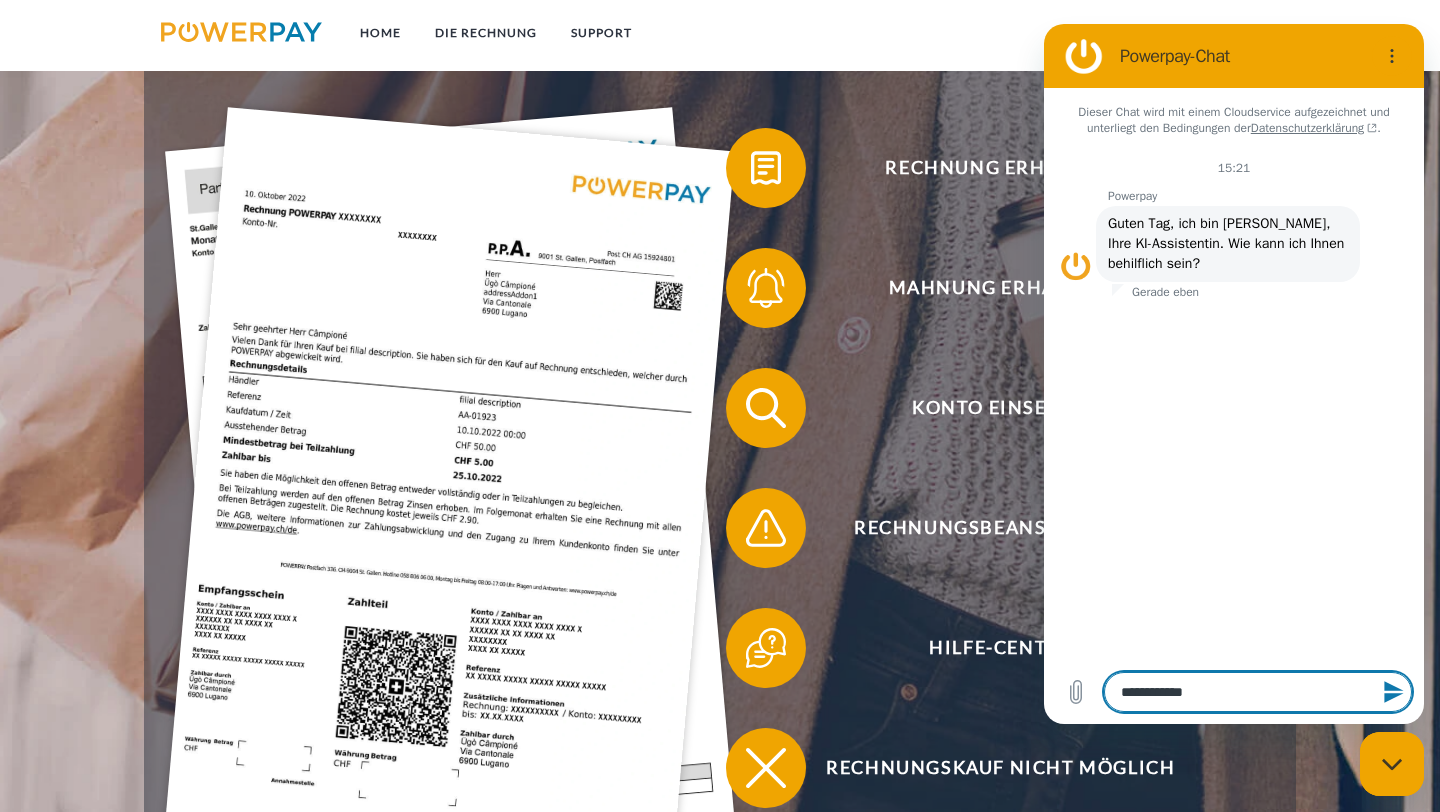 type on "**********" 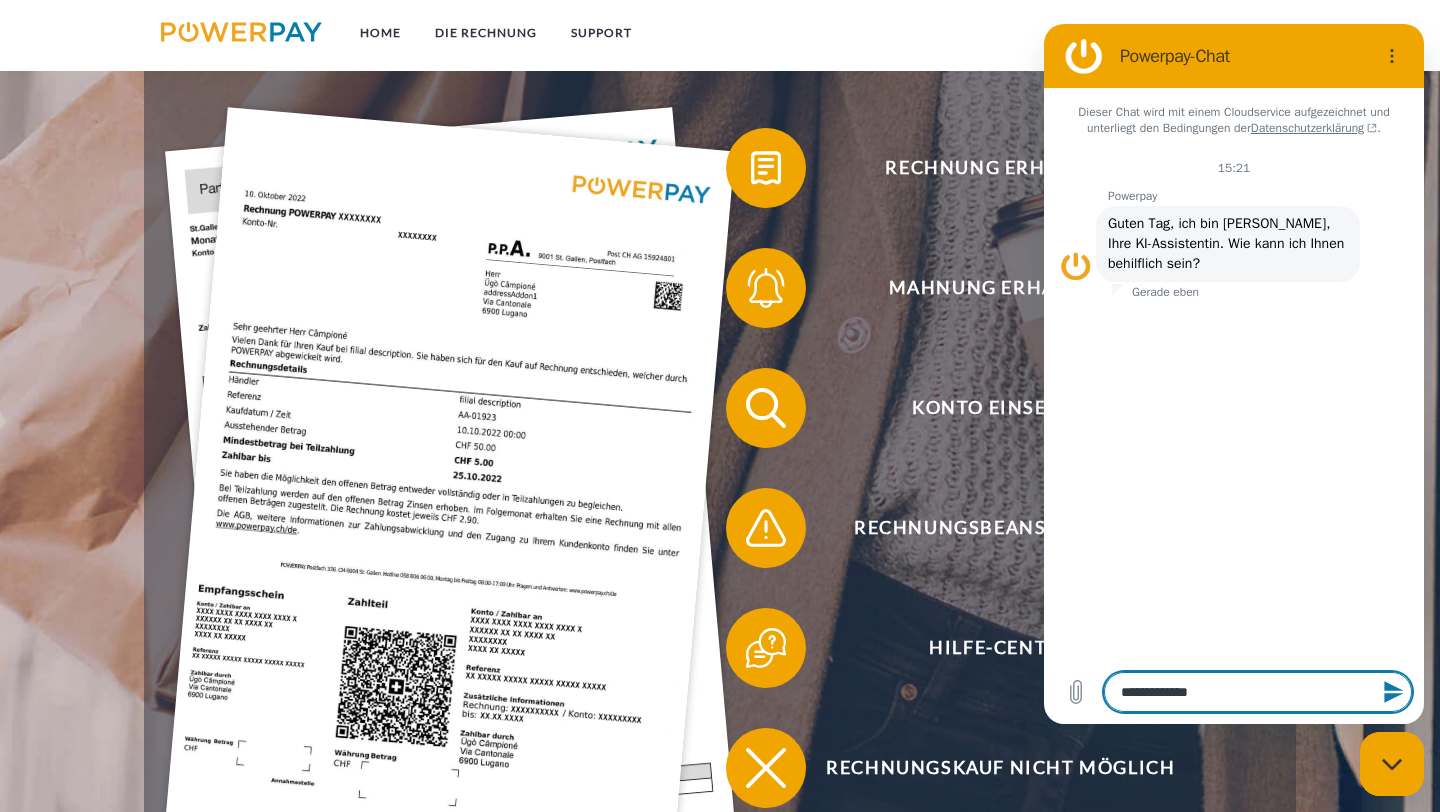 type on "**********" 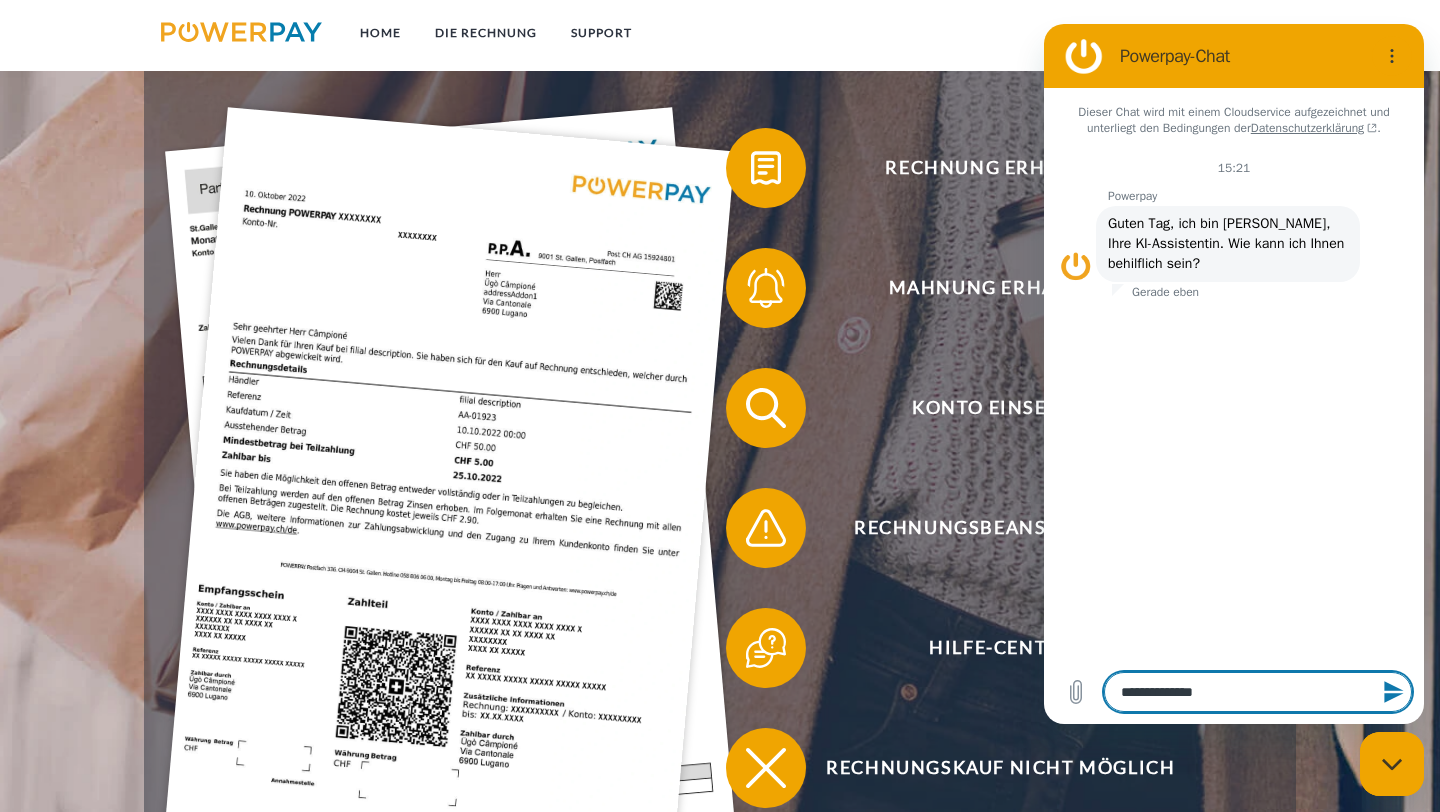 type on "**********" 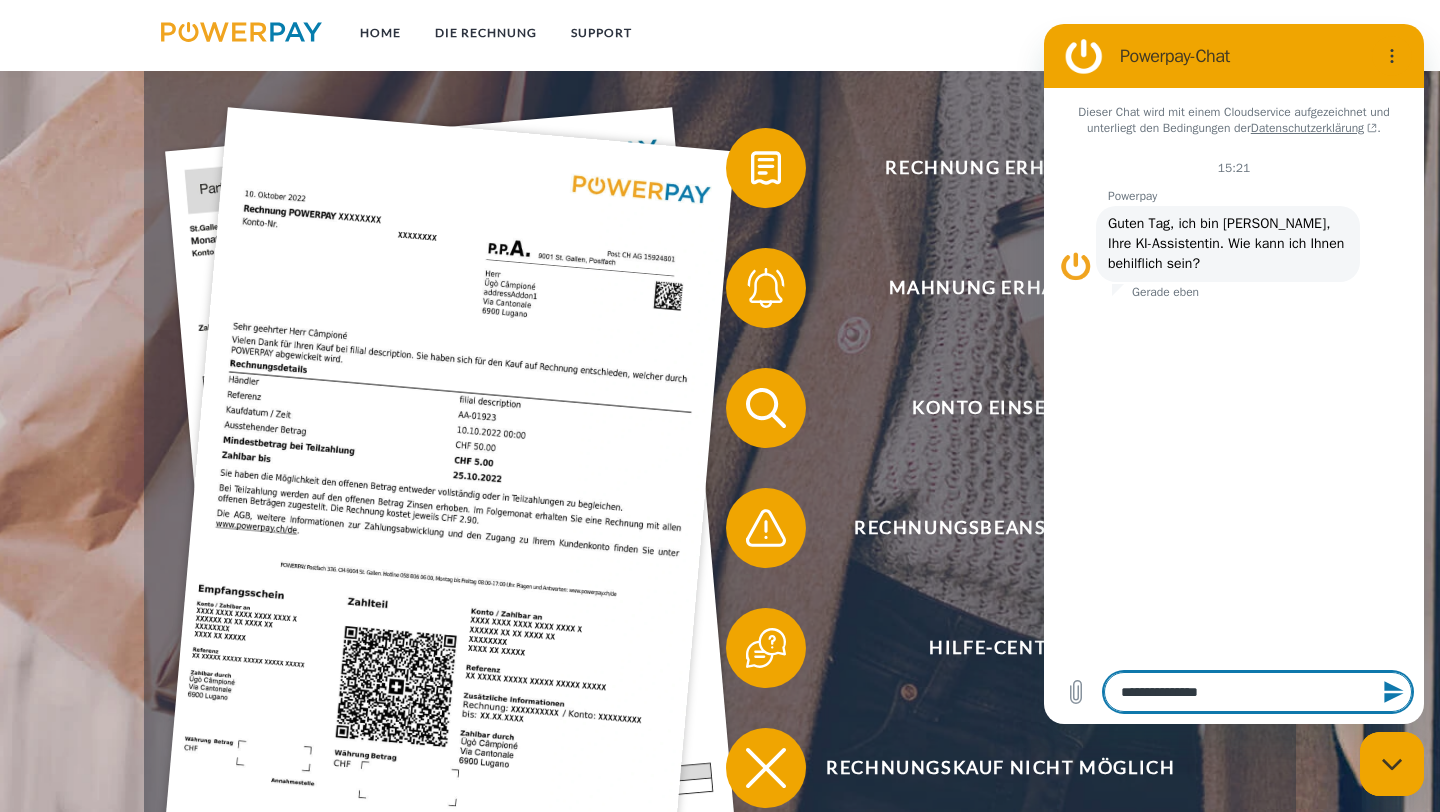 type on "**********" 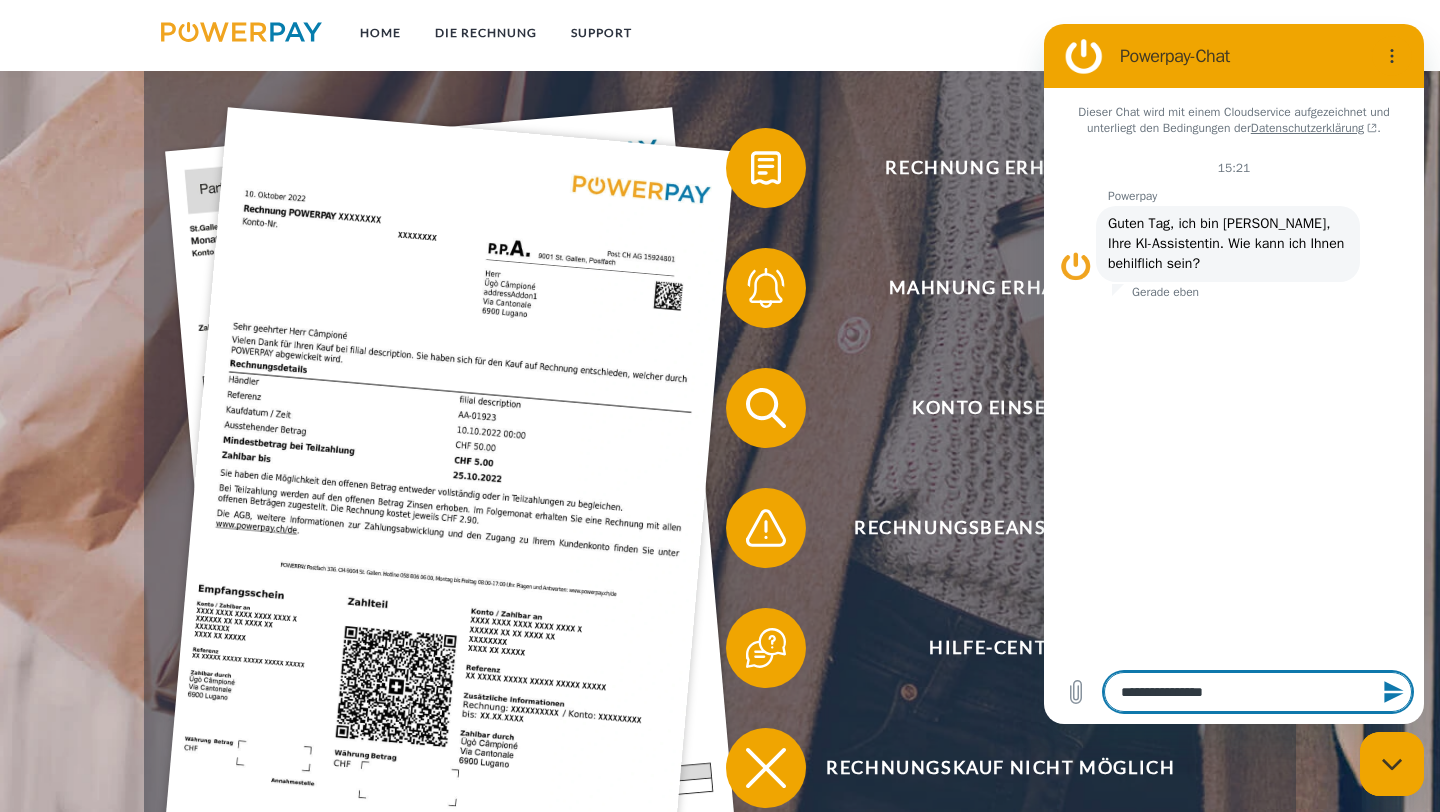 type on "**********" 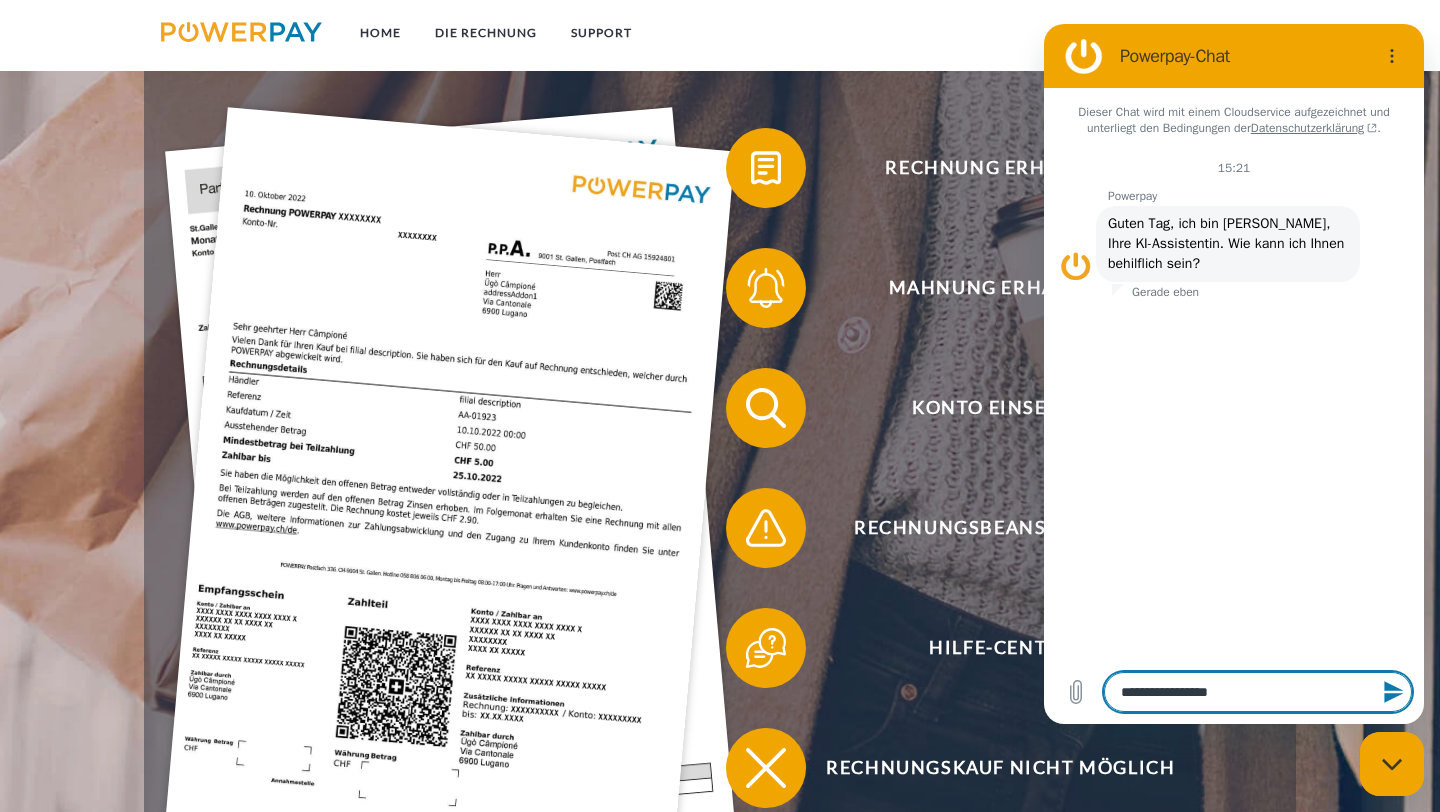 type on "**********" 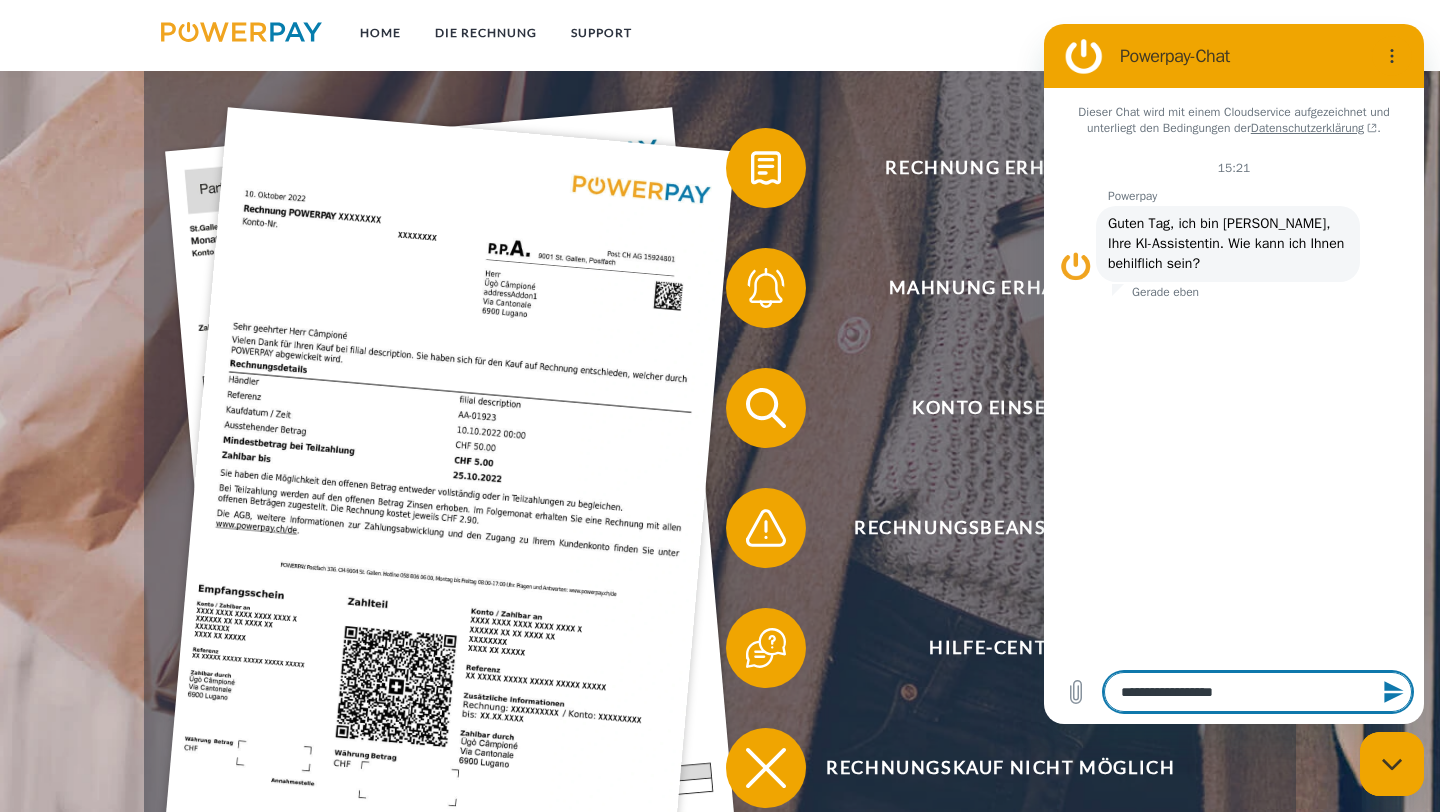 type on "**********" 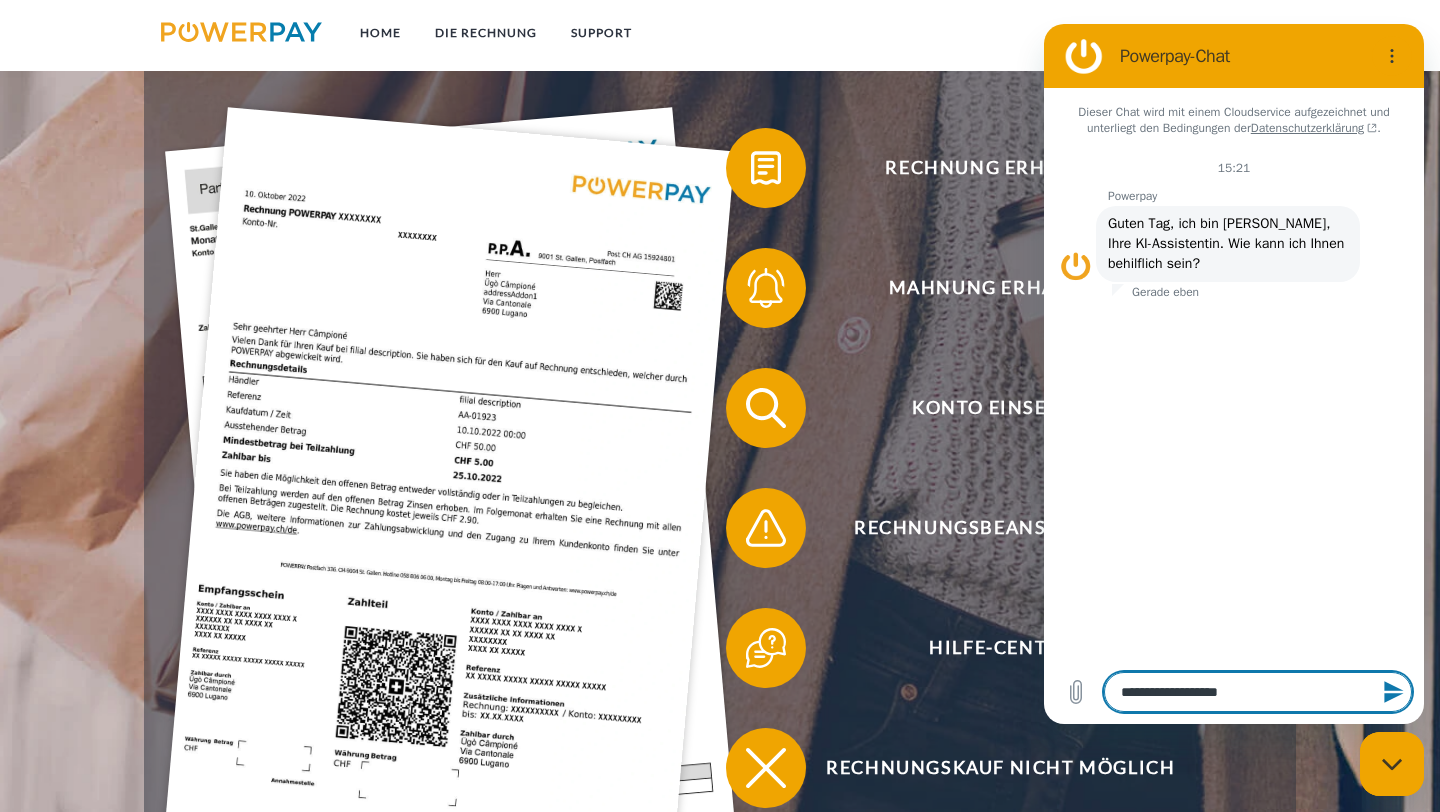 type on "*" 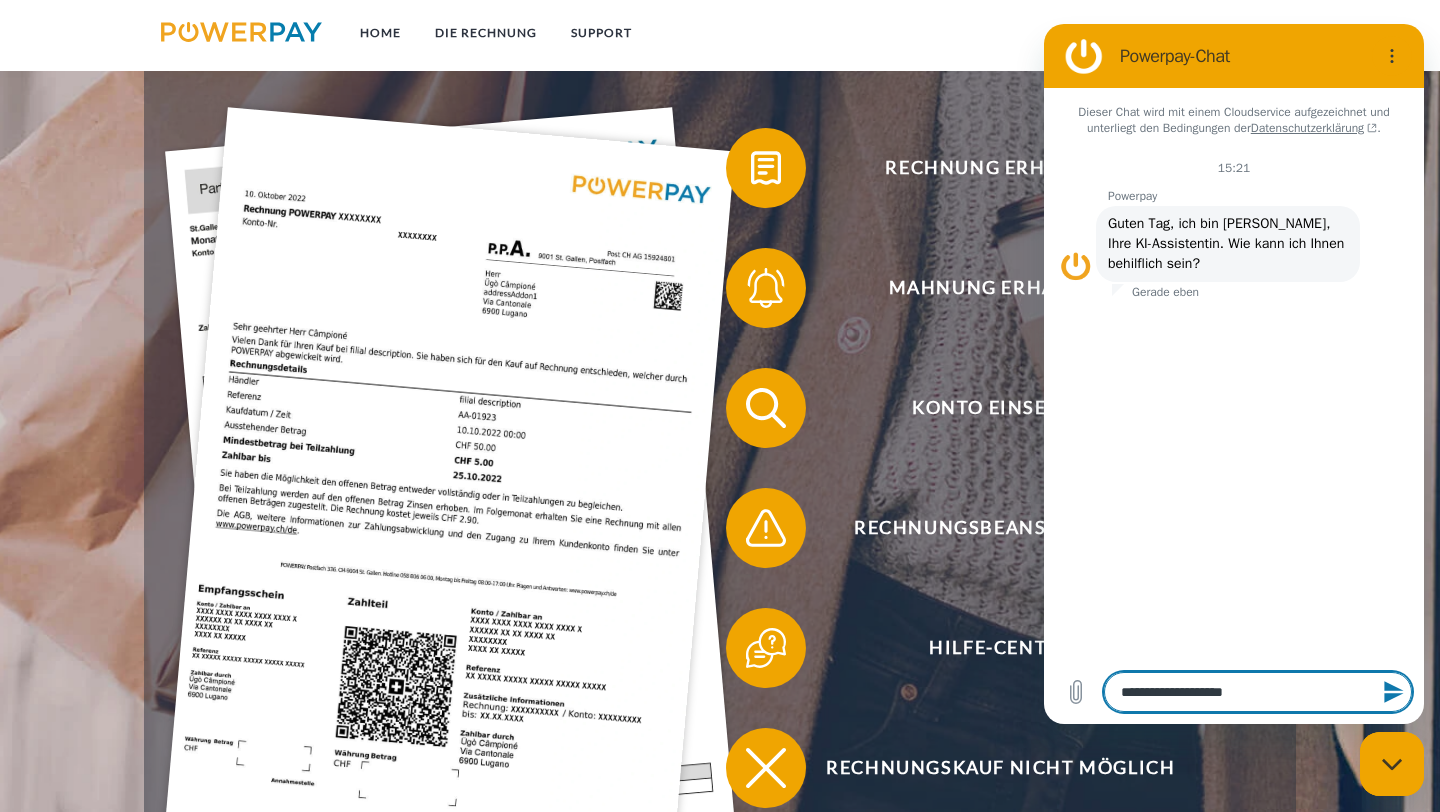 type on "**********" 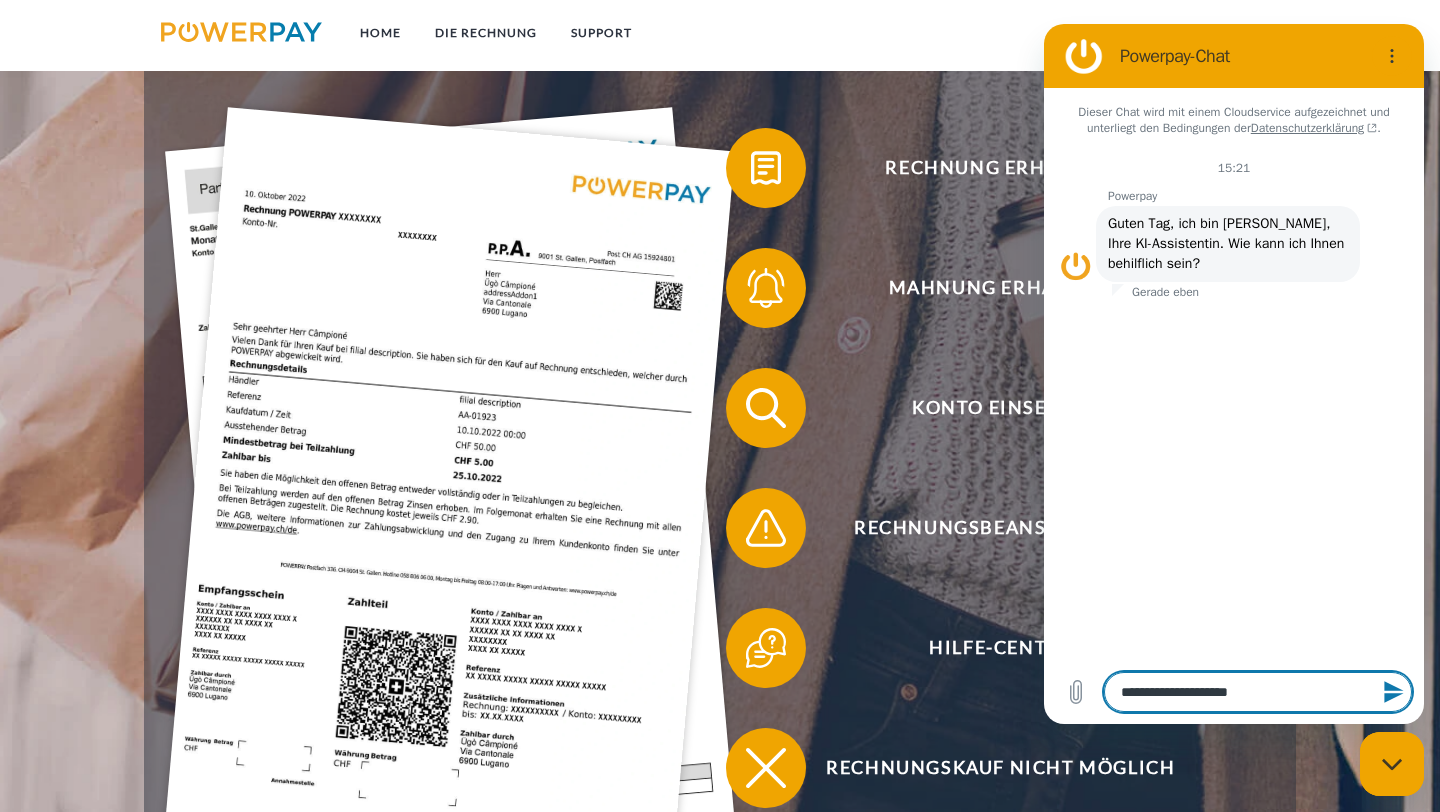 type on "**********" 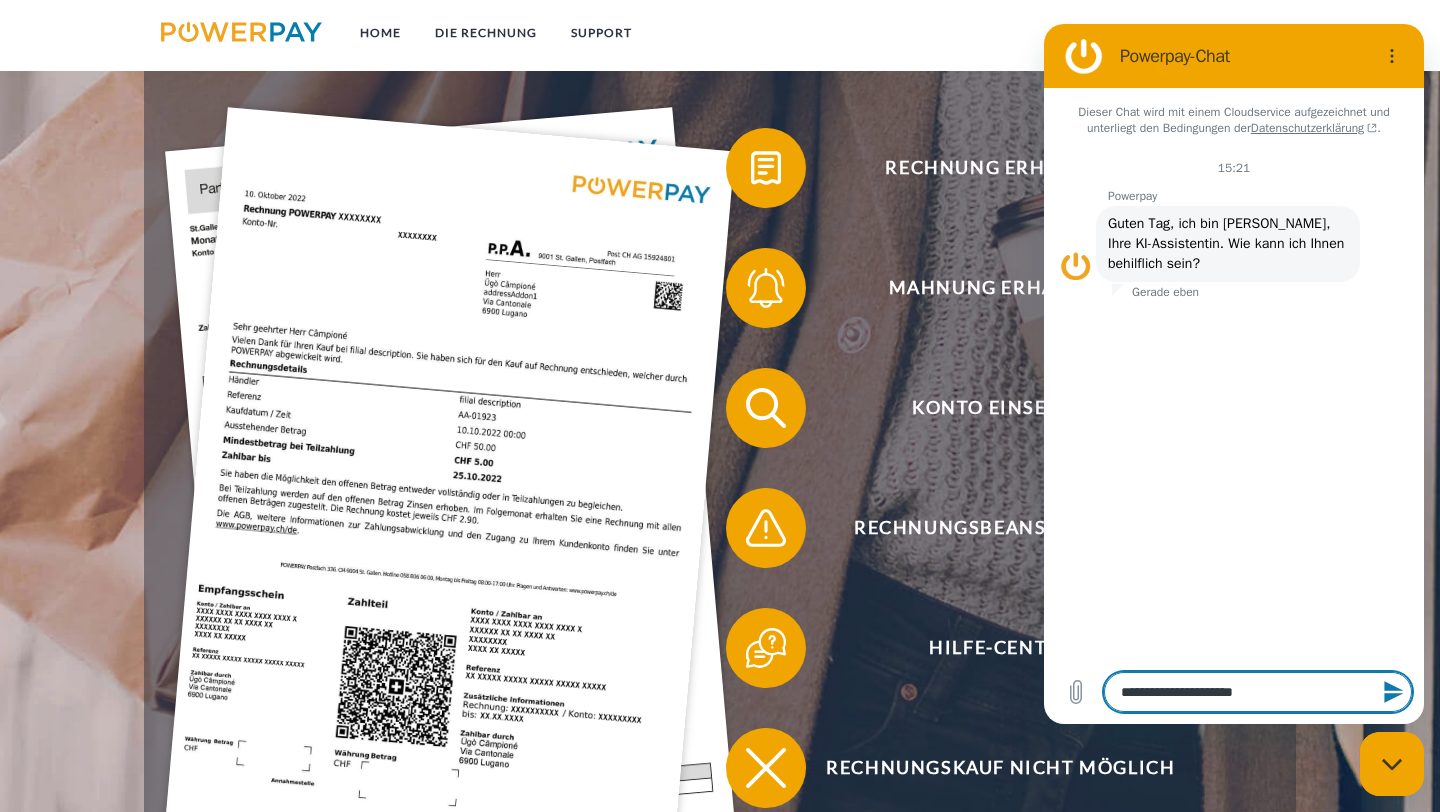 type on "**********" 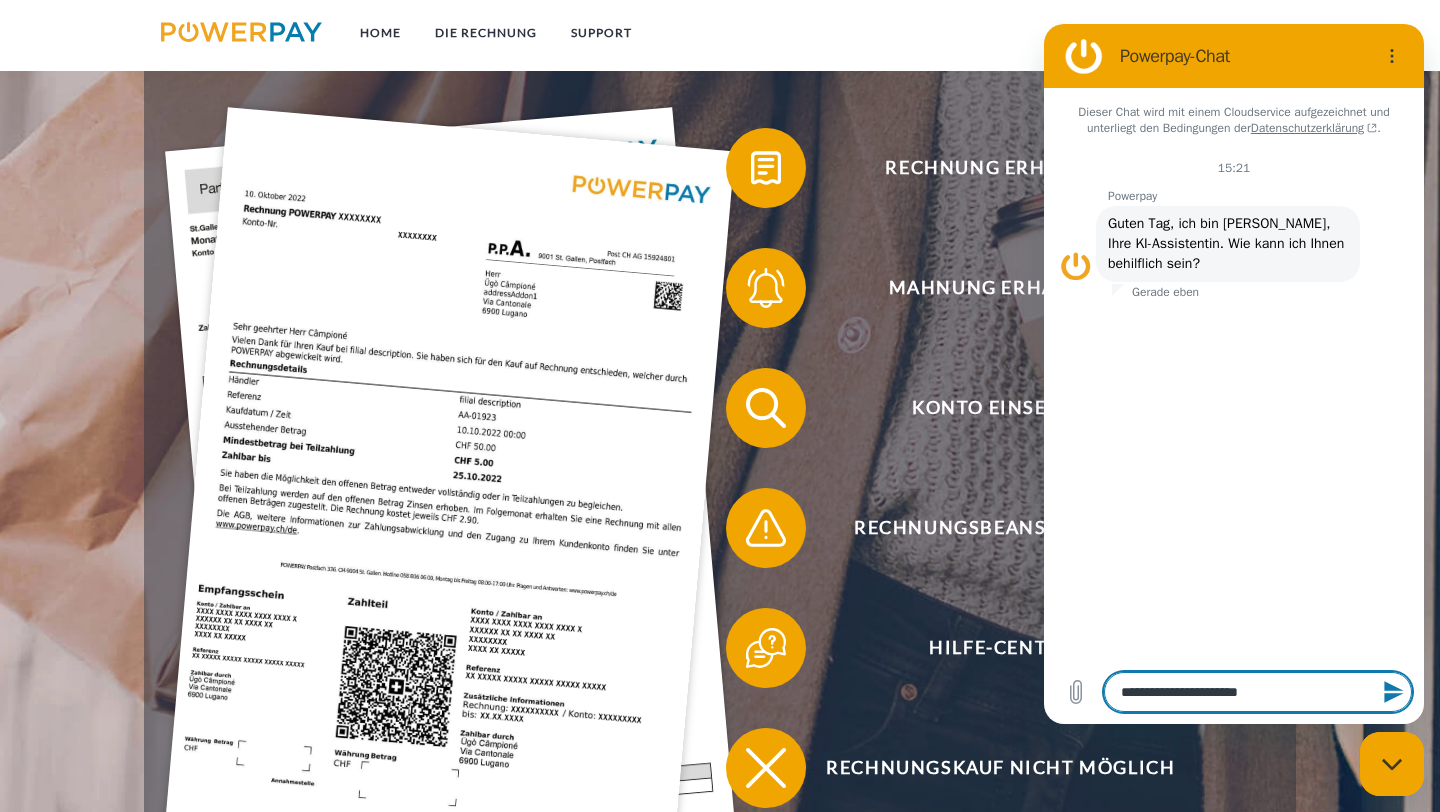 type on "**********" 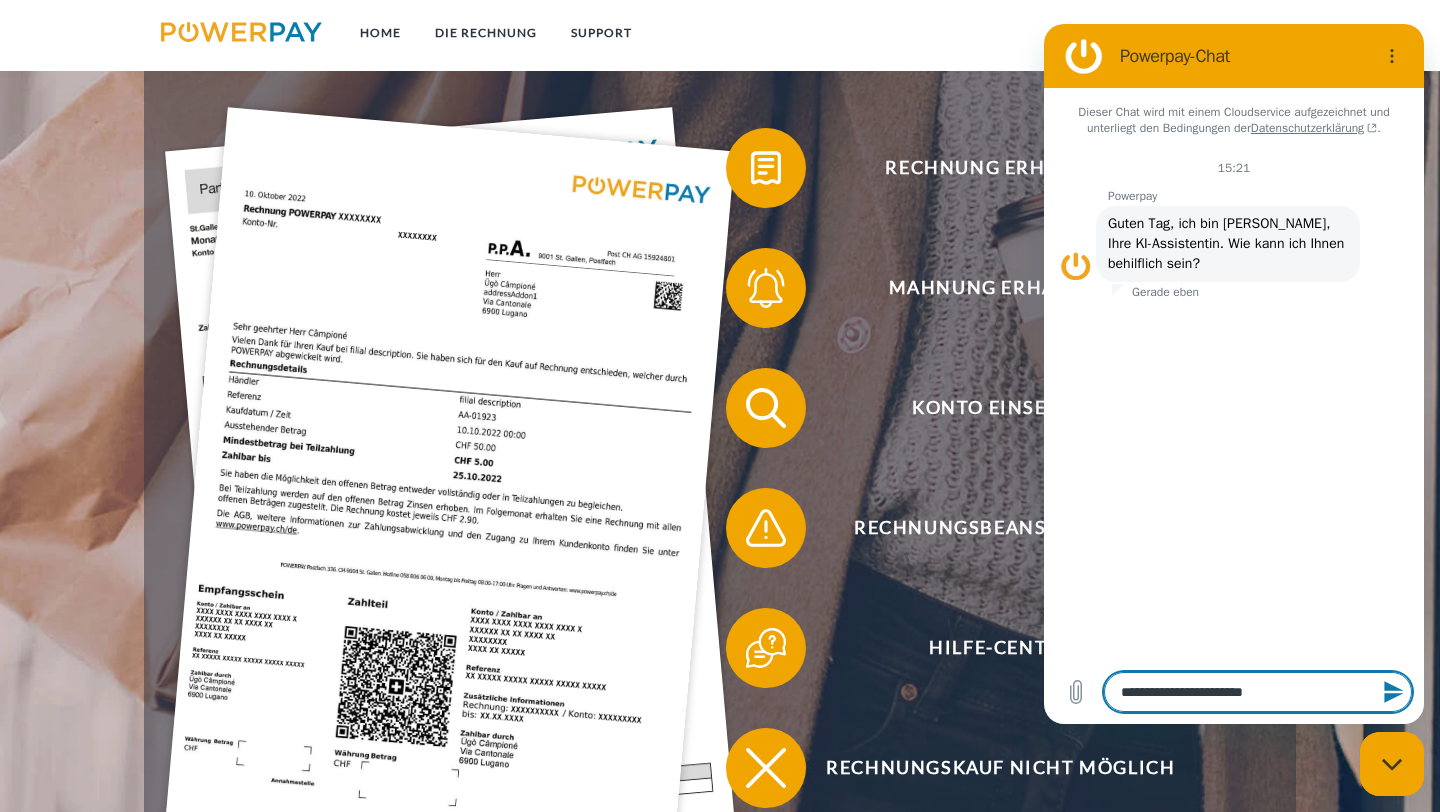 type on "**********" 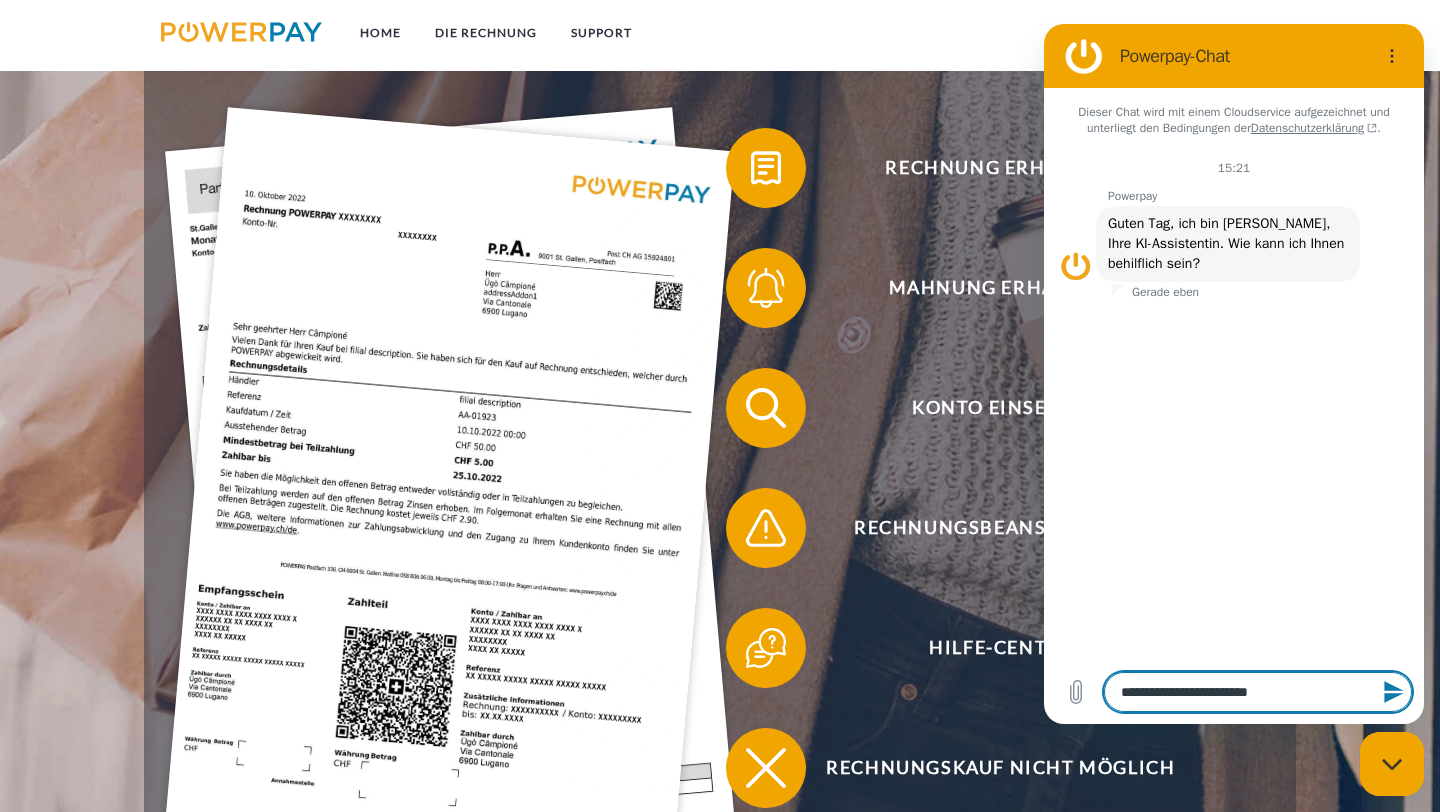 type on "**********" 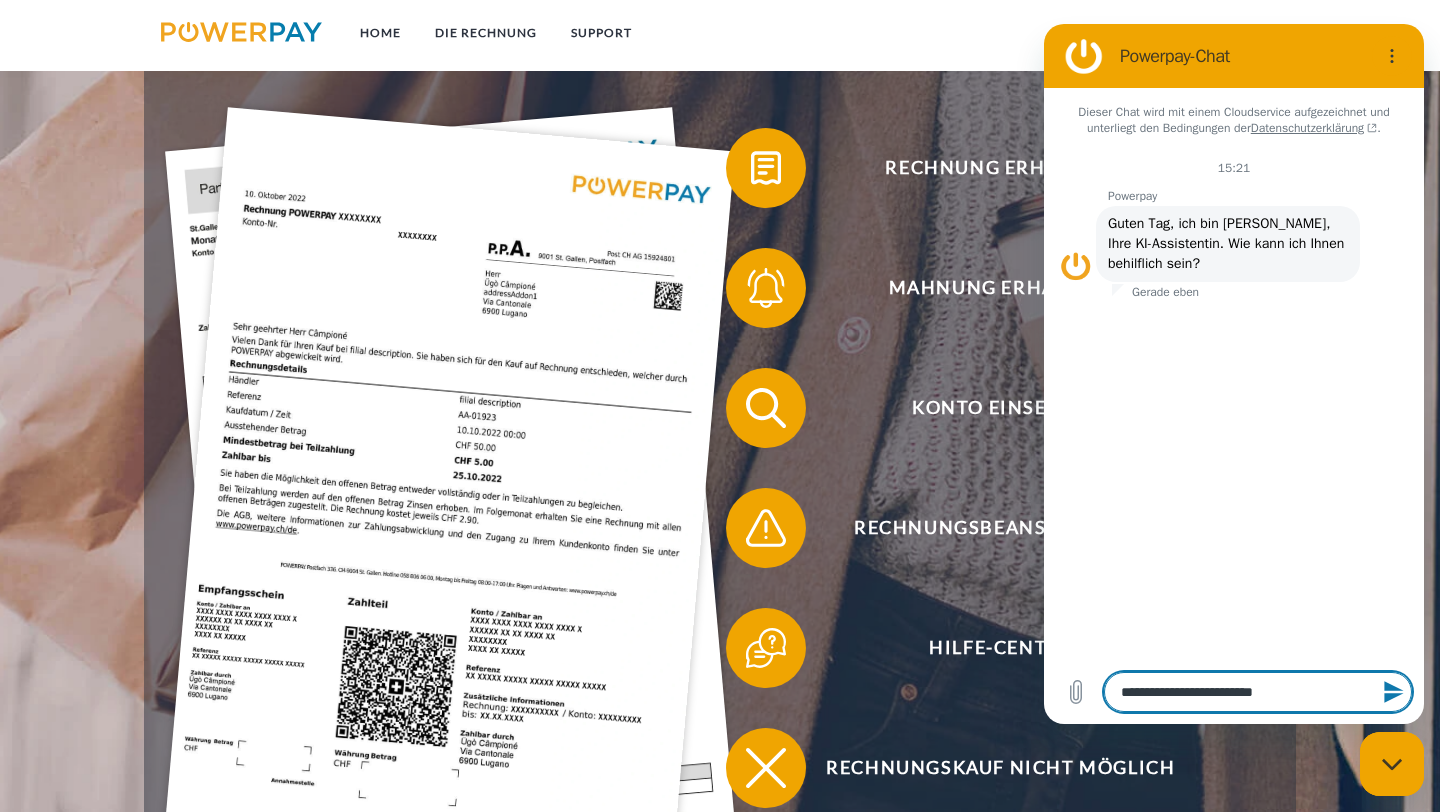 type on "**********" 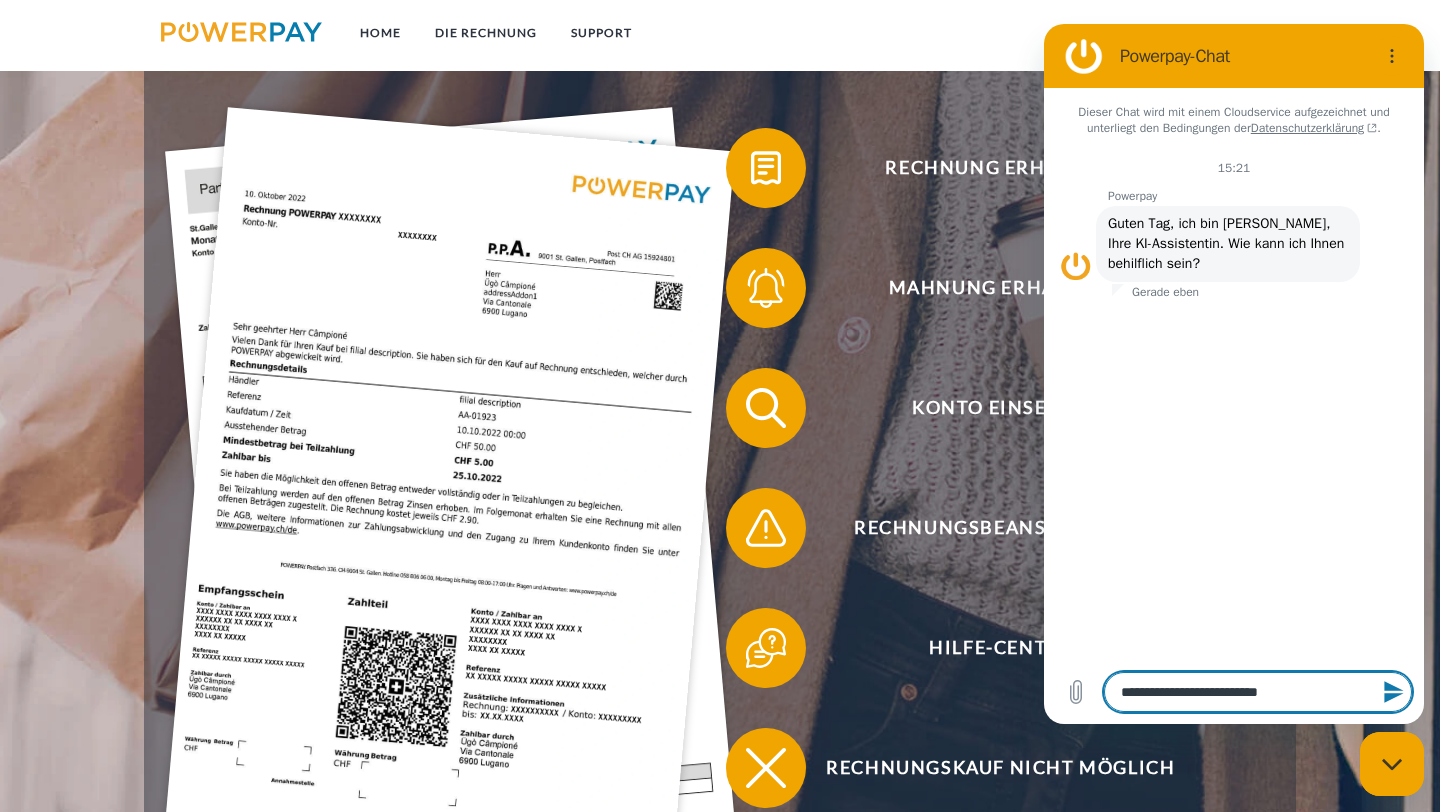 type on "**********" 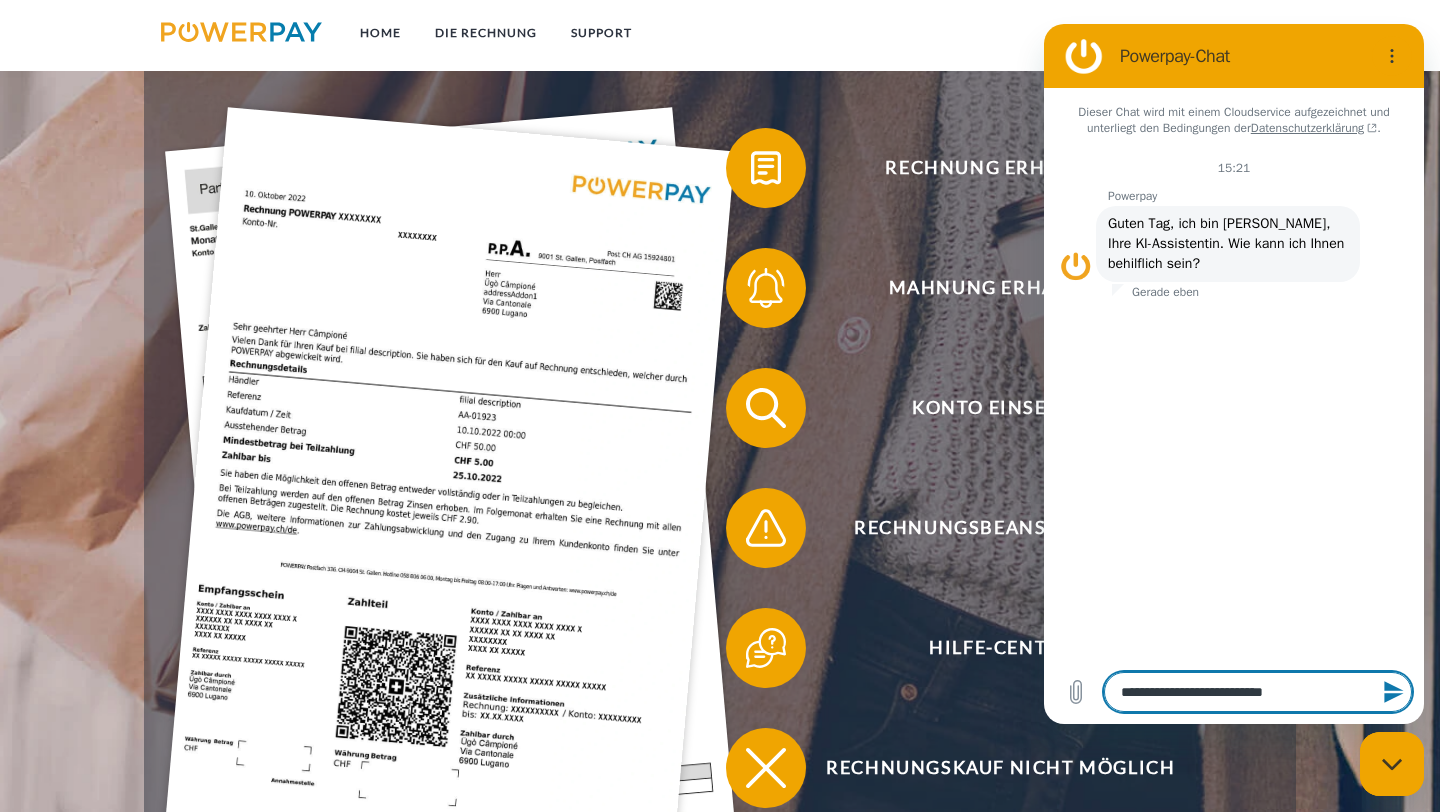 type on "**********" 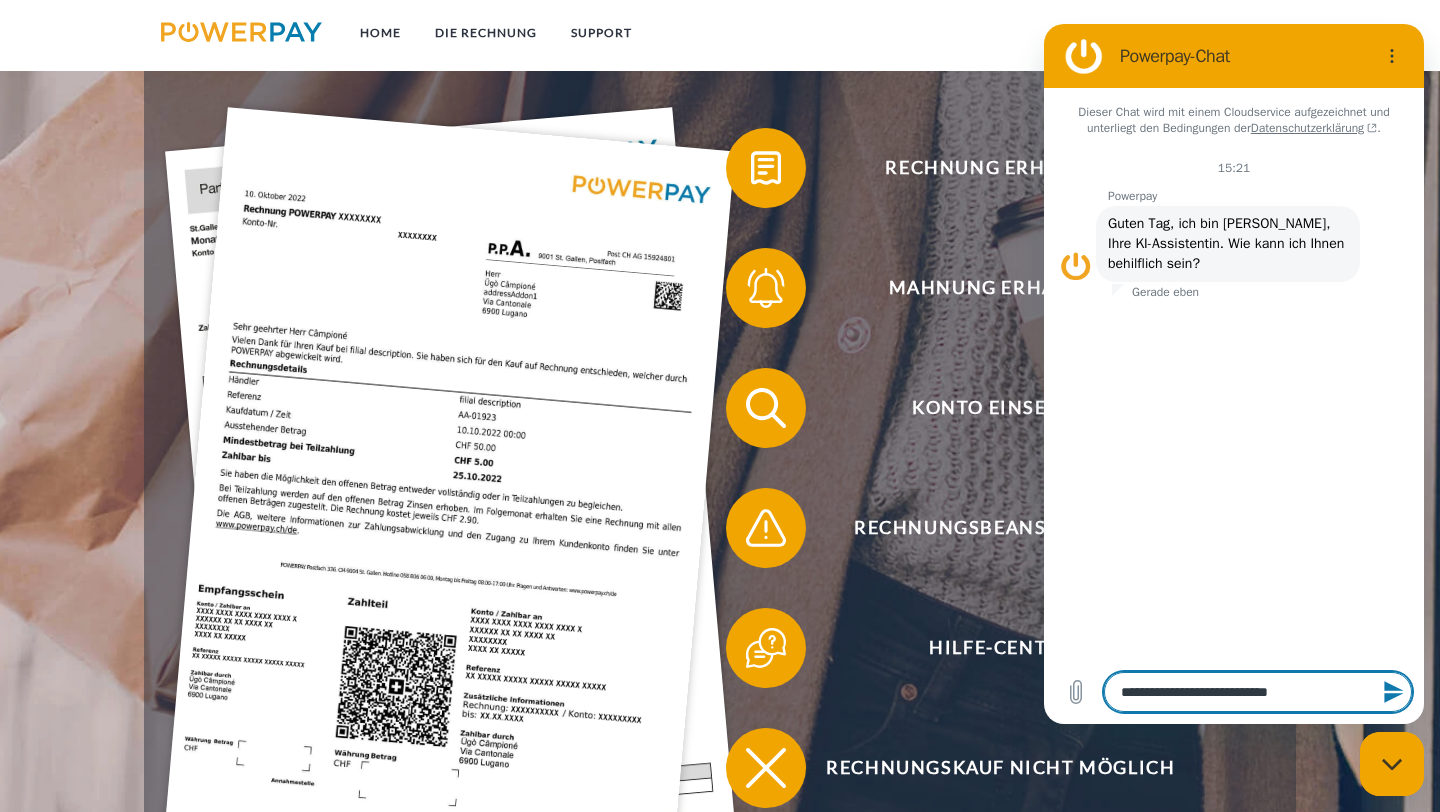 type on "**********" 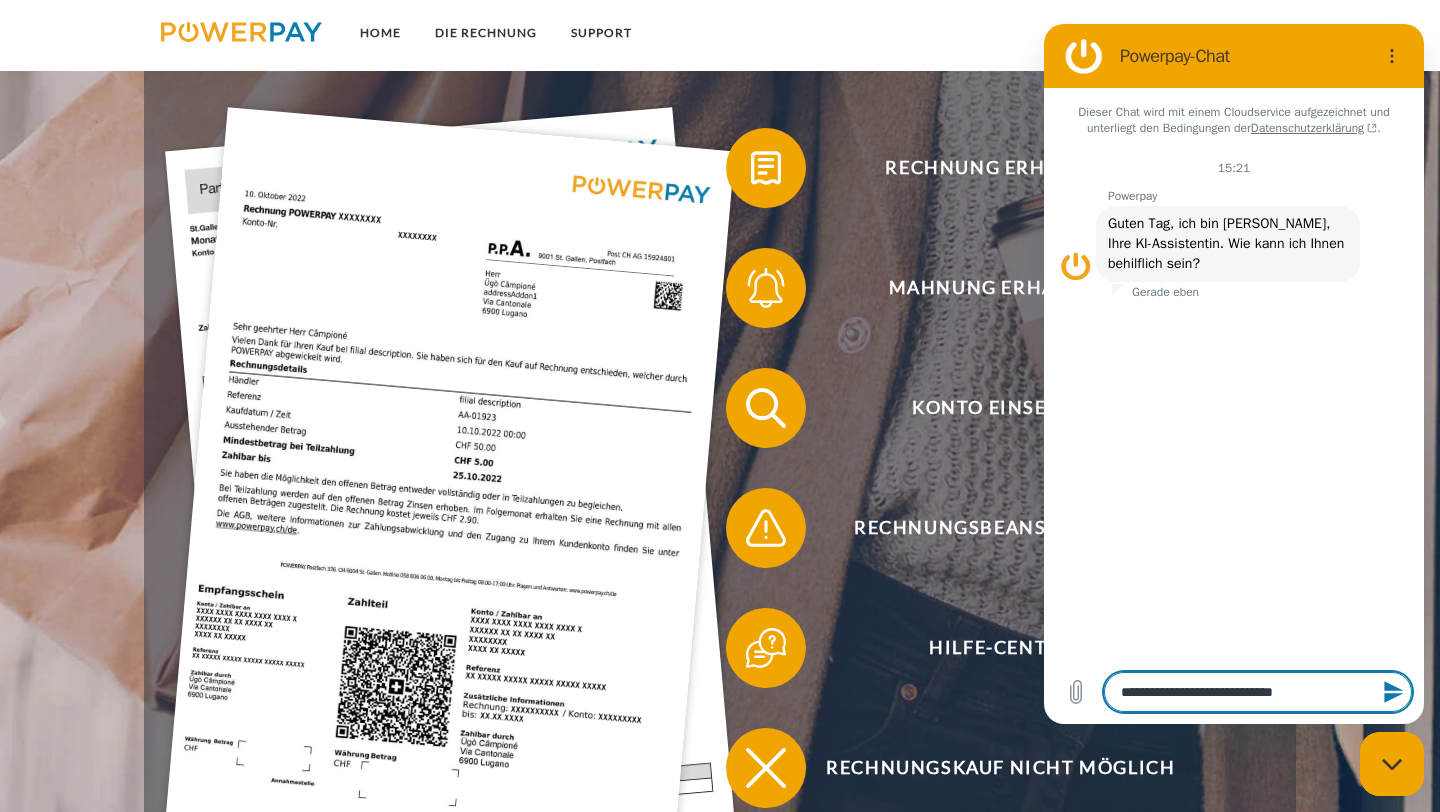 type on "**********" 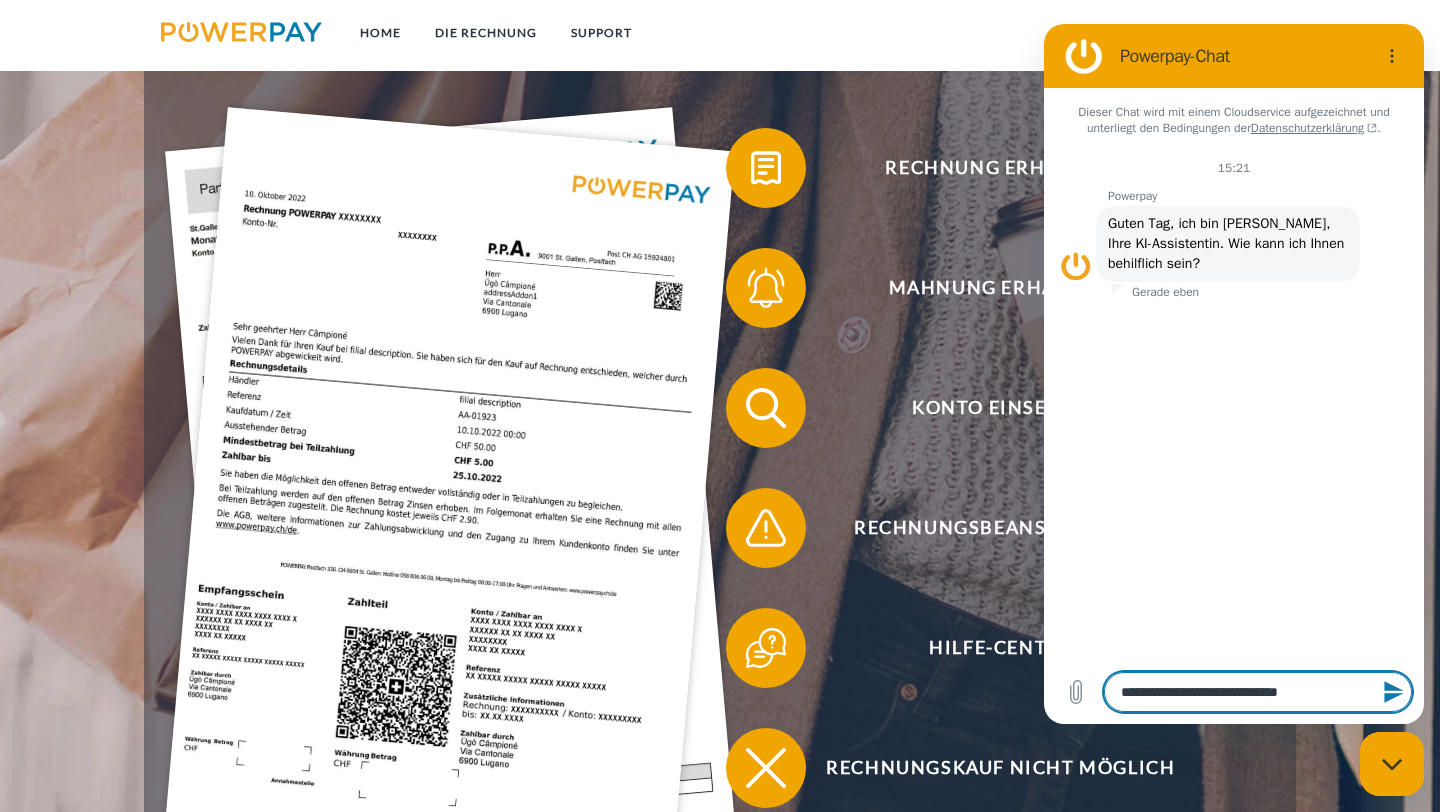 type on "**********" 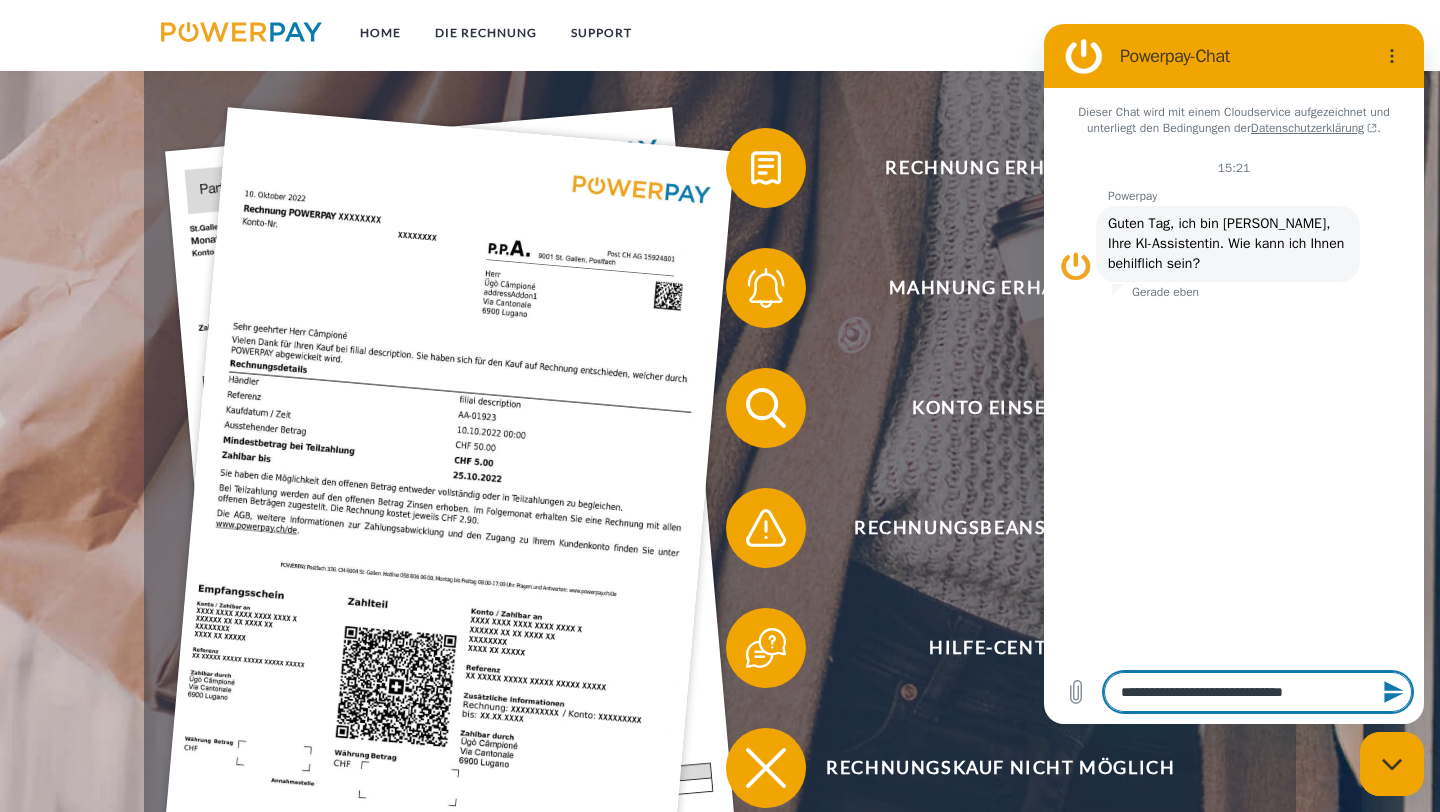 type on "**********" 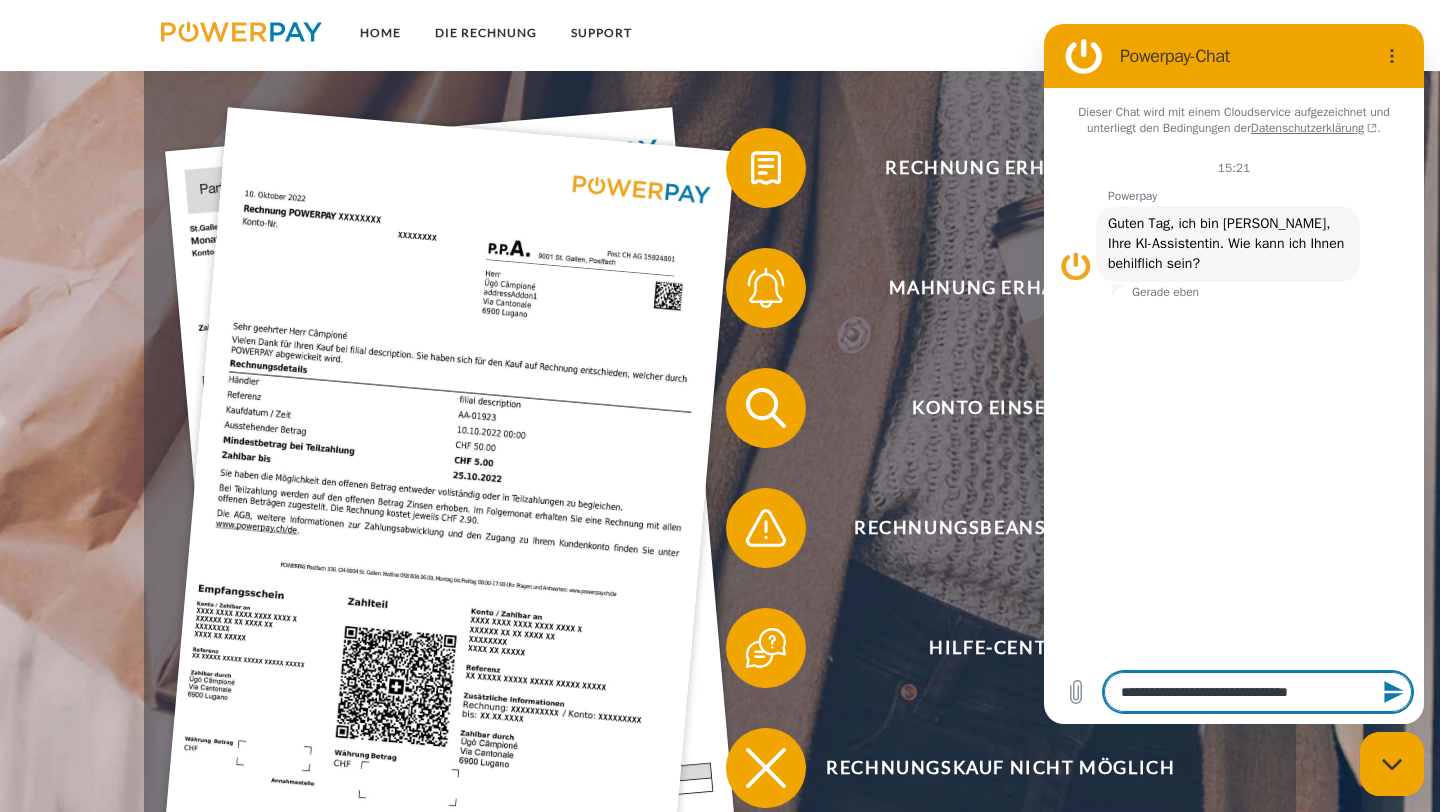 type on "**********" 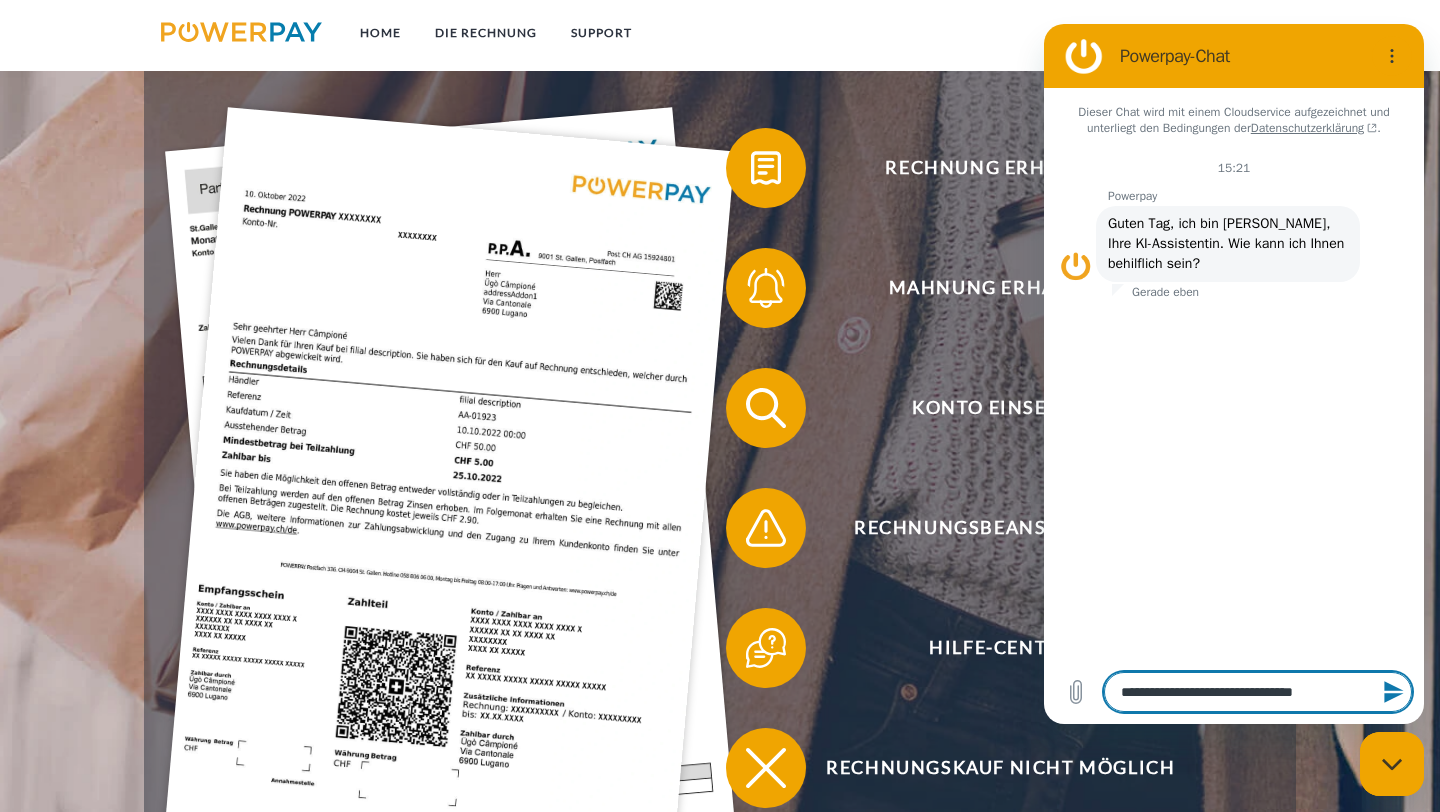 type on "**********" 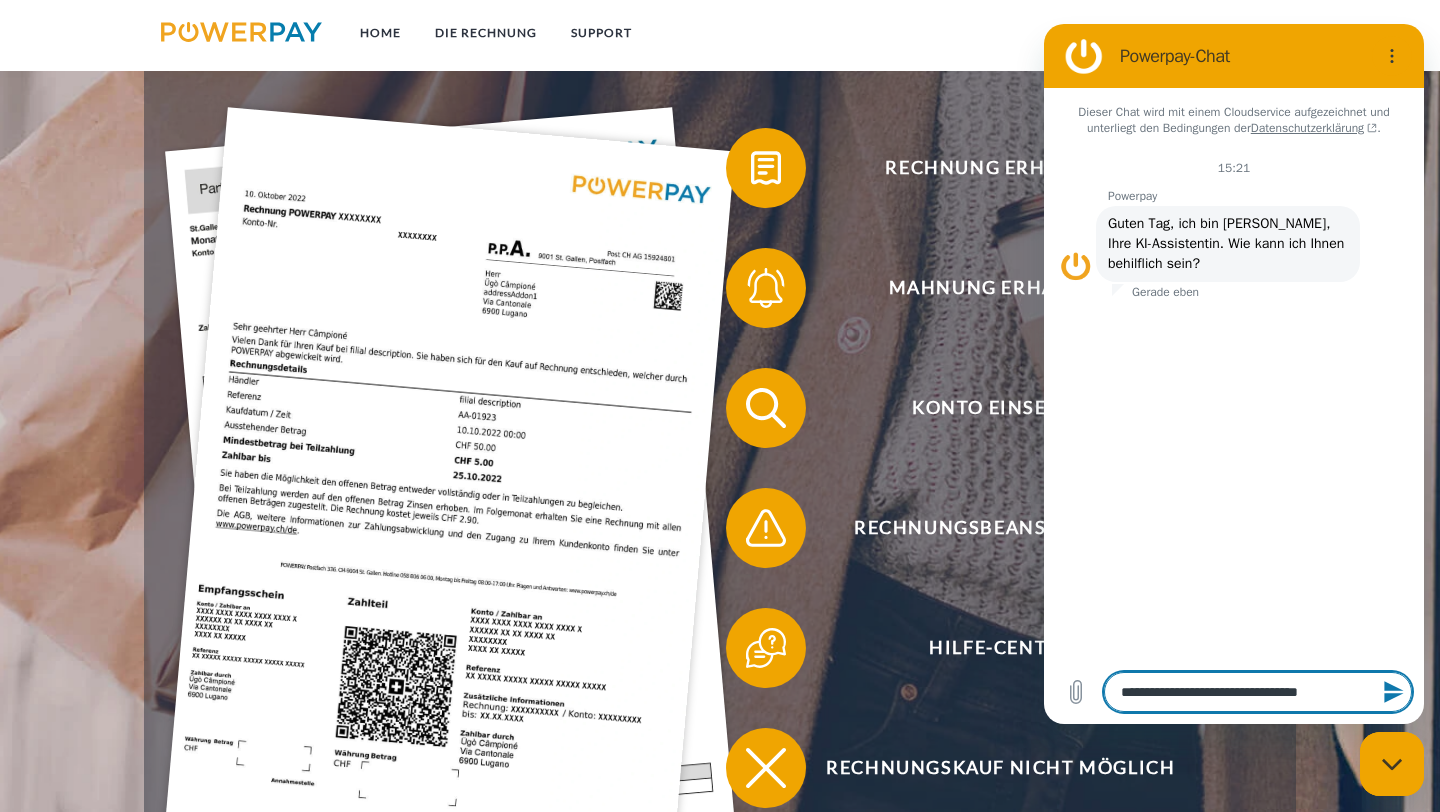 type on "**********" 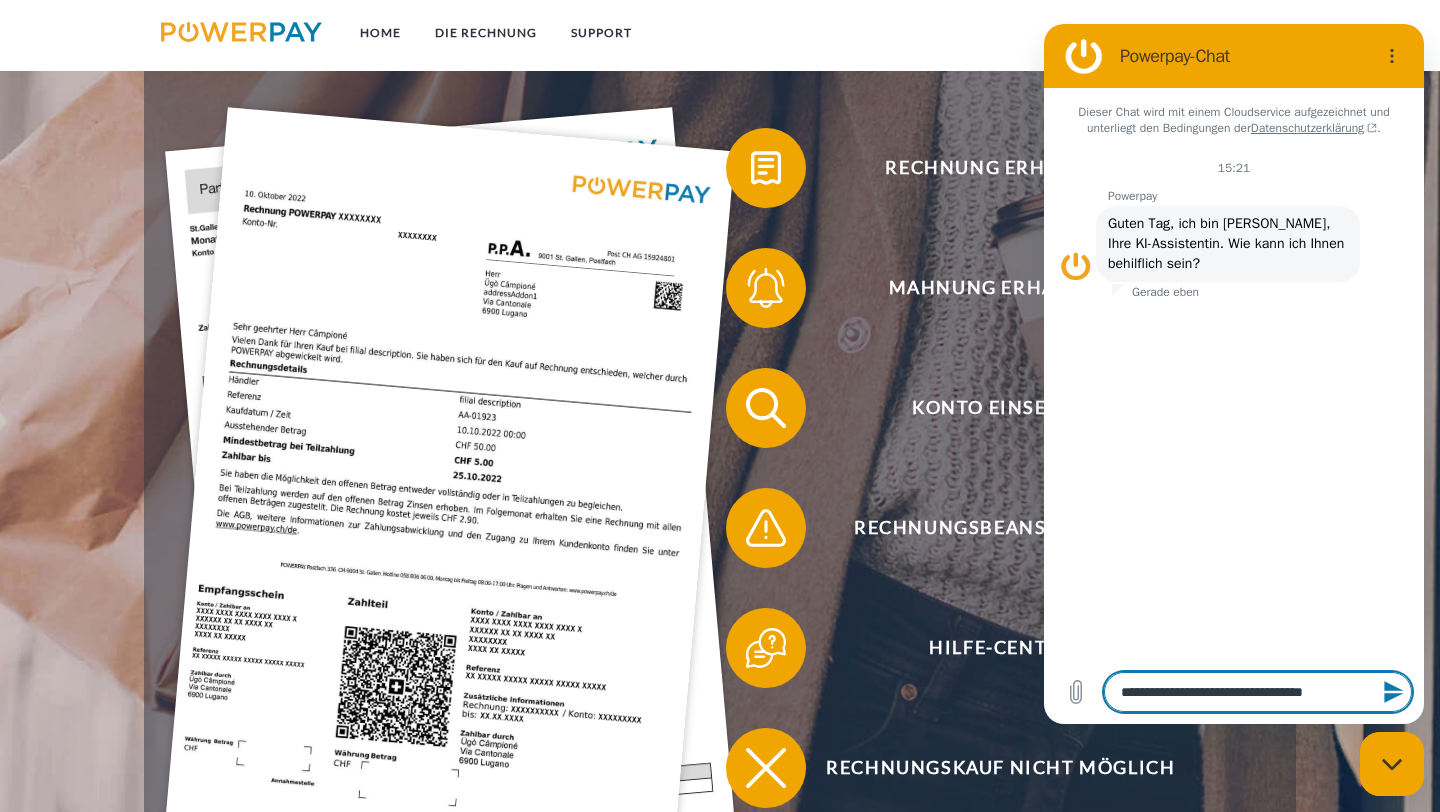 type on "**********" 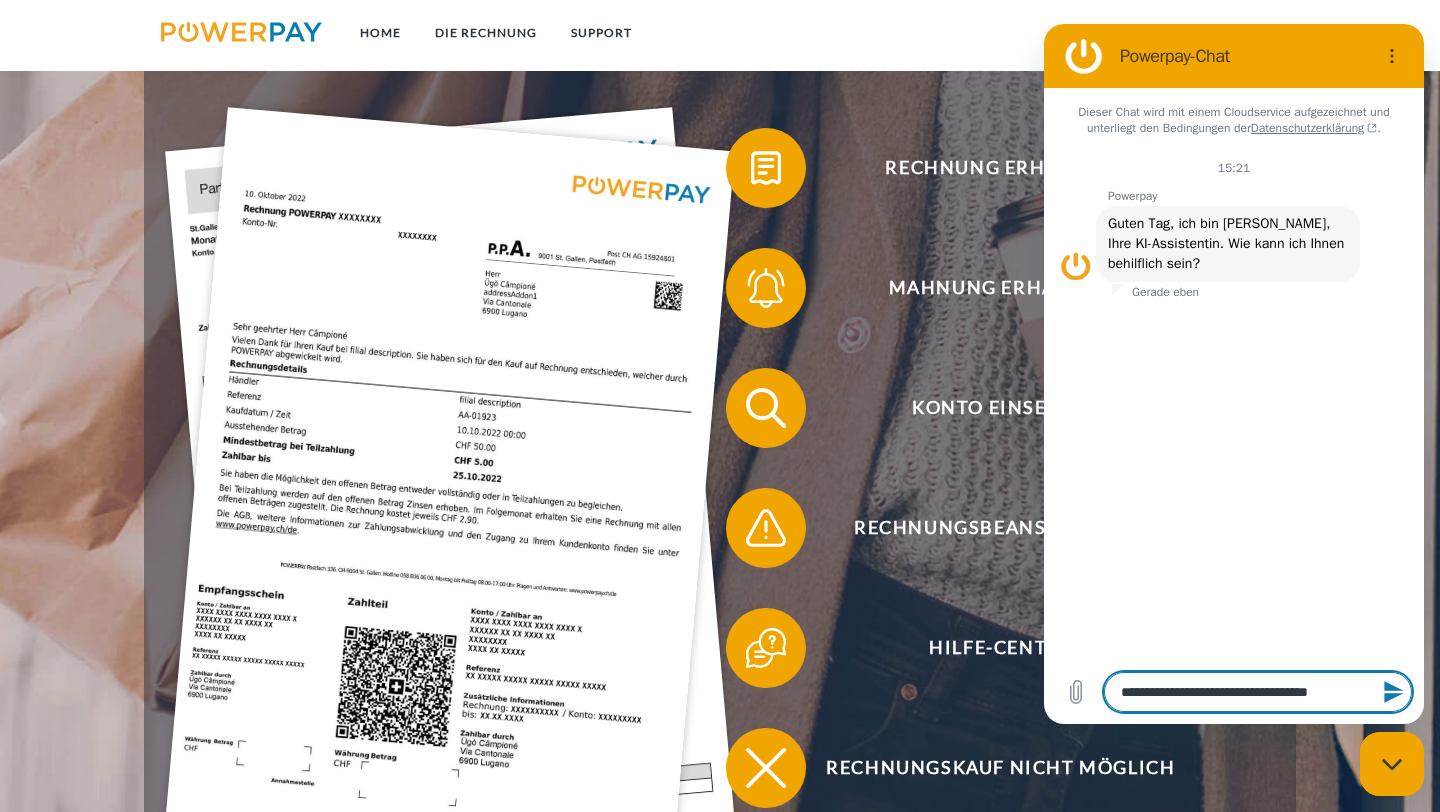 type on "*" 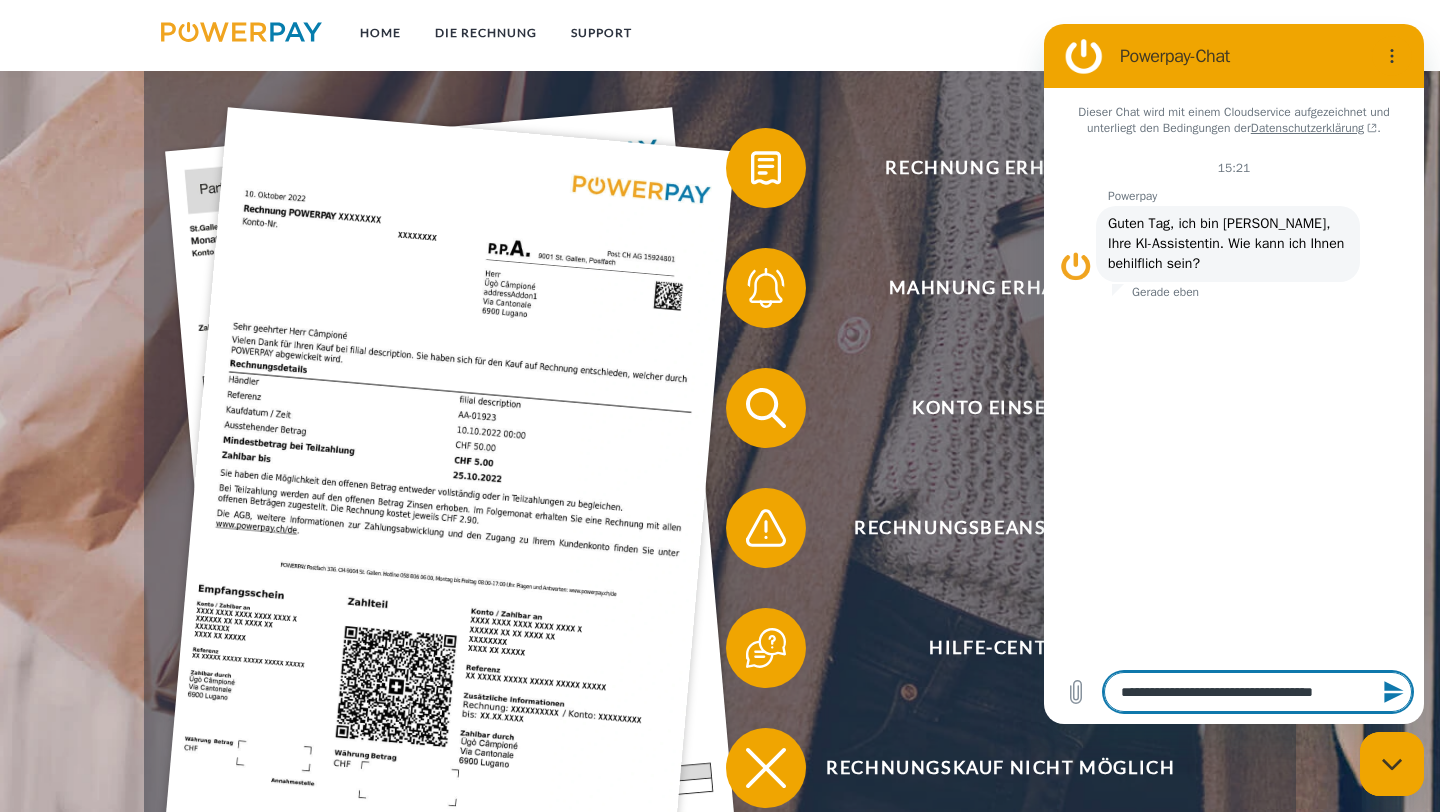 type on "**********" 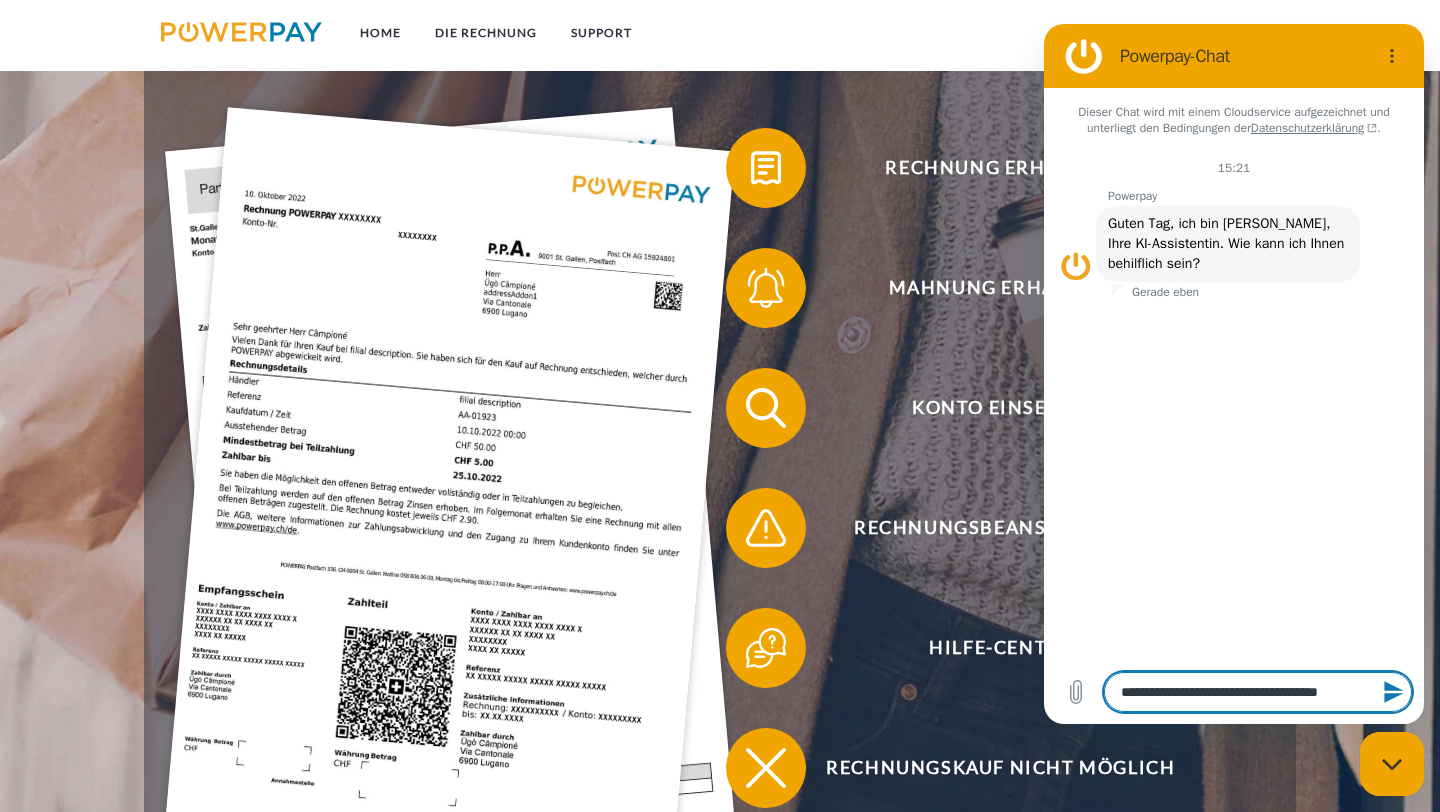 type on "**********" 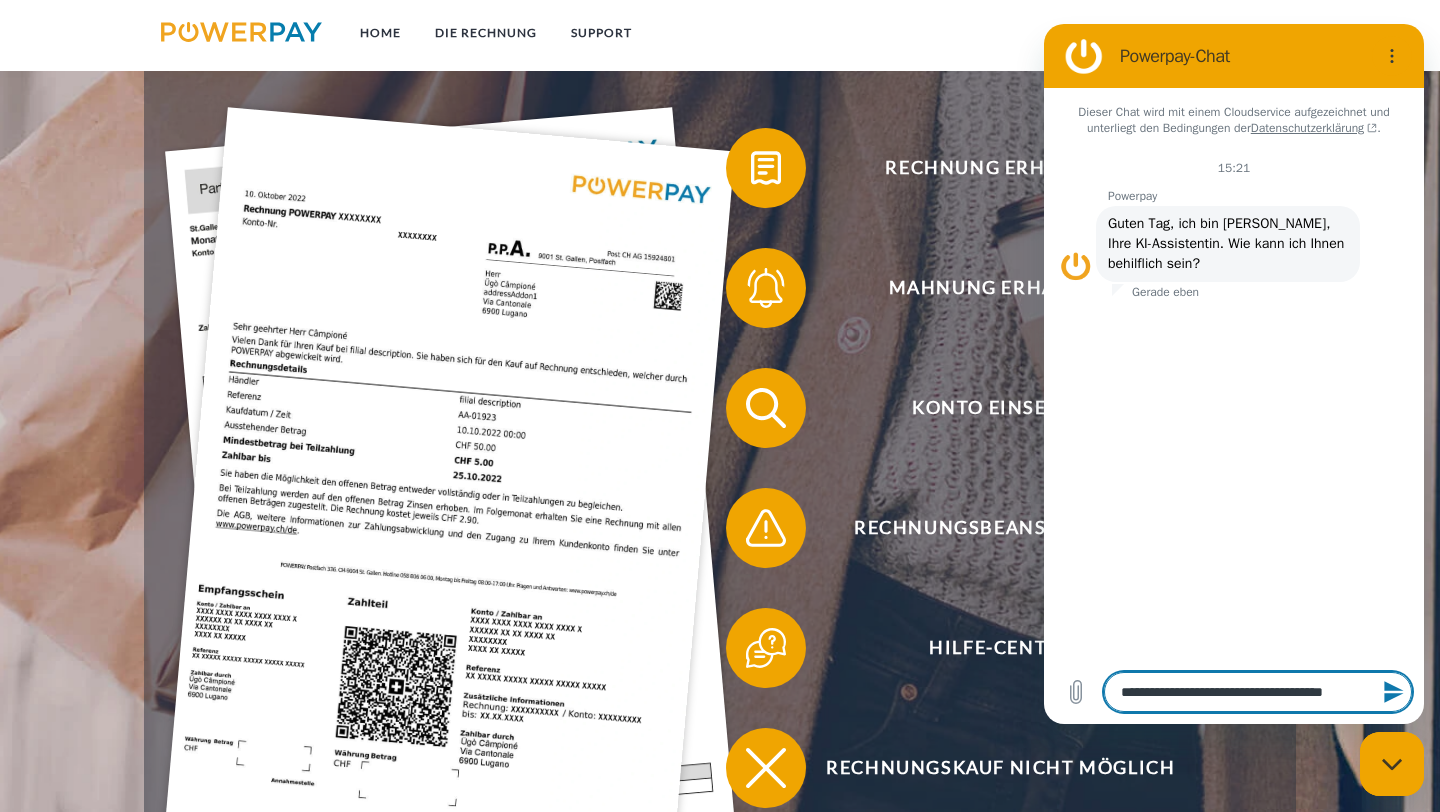 type on "*" 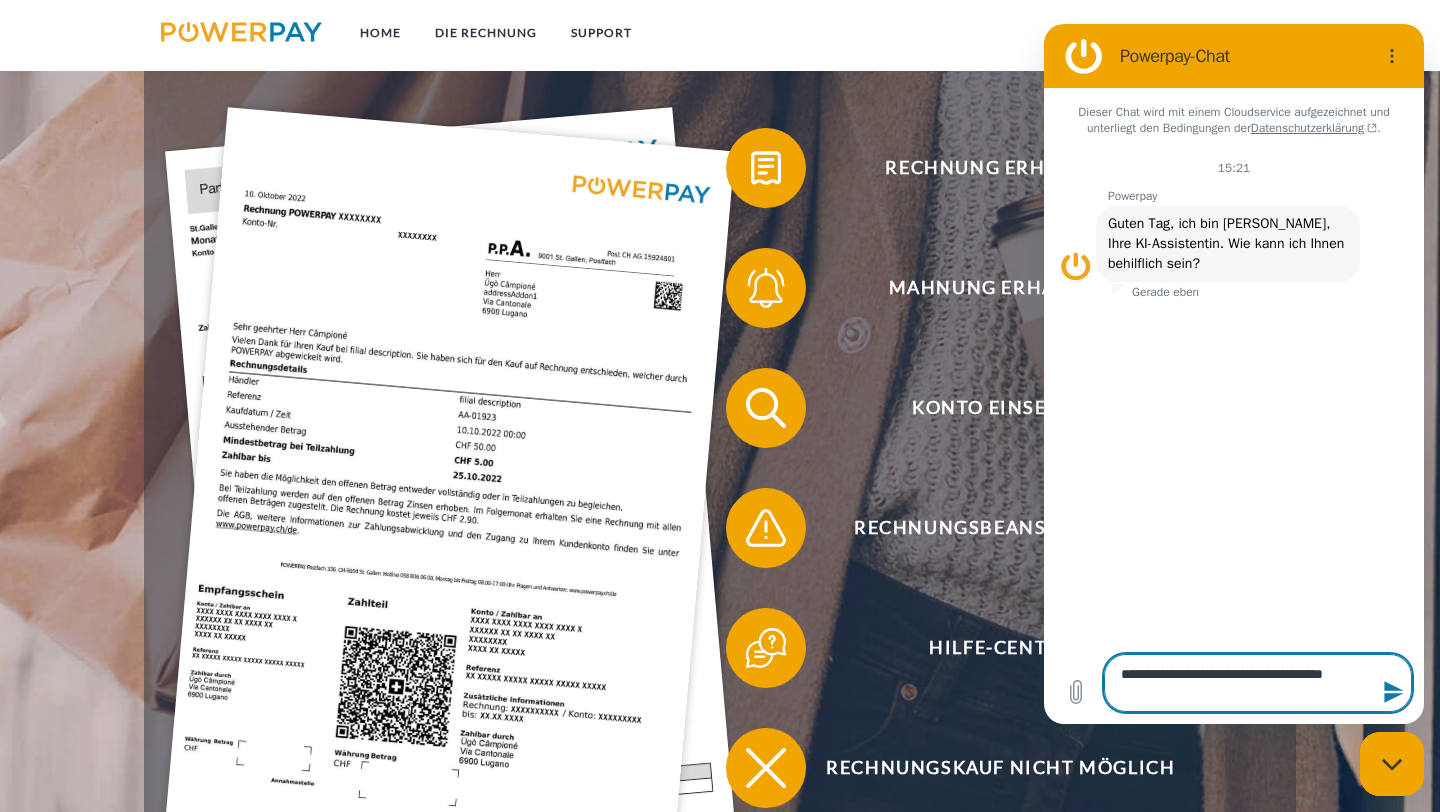 type on "**********" 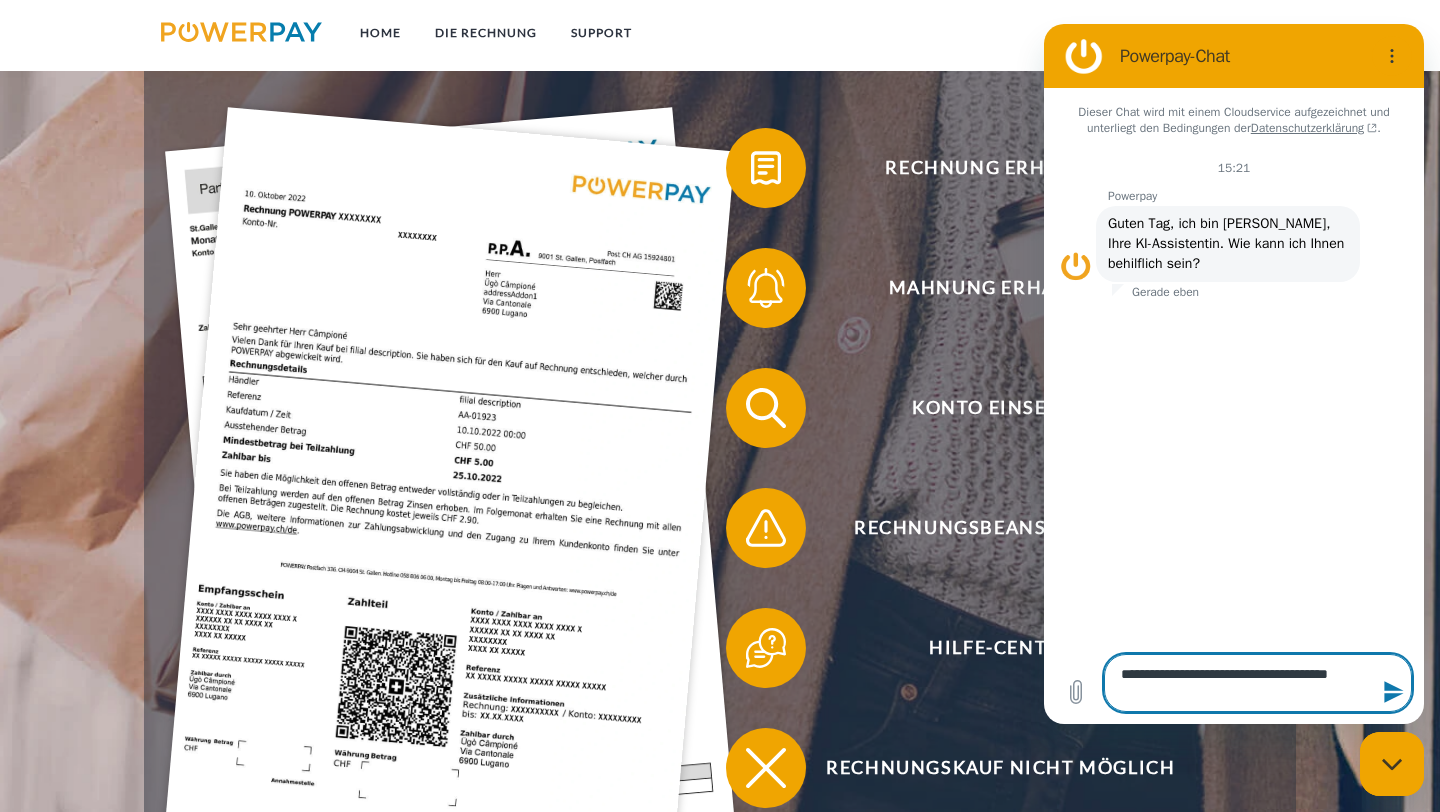 type on "**********" 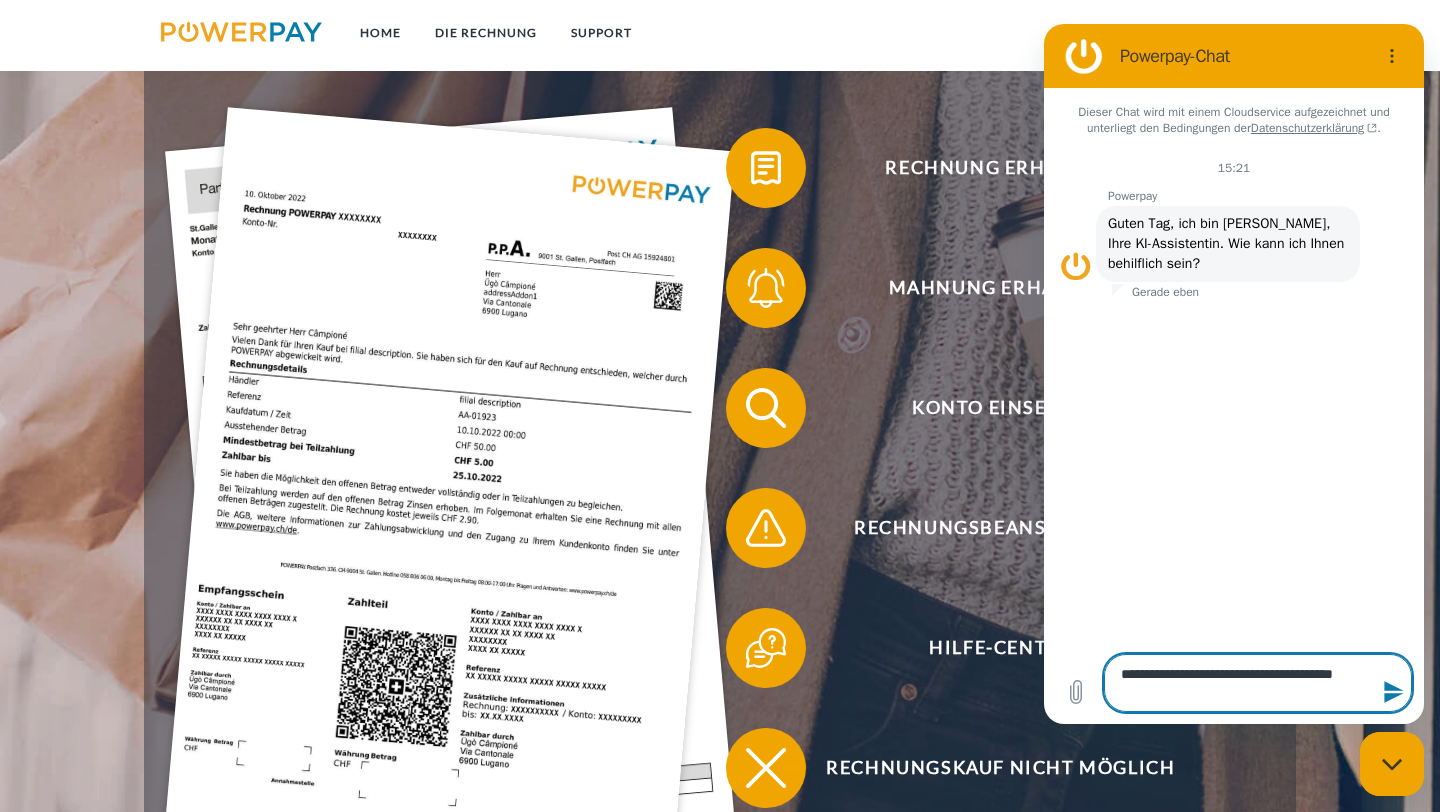 type on "**********" 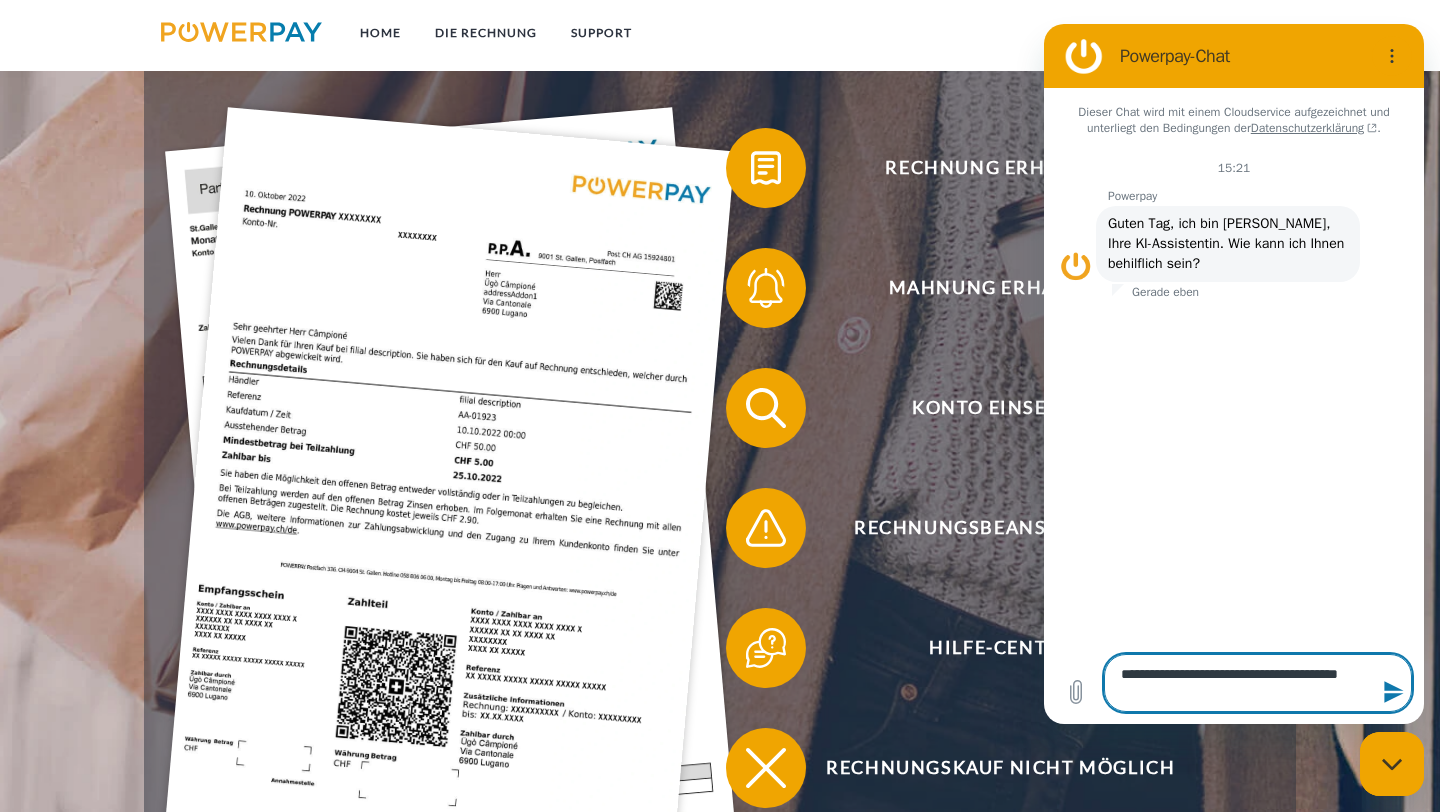 type on "**********" 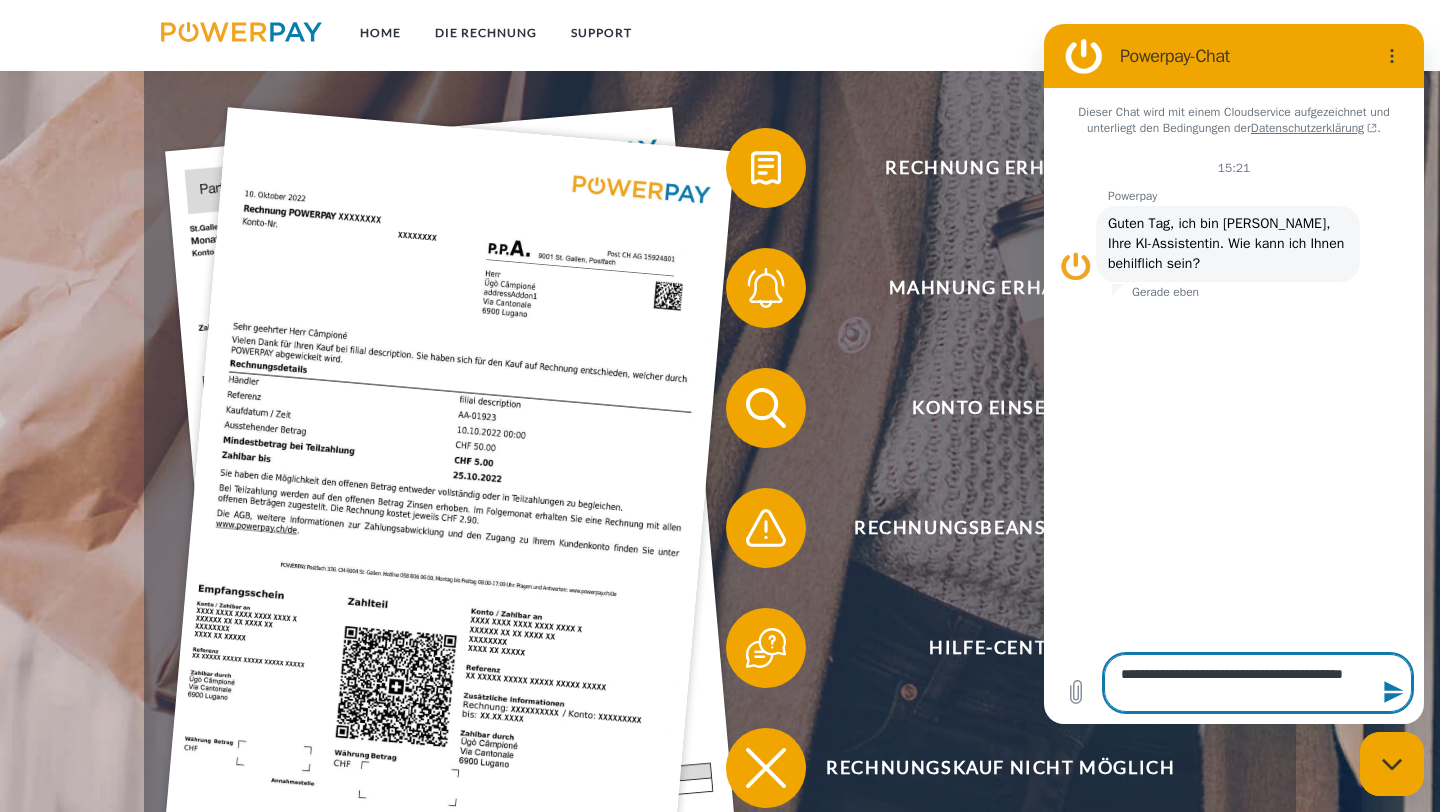 type on "**********" 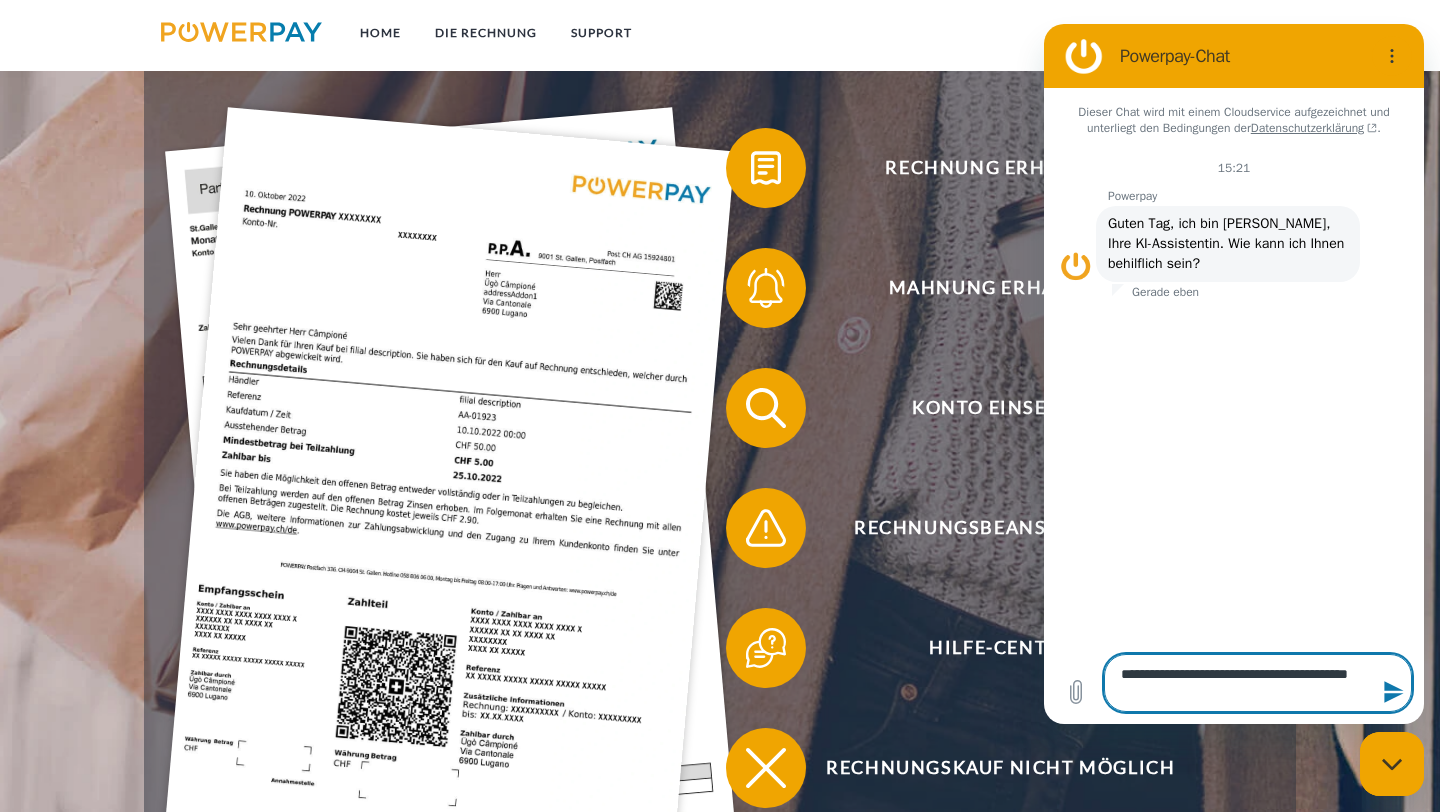 type on "**********" 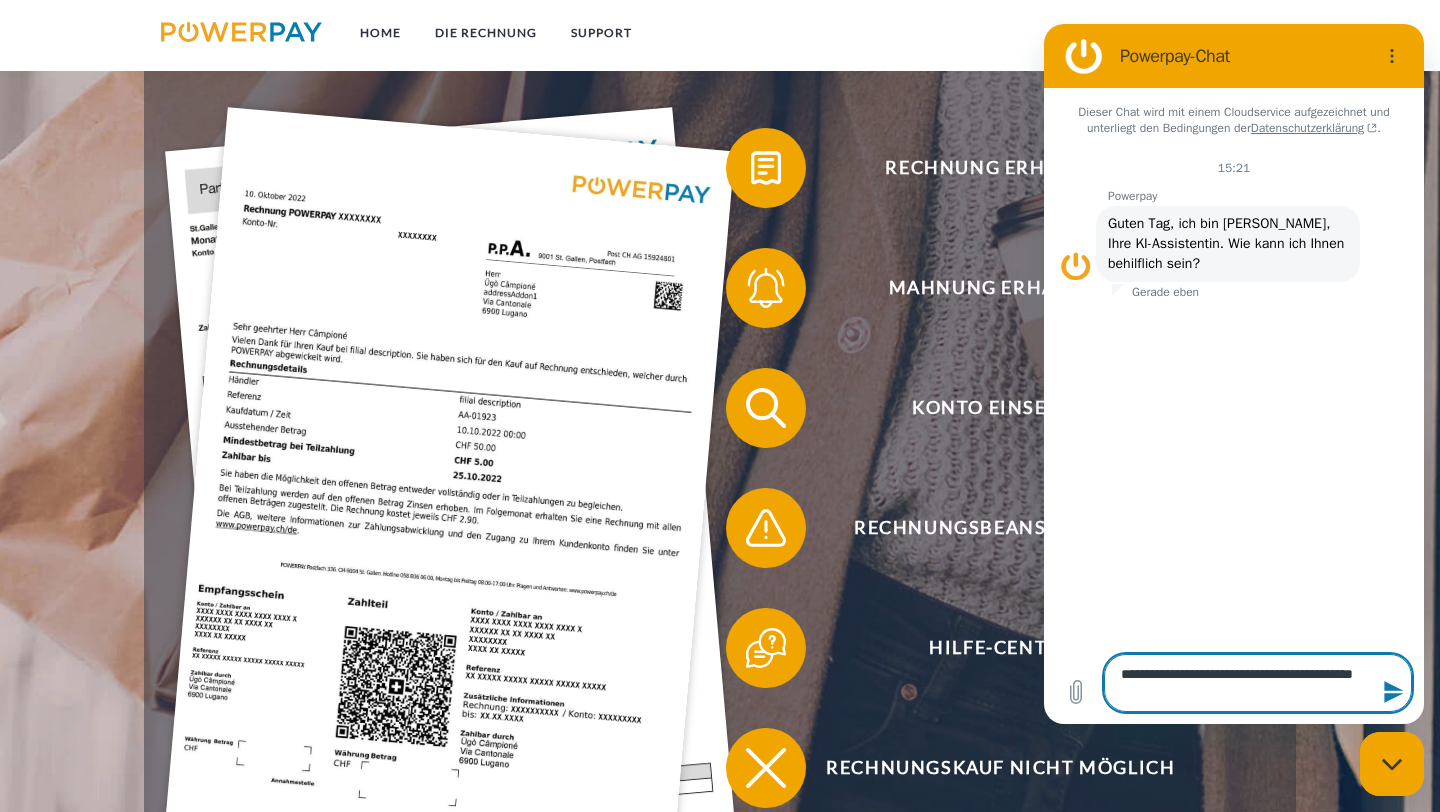 type on "**********" 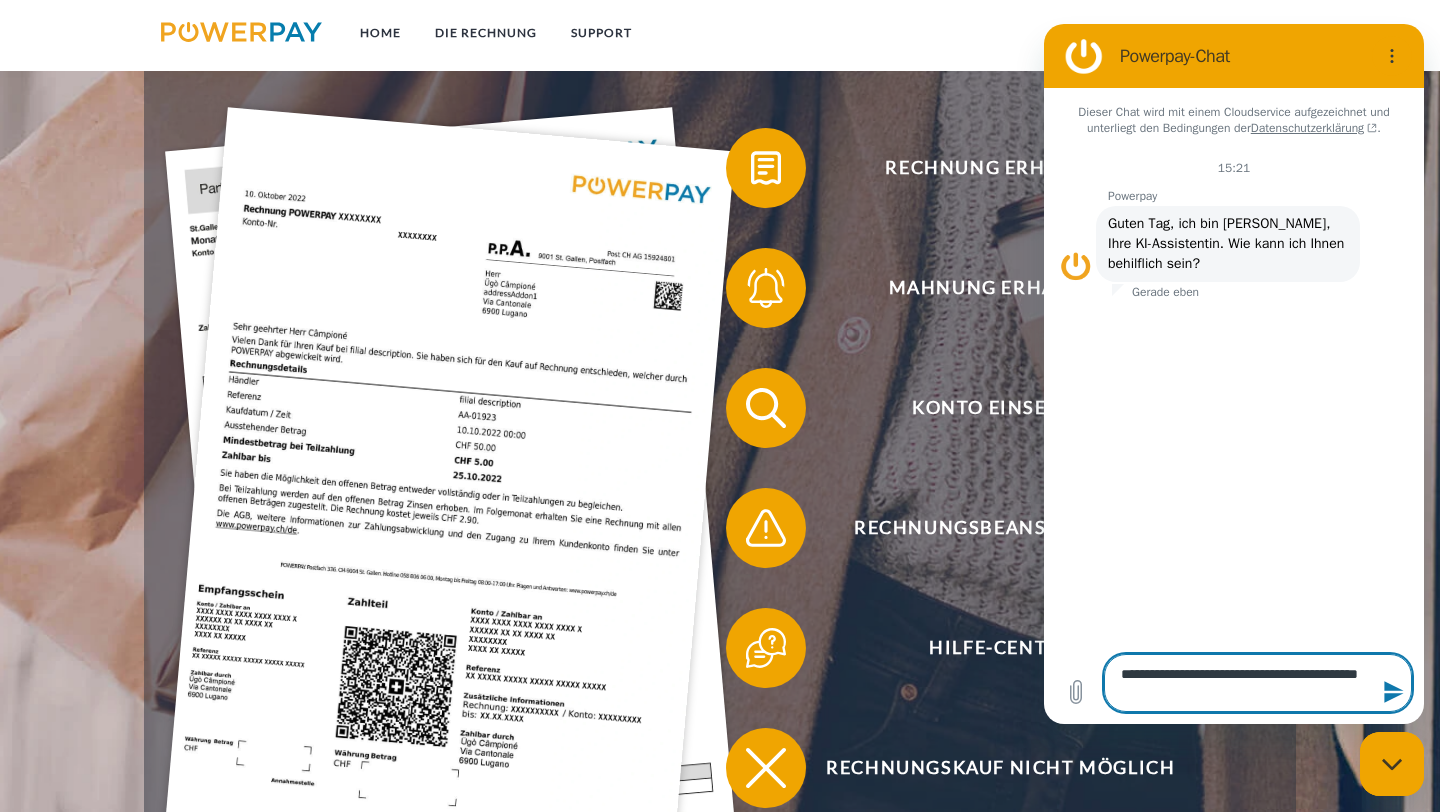 type on "**********" 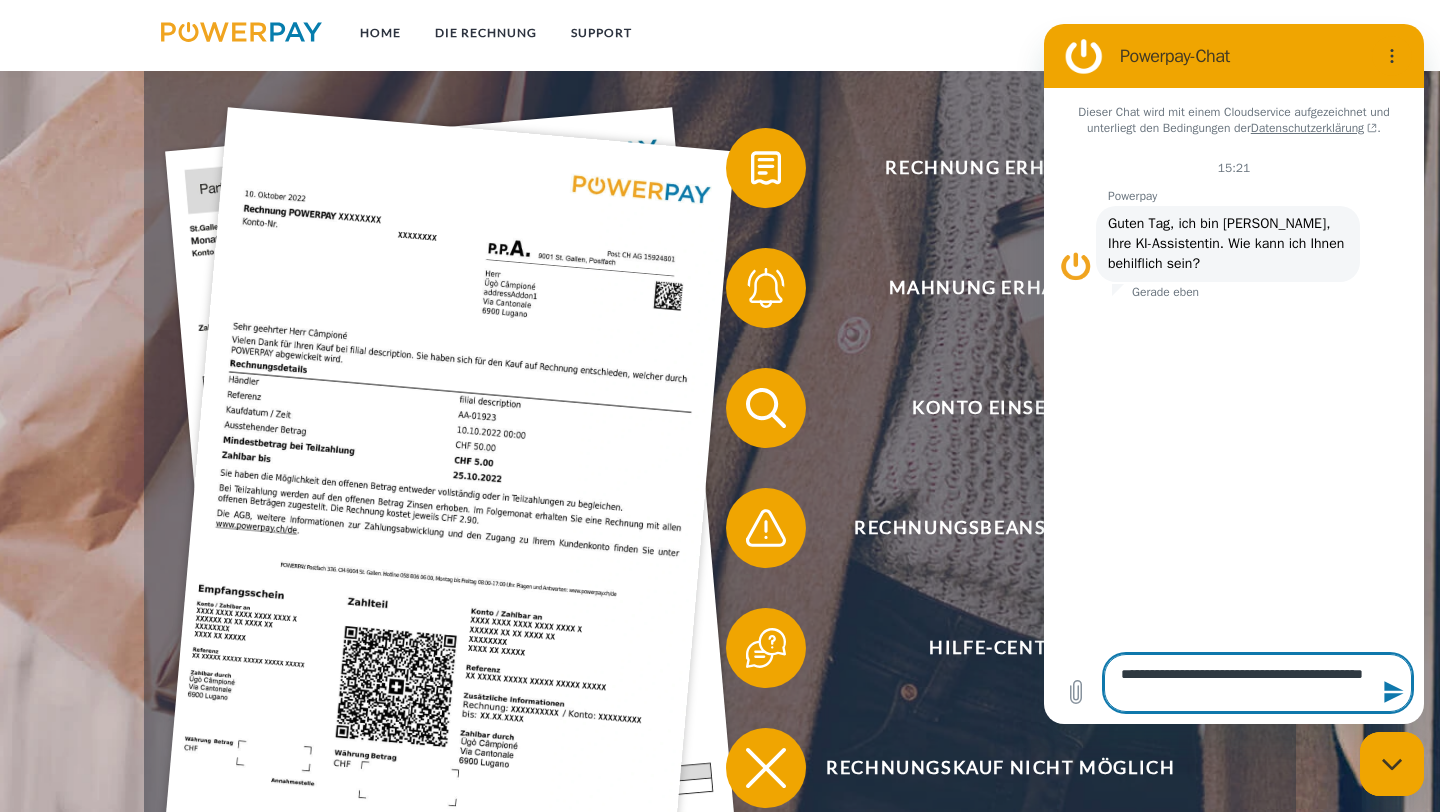 type on "**********" 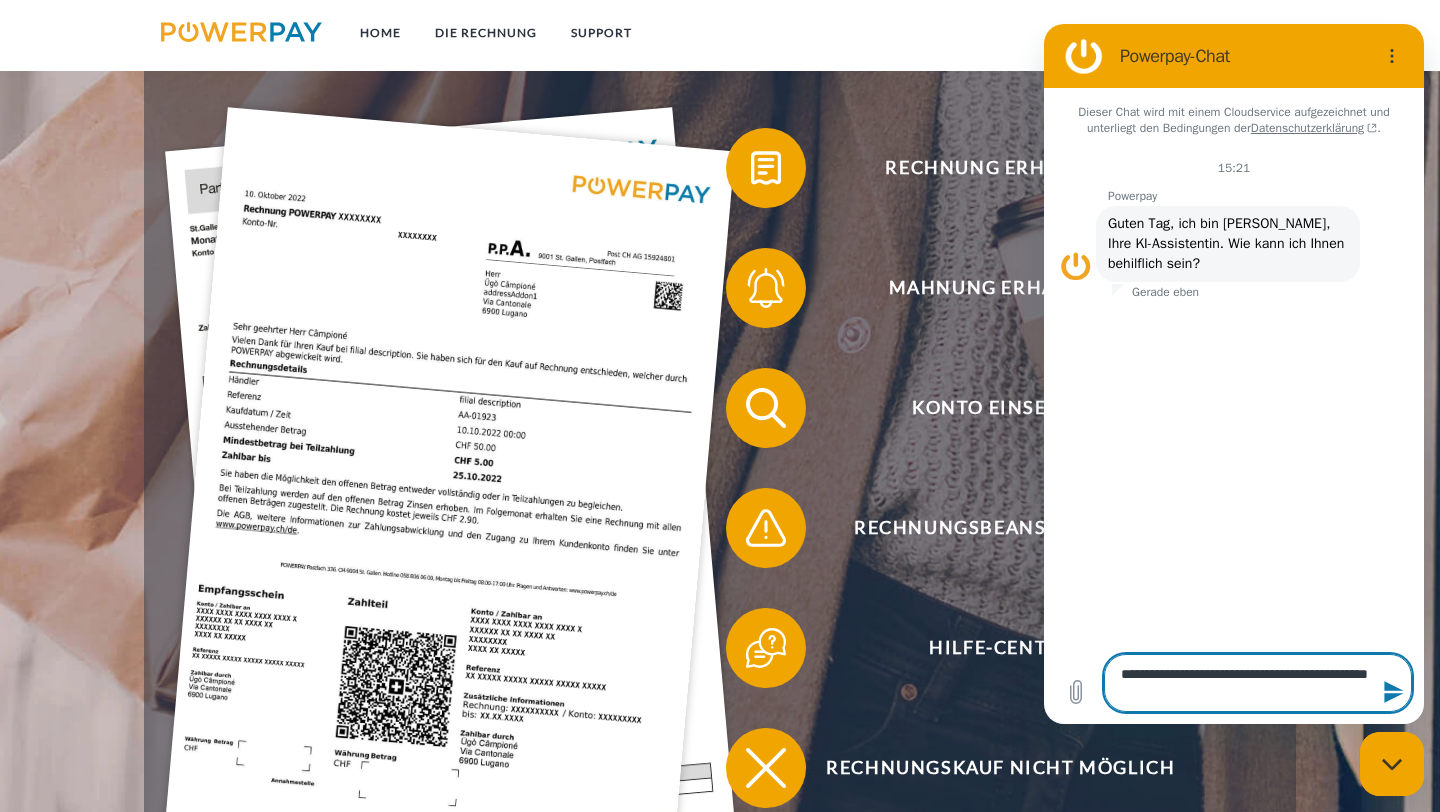 type on "**********" 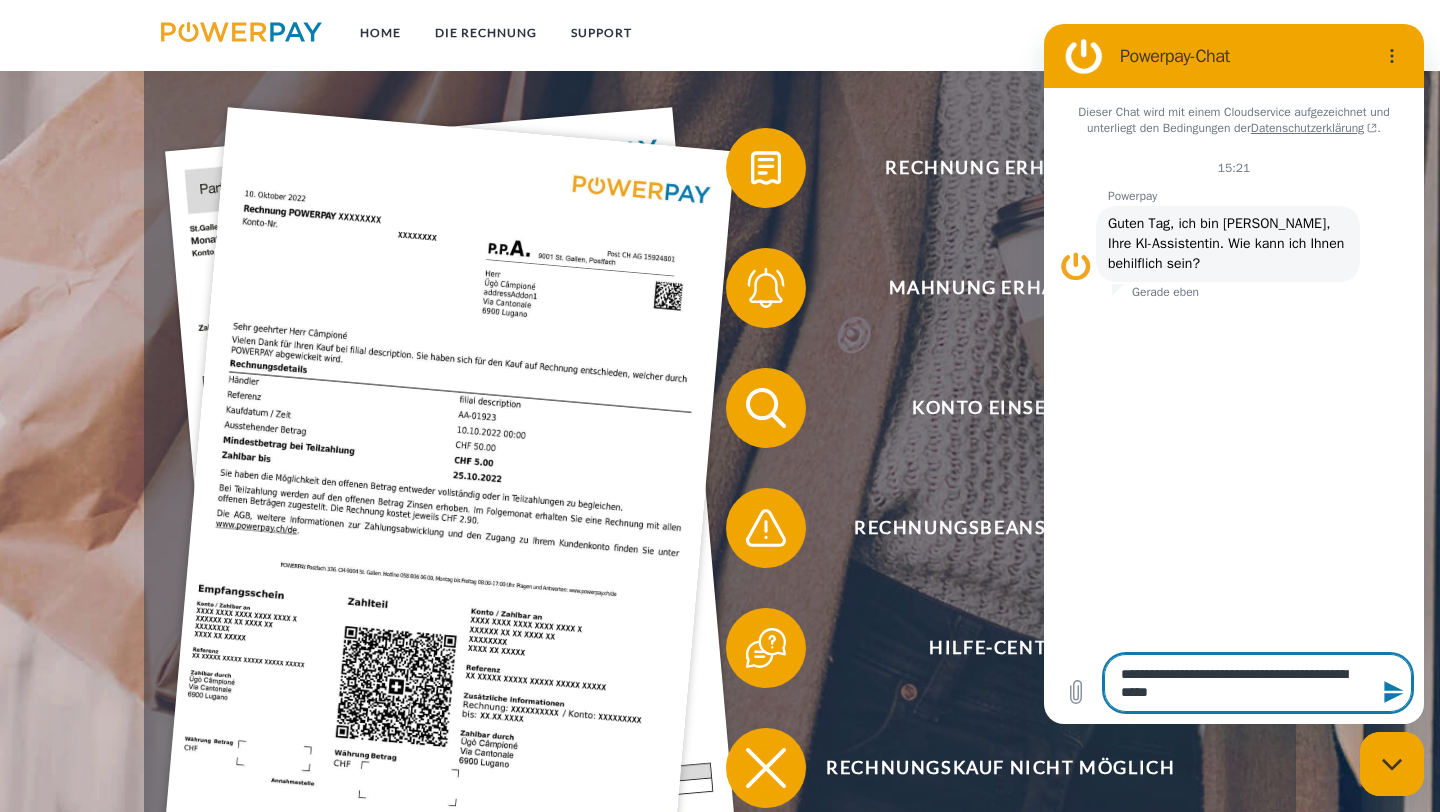 type on "**********" 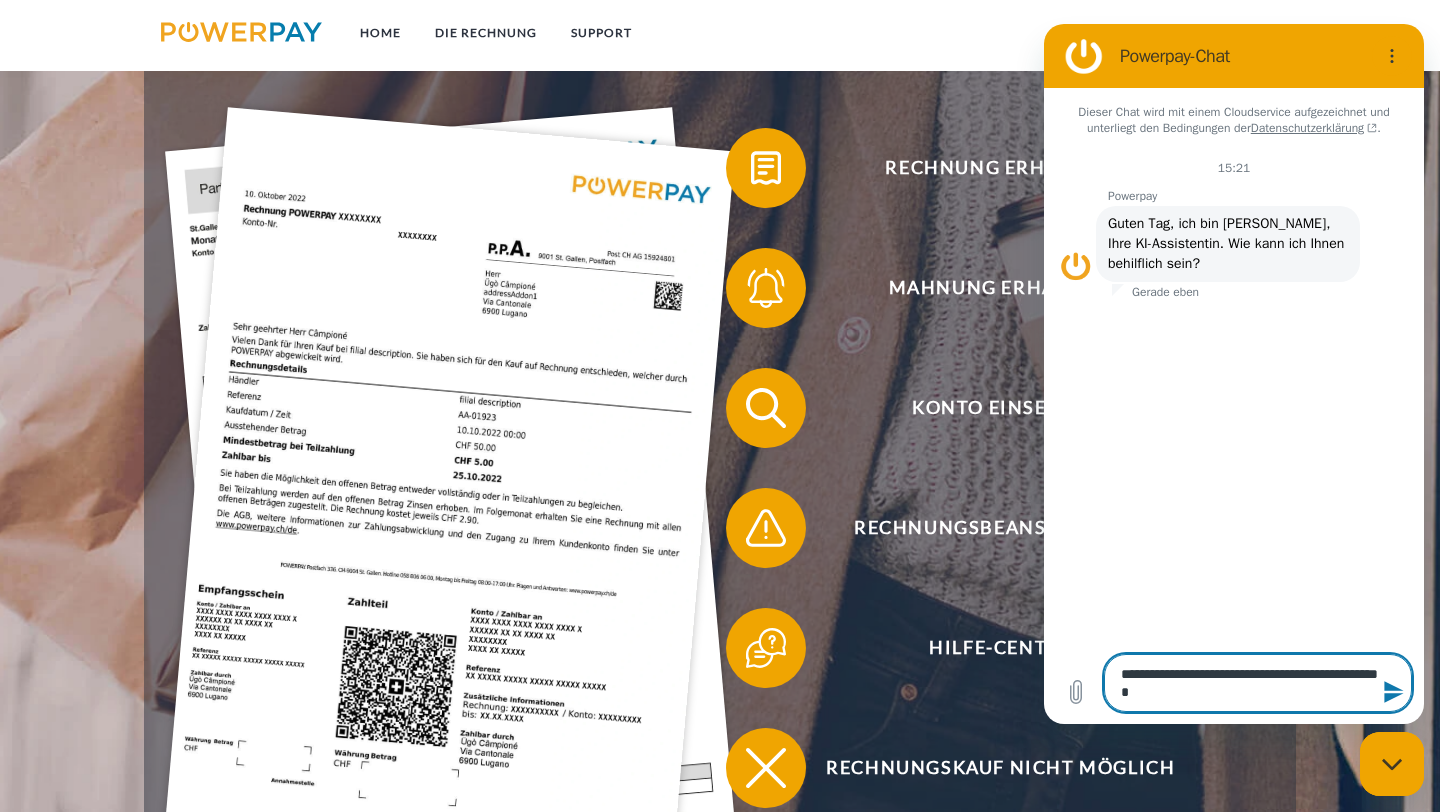 type on "**********" 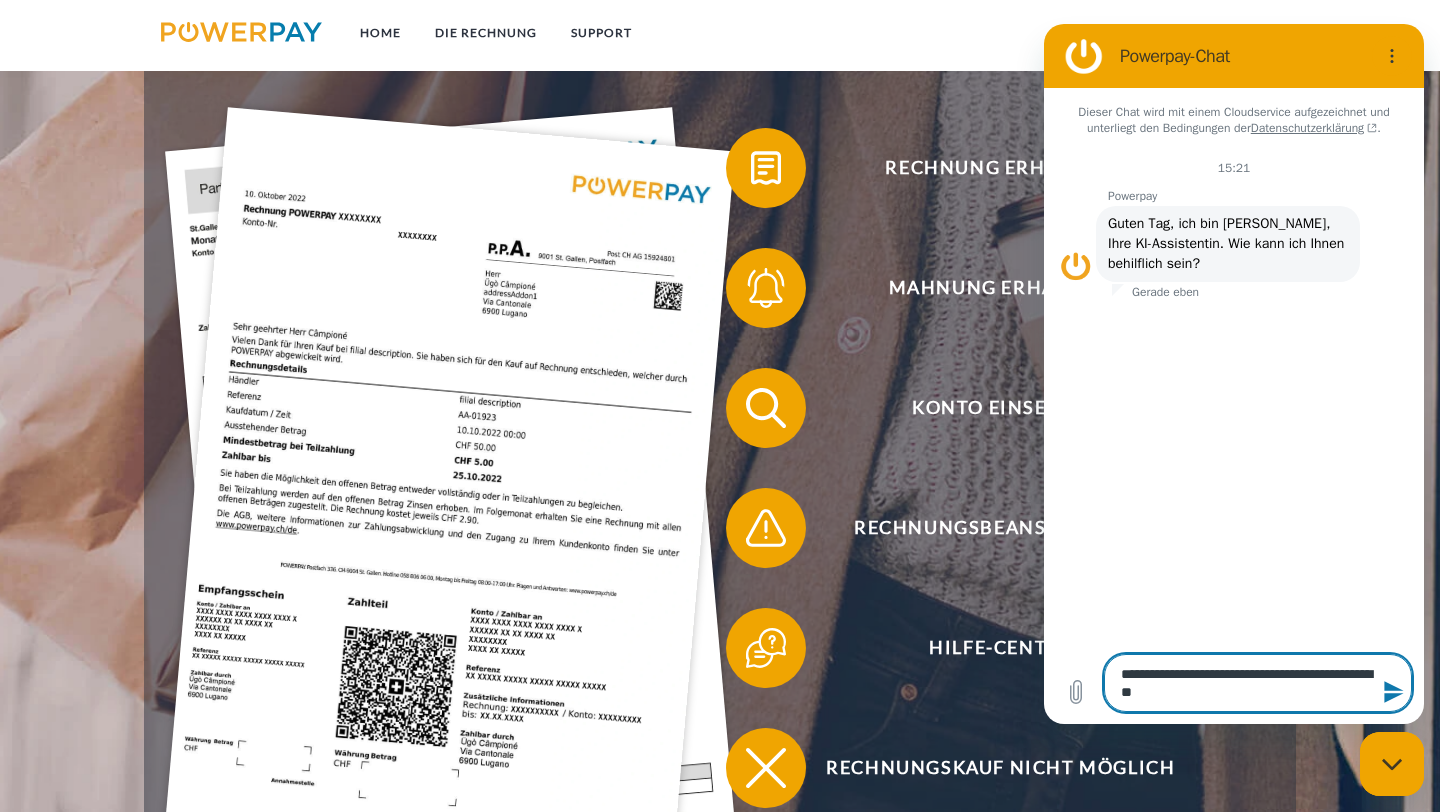 type on "**********" 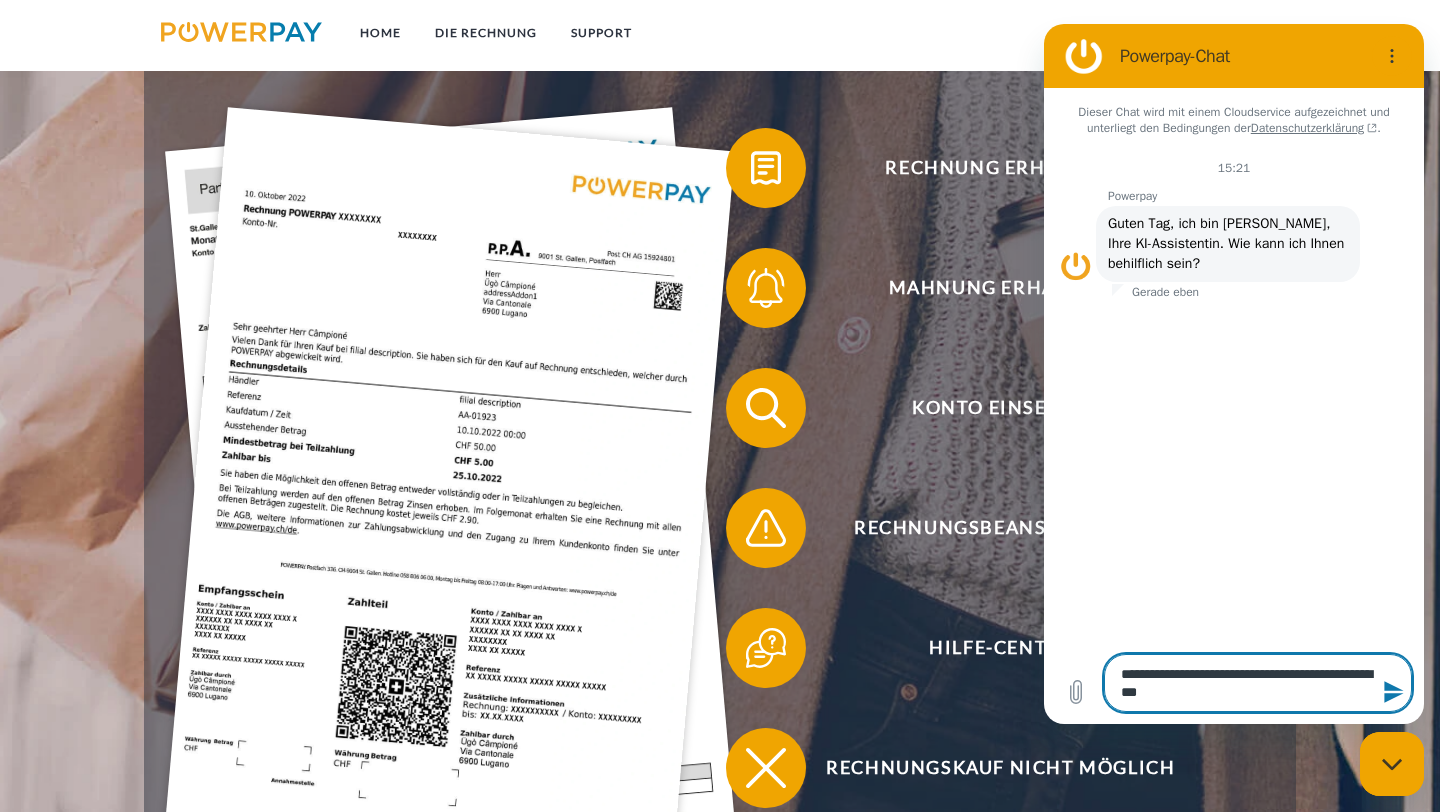 type on "**********" 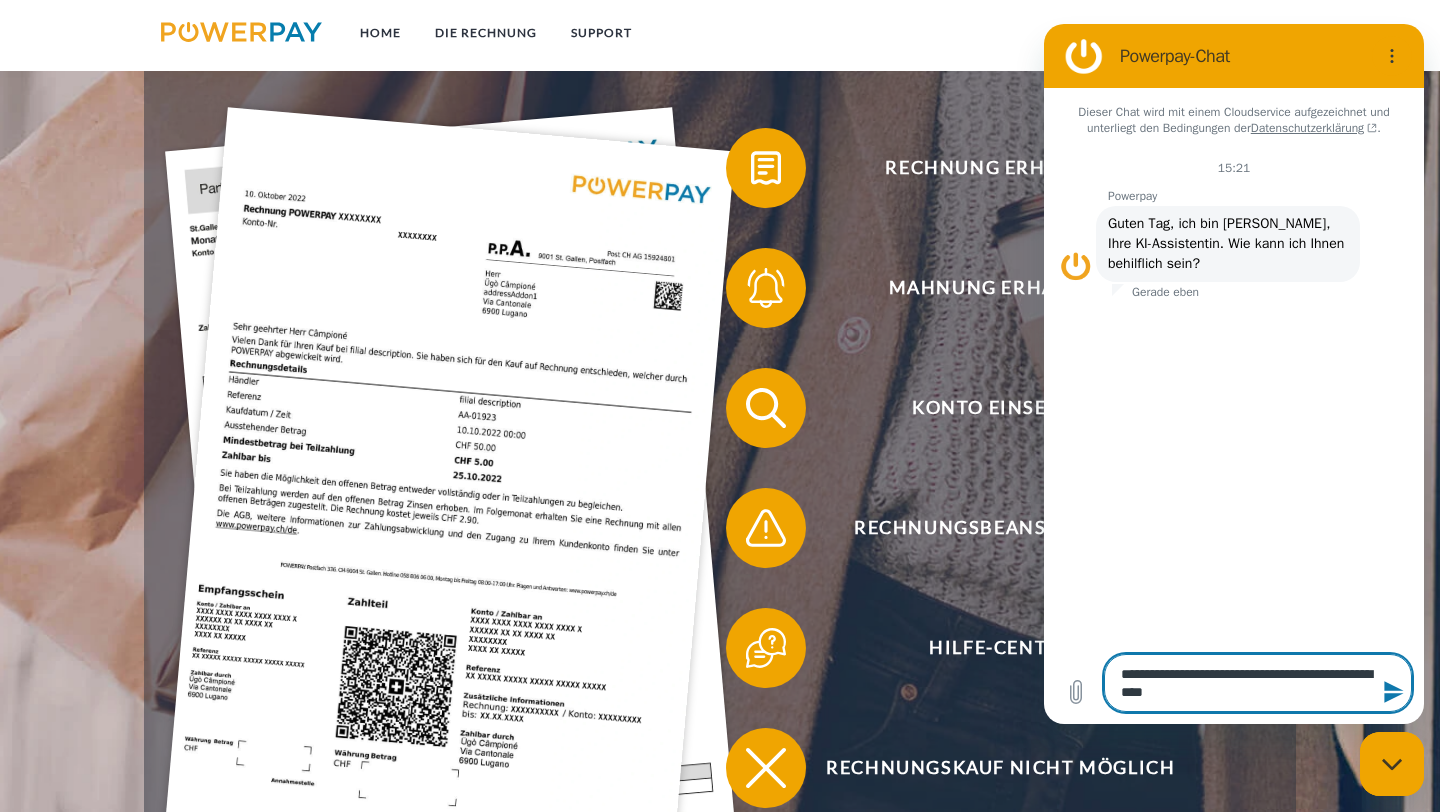 type on "*" 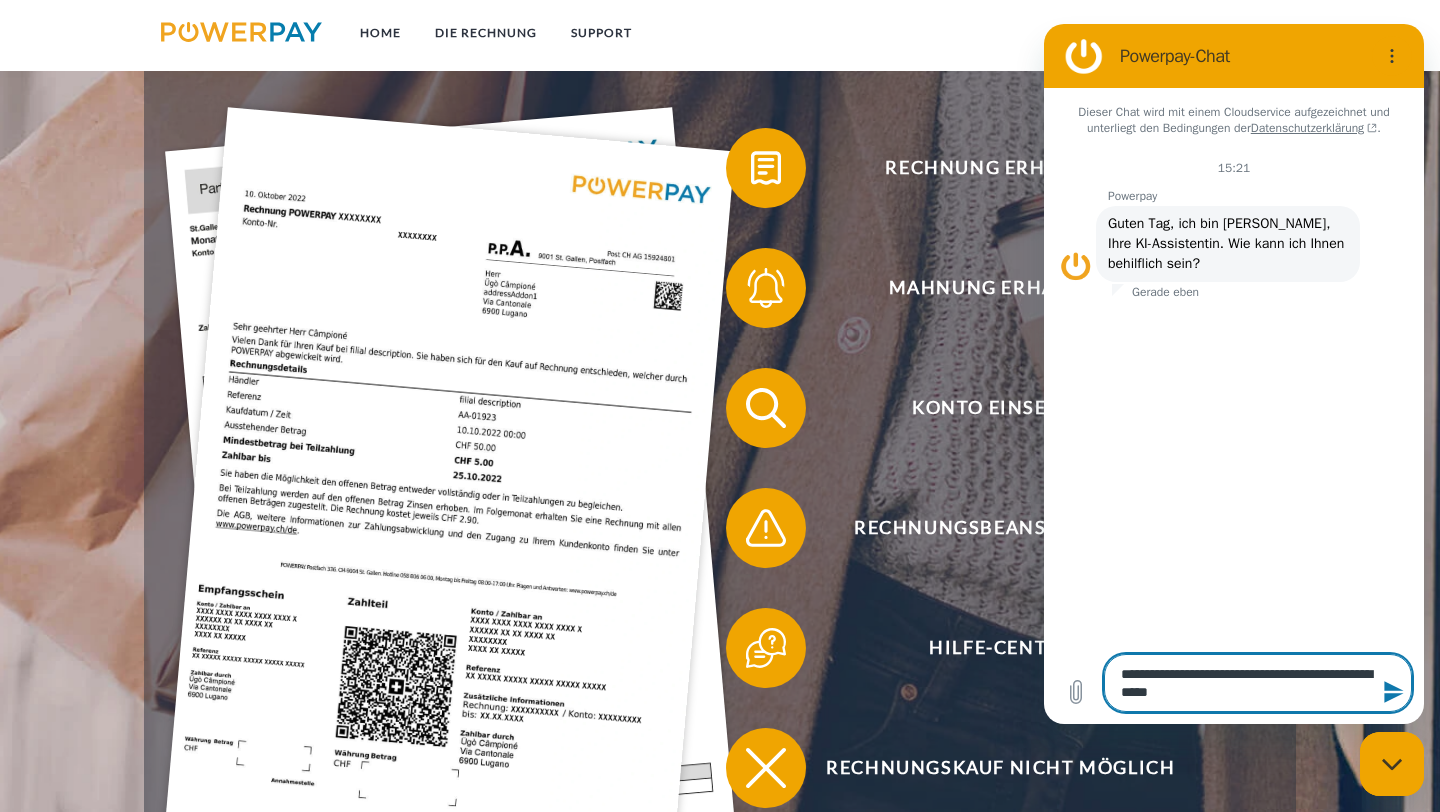 type on "**********" 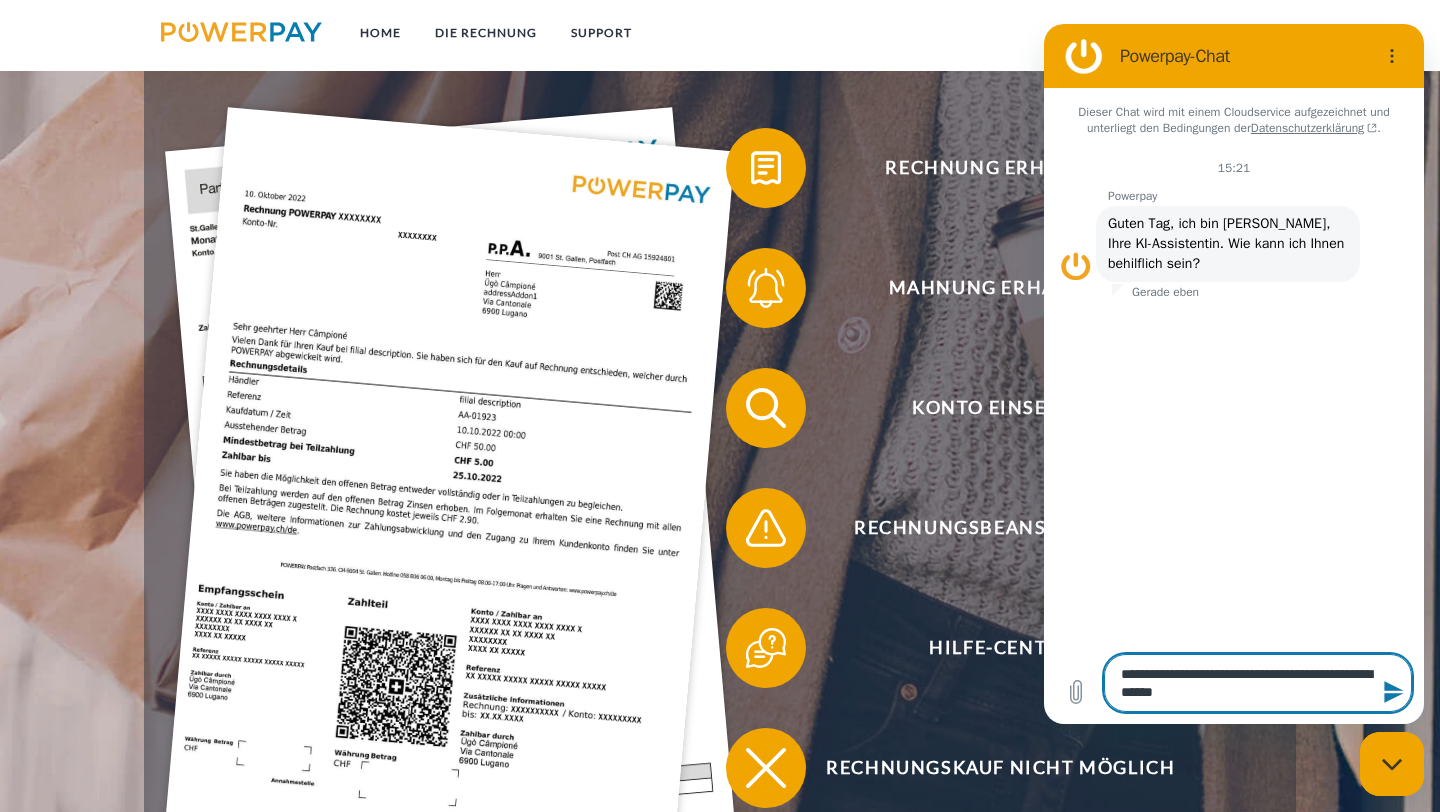 type on "**********" 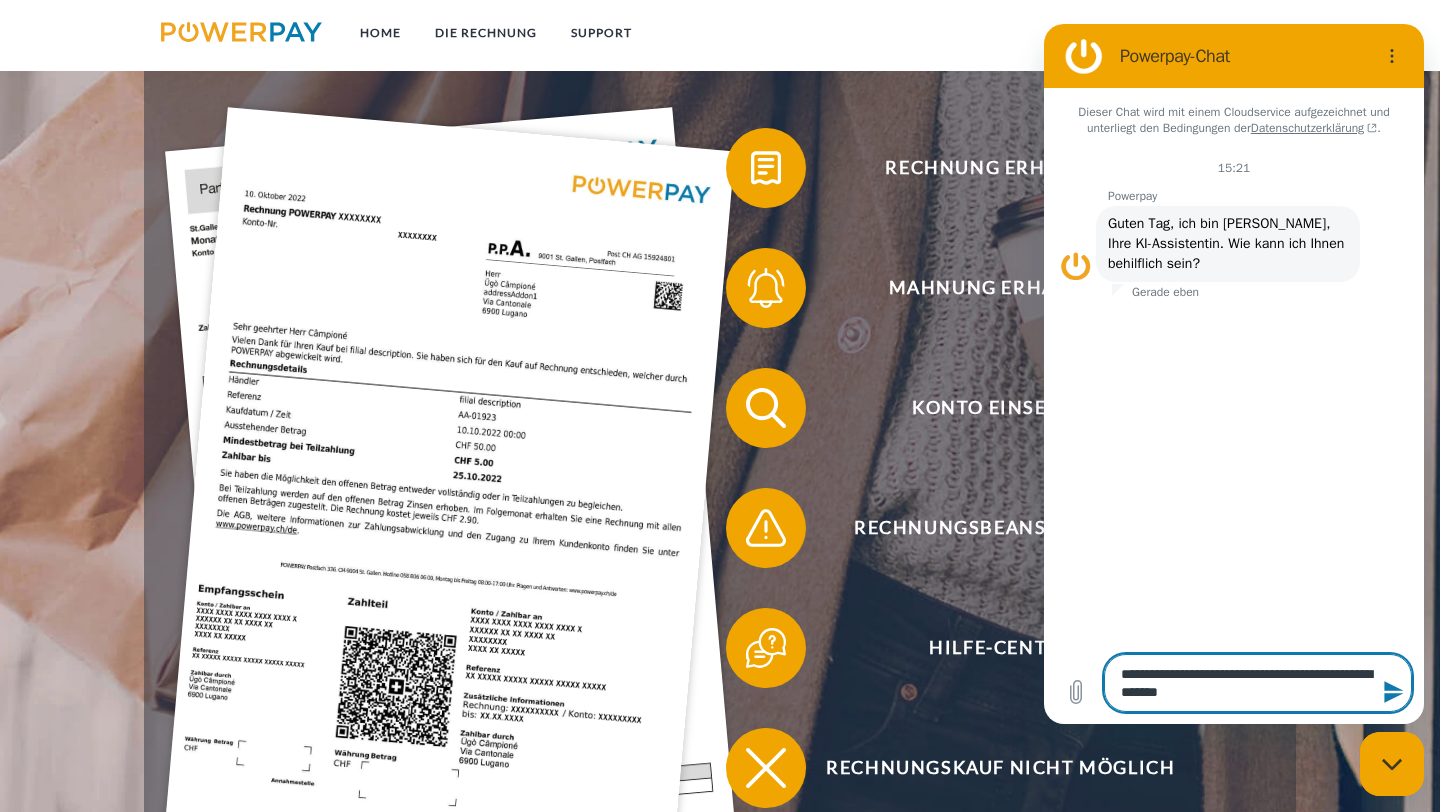 type on "**********" 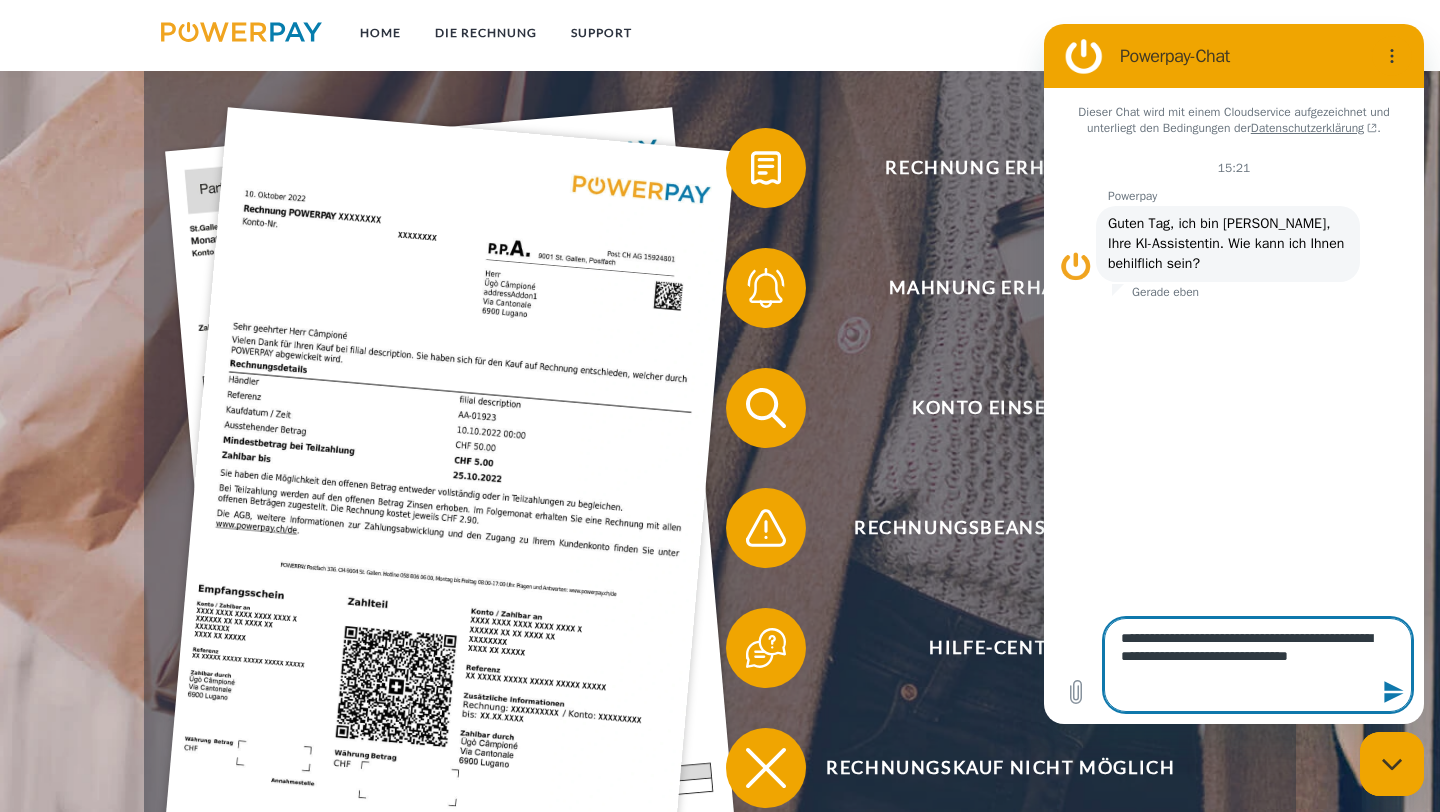 type on "**********" 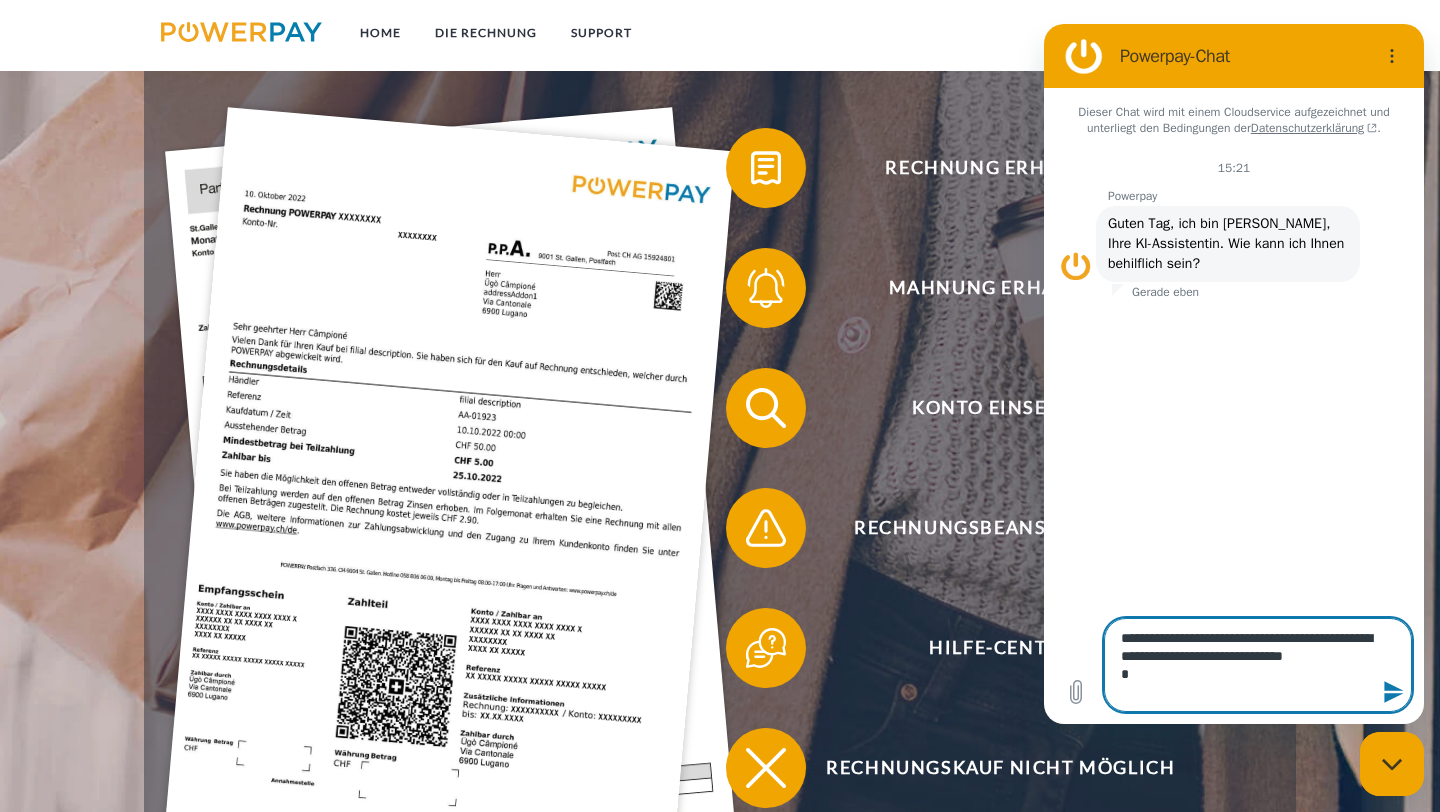 type on "**********" 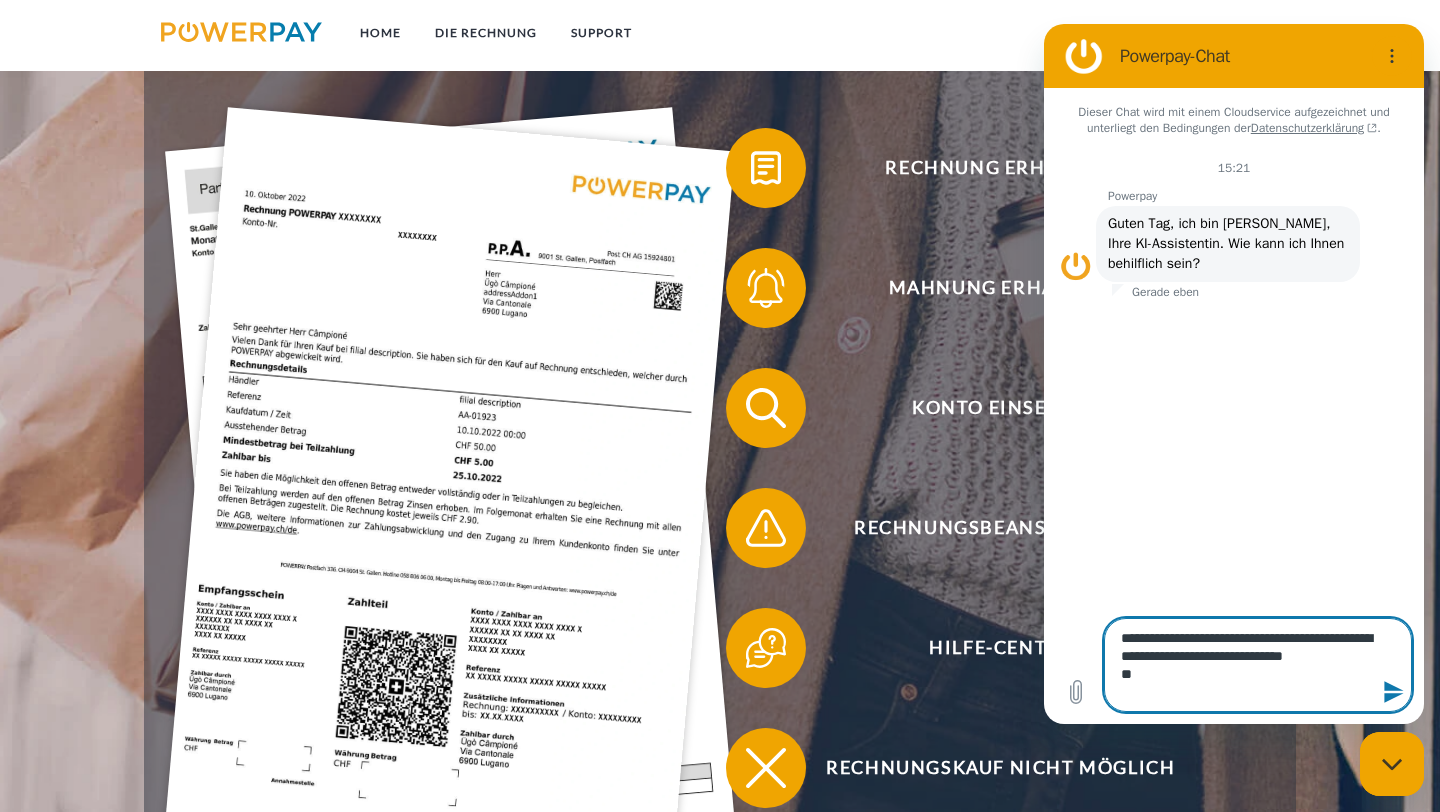 type on "**********" 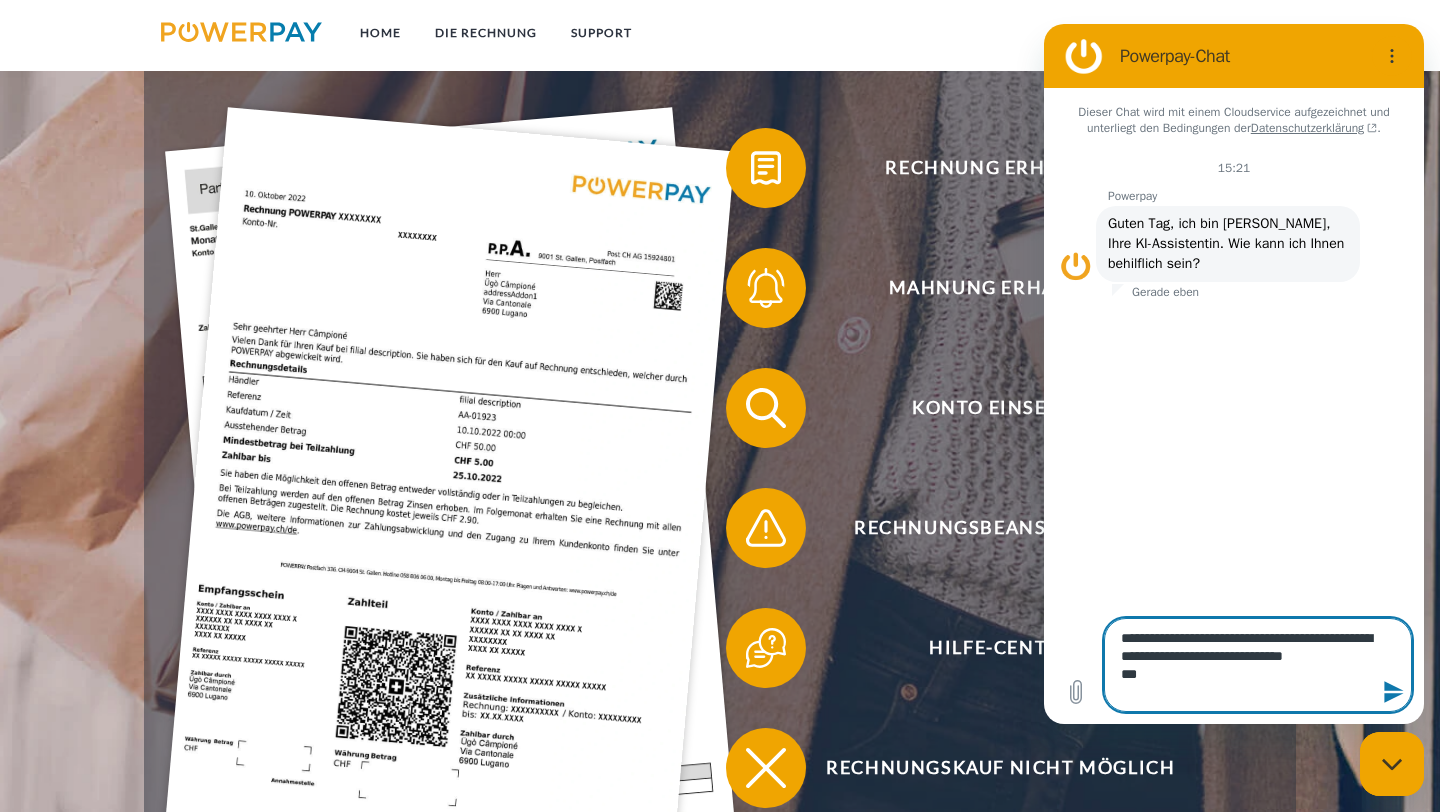type on "**********" 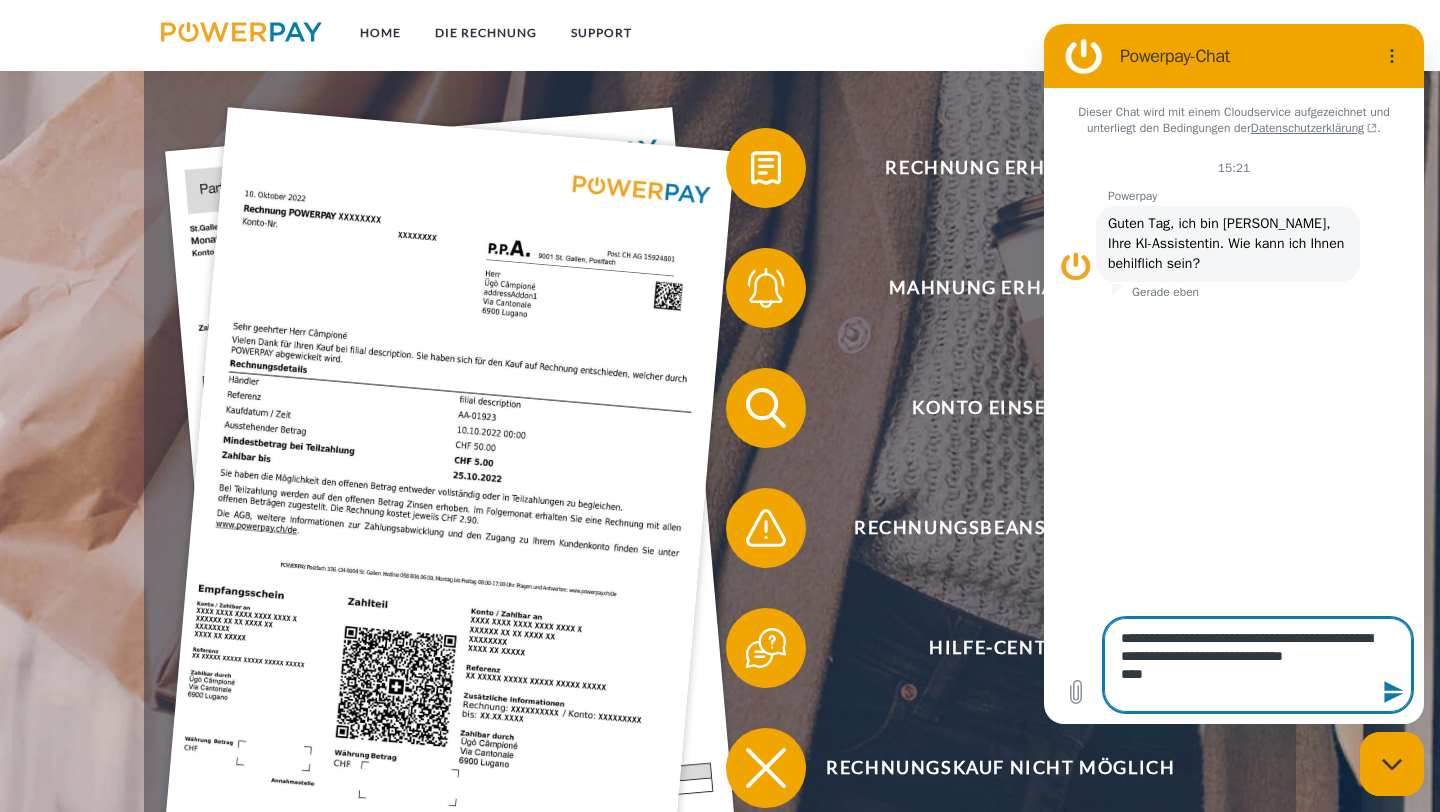 type on "**********" 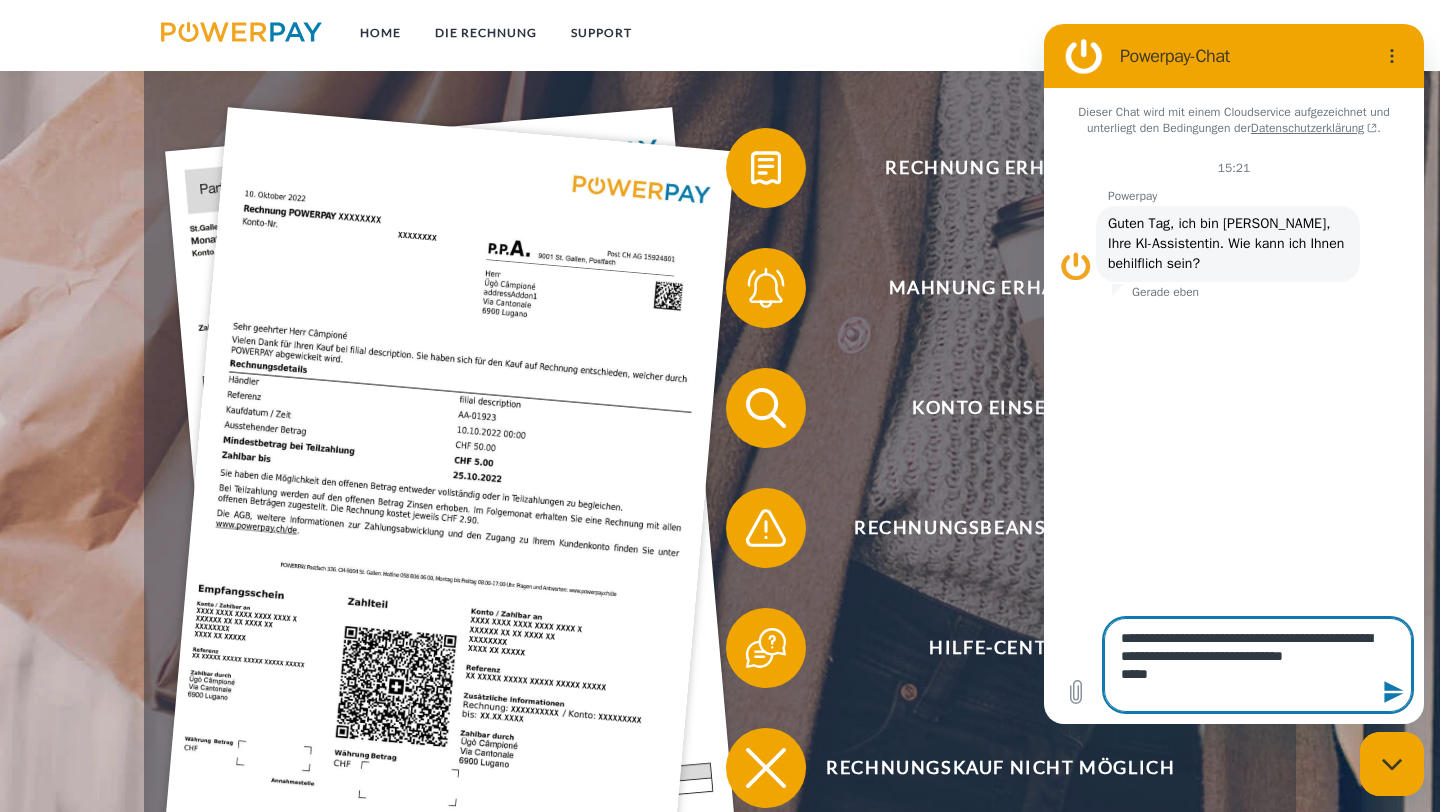 type on "**********" 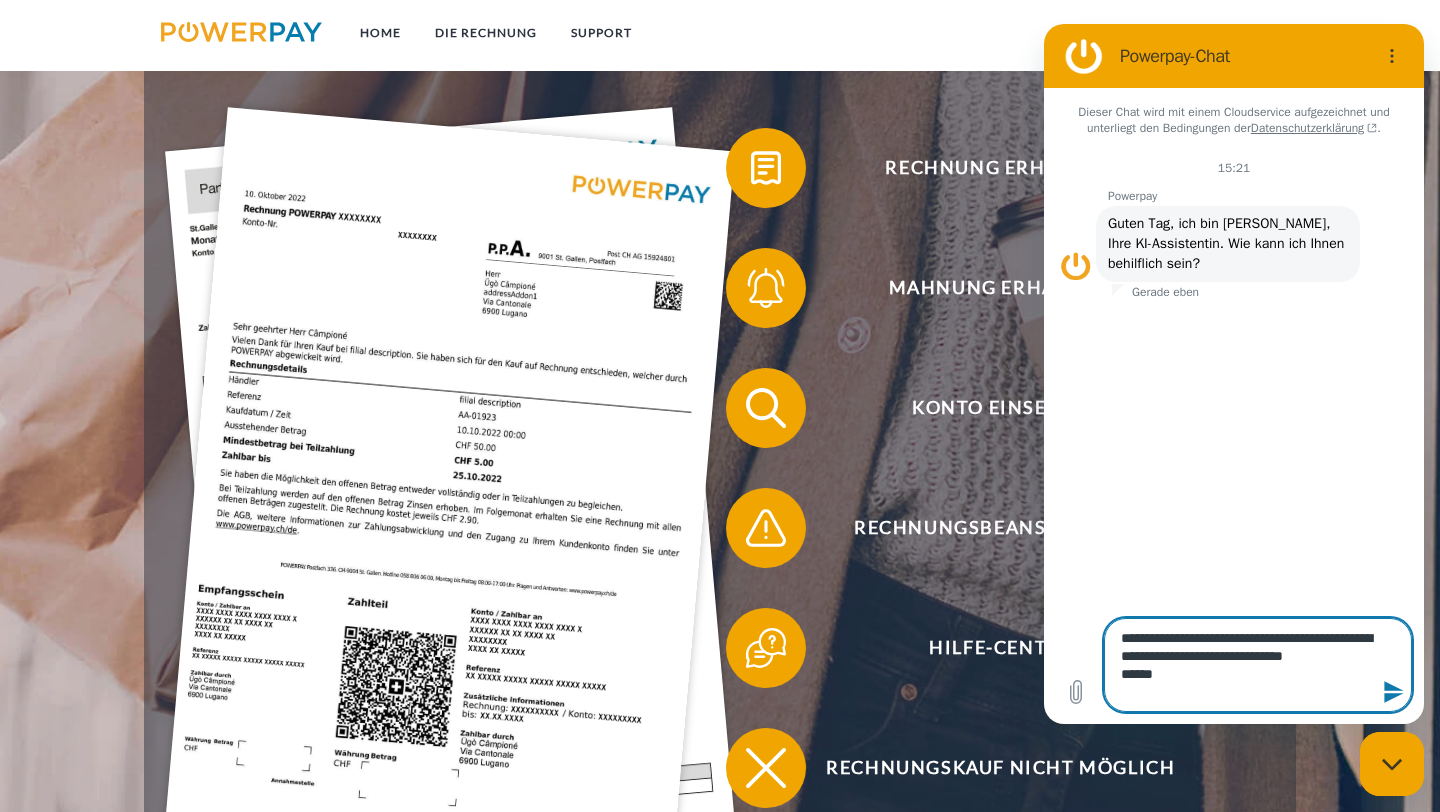 type on "**********" 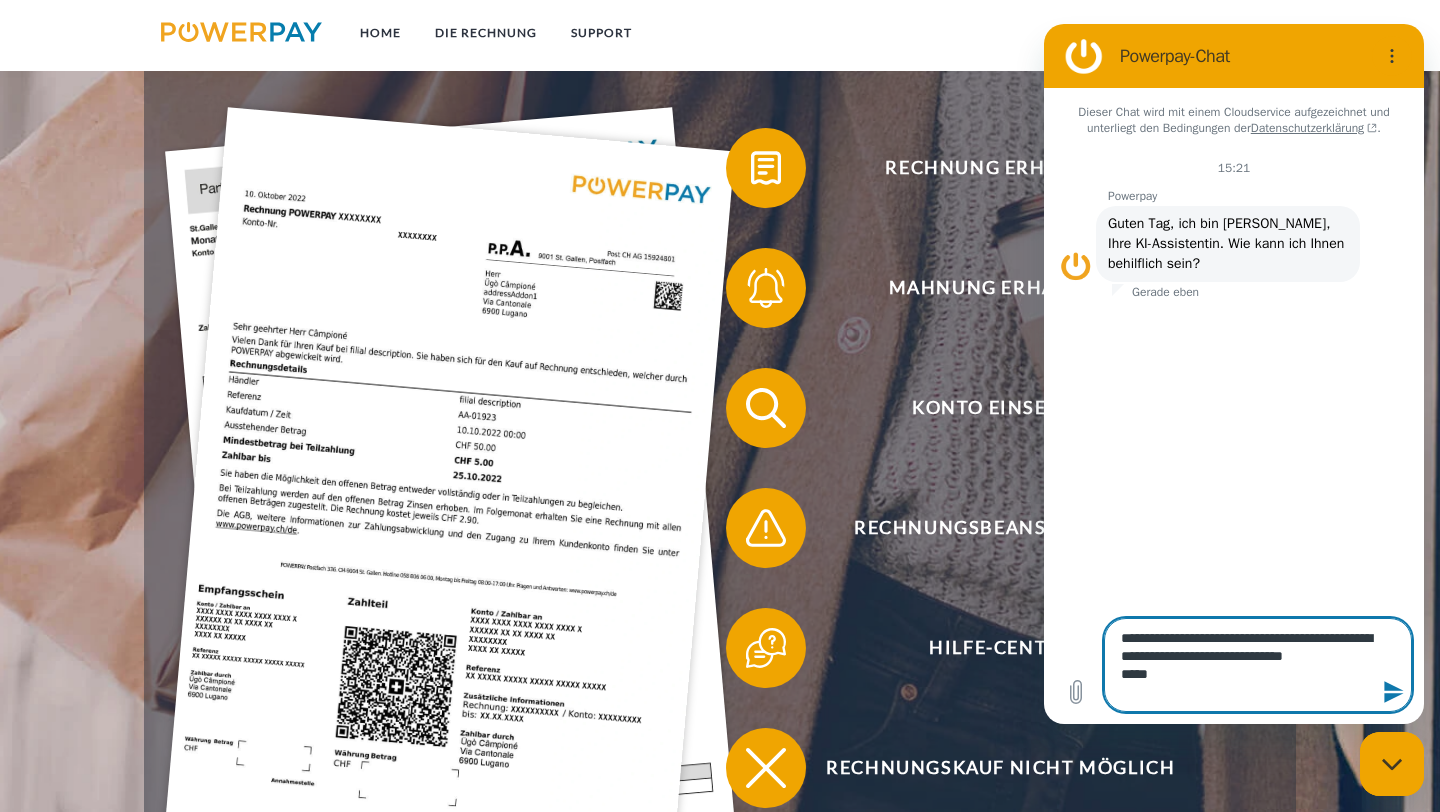 type on "**********" 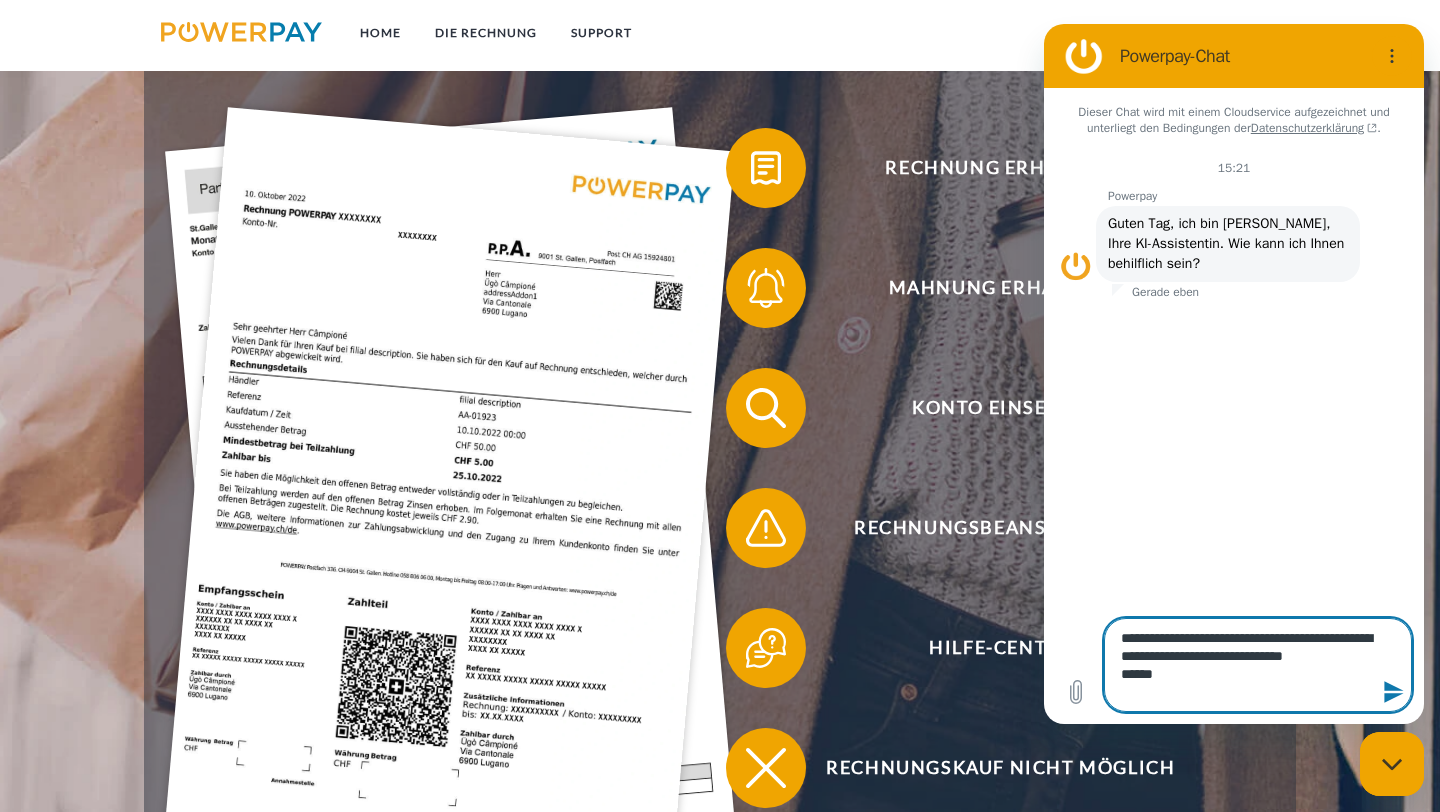 type on "**********" 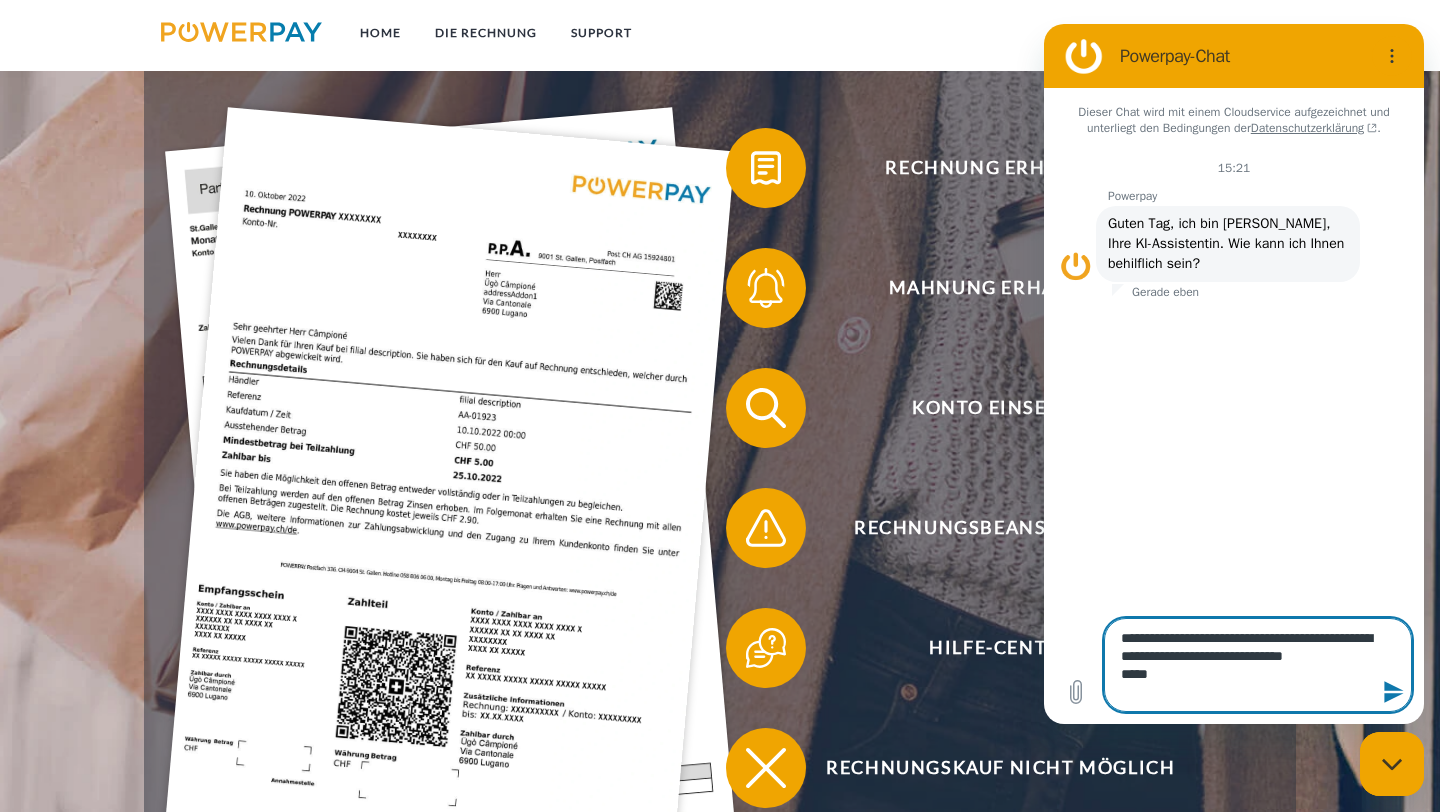 type on "**********" 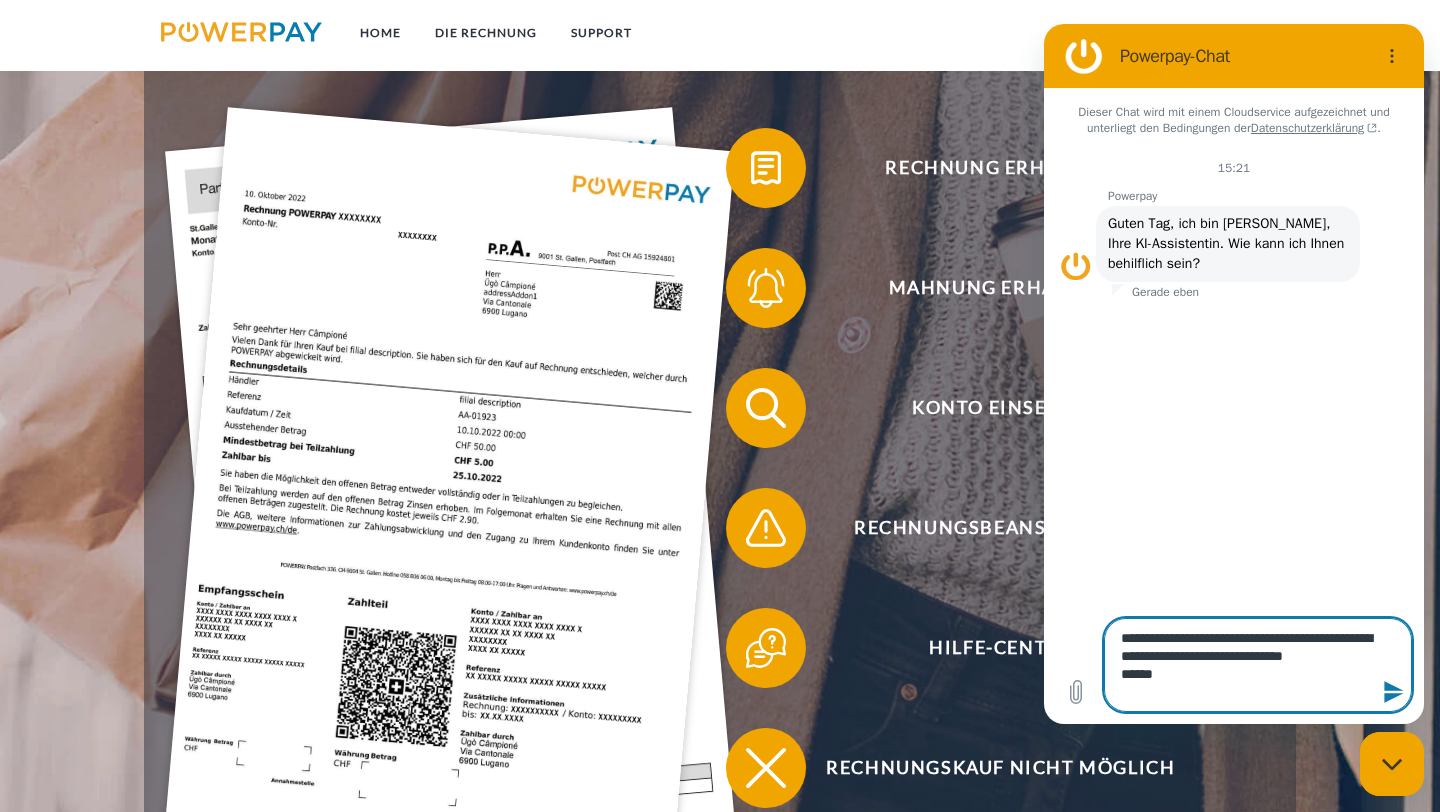type on "**********" 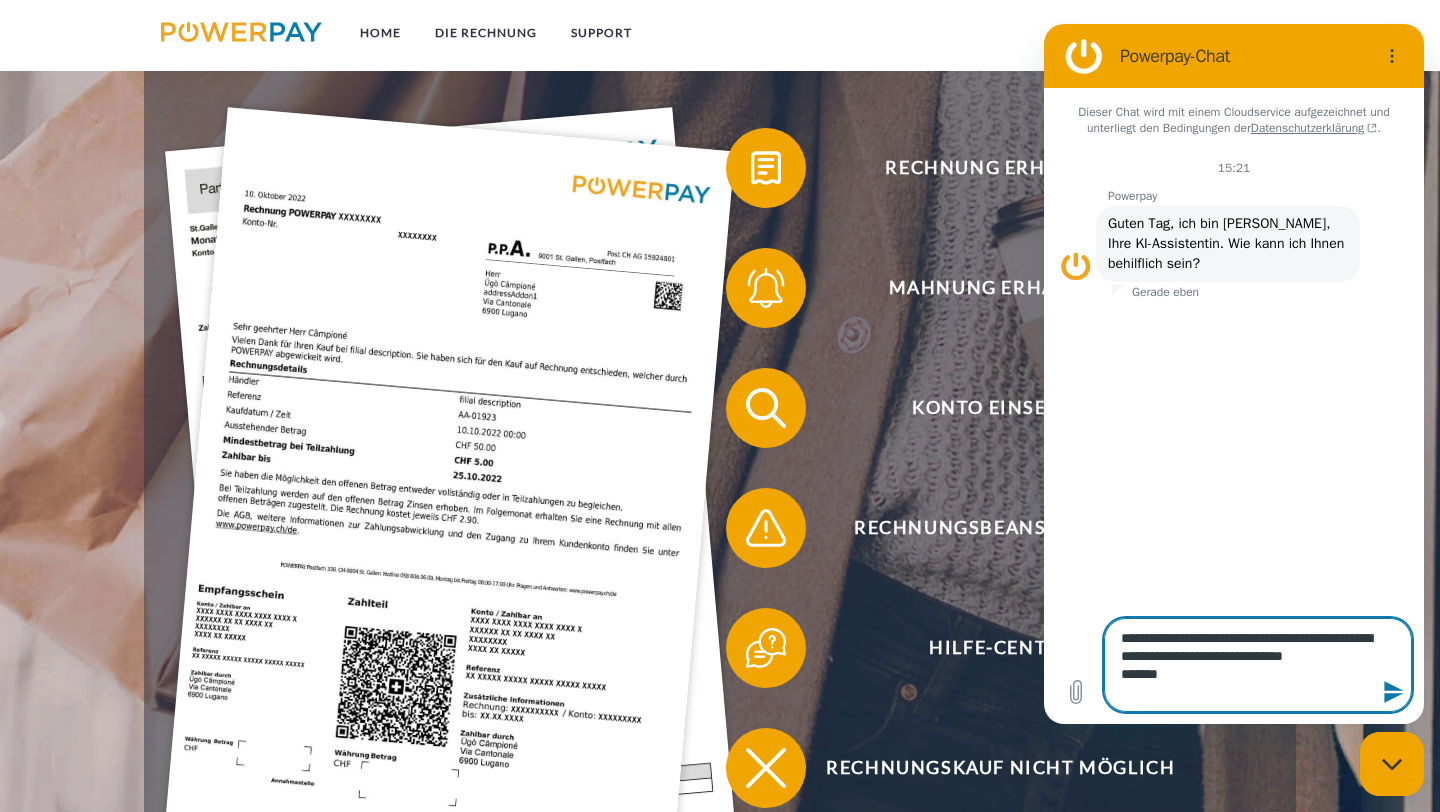 type on "**********" 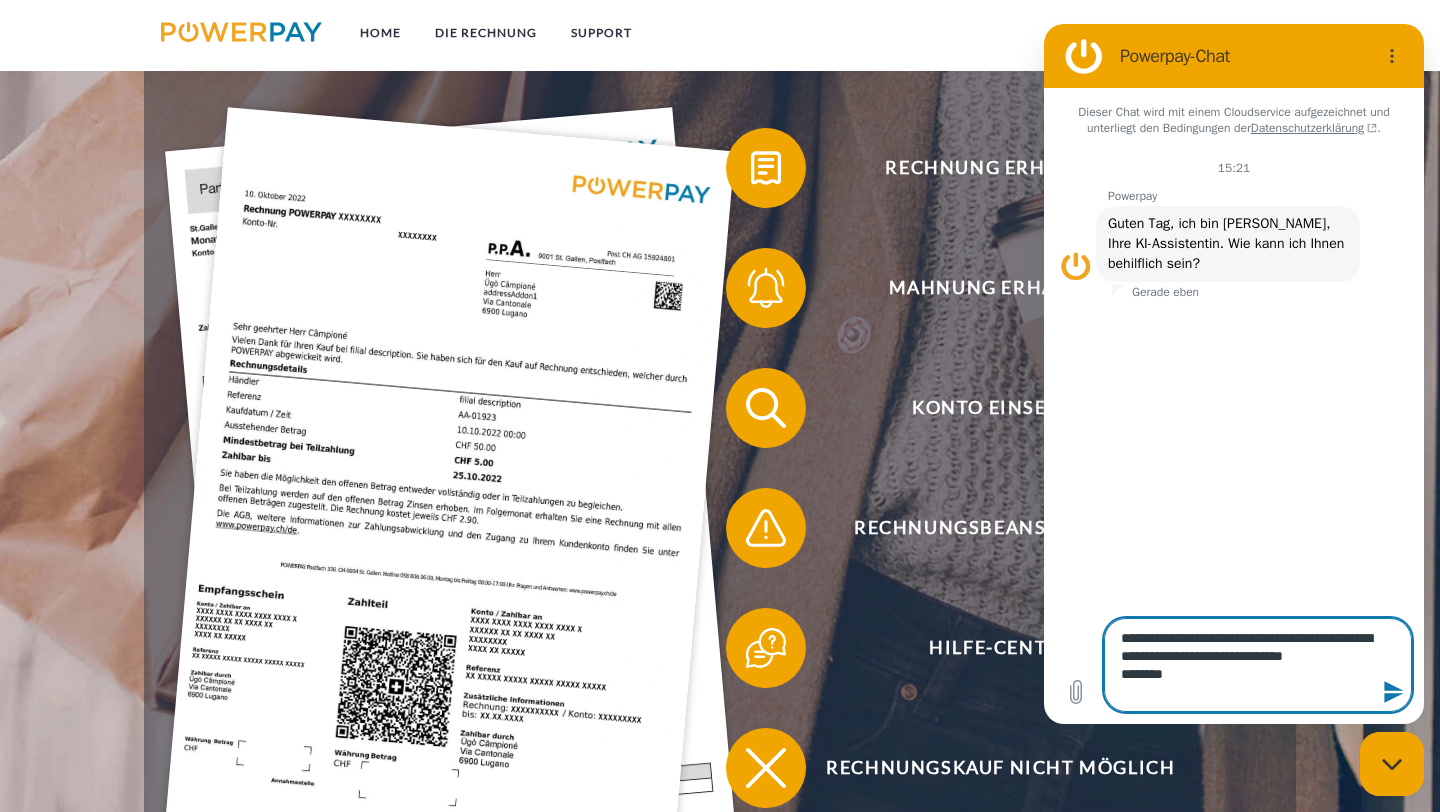 type on "**********" 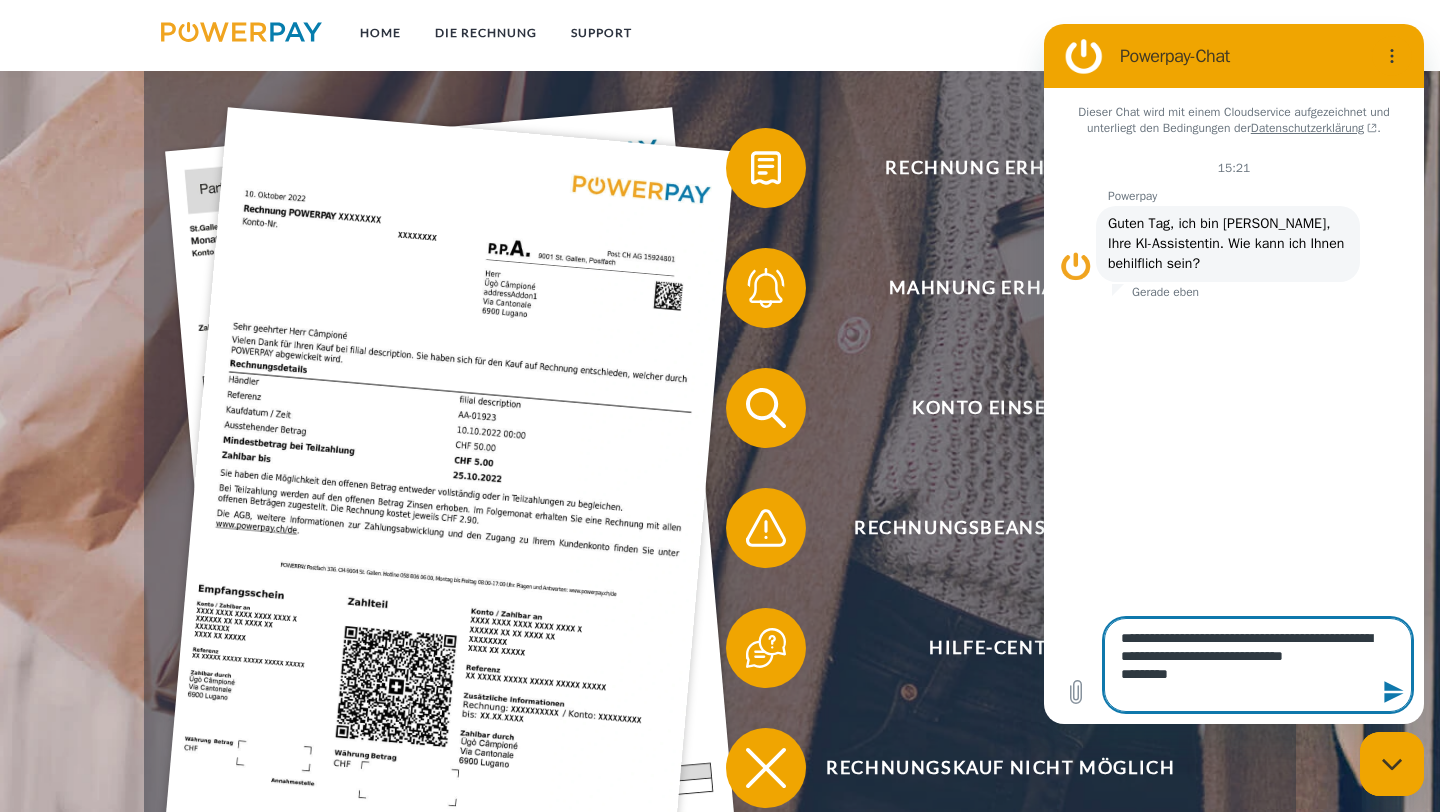 type on "**********" 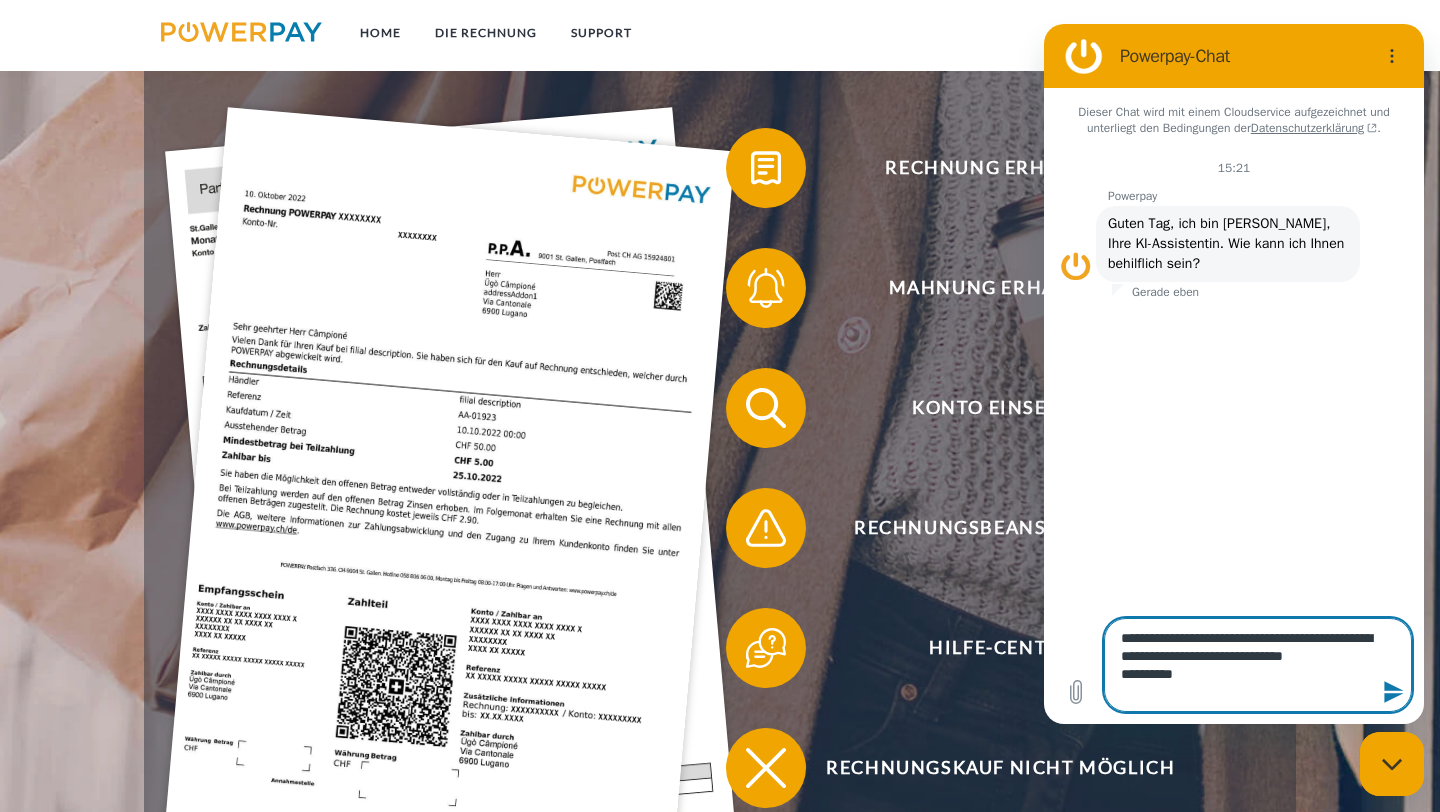 type on "**********" 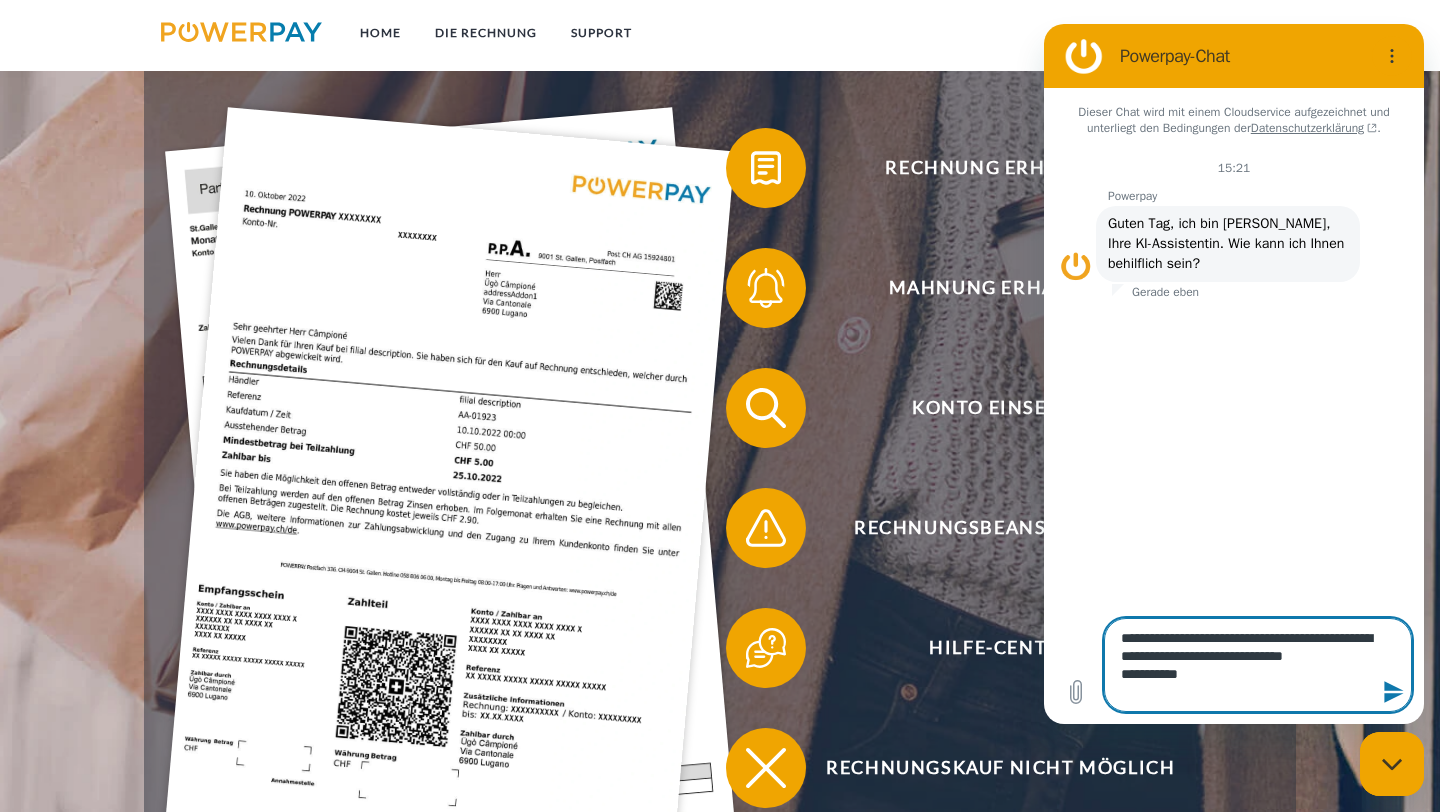 type on "**********" 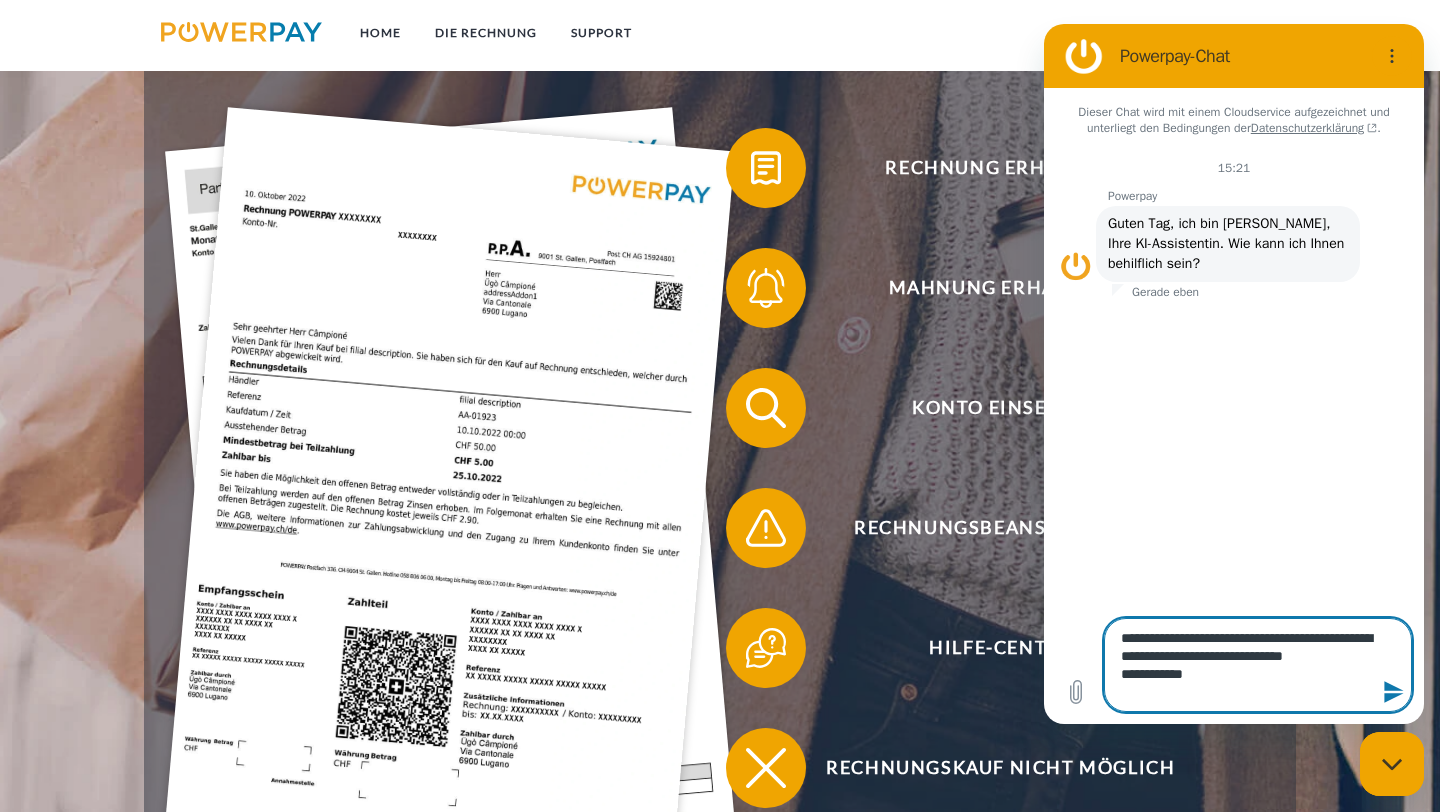 type on "**********" 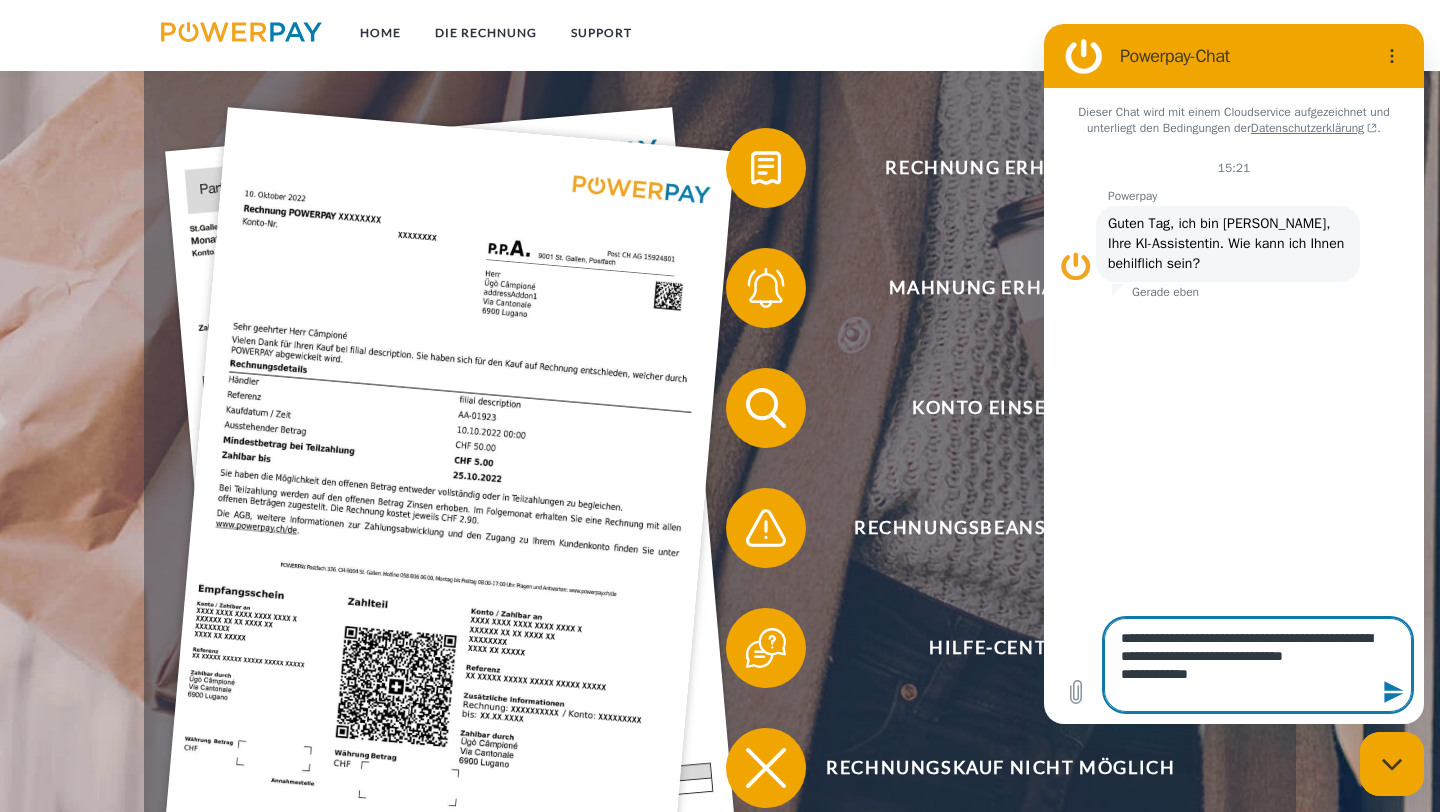type on "**********" 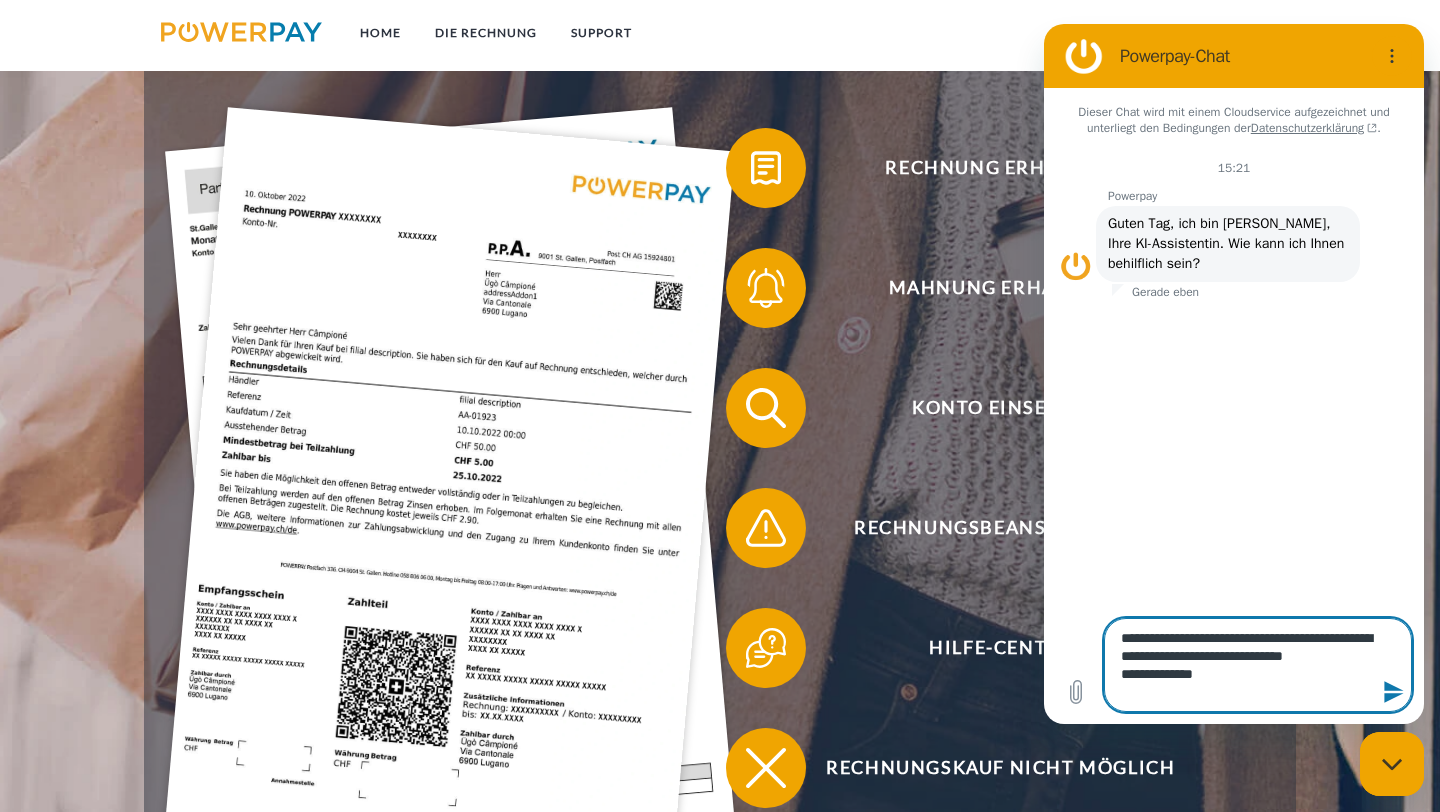 type on "**********" 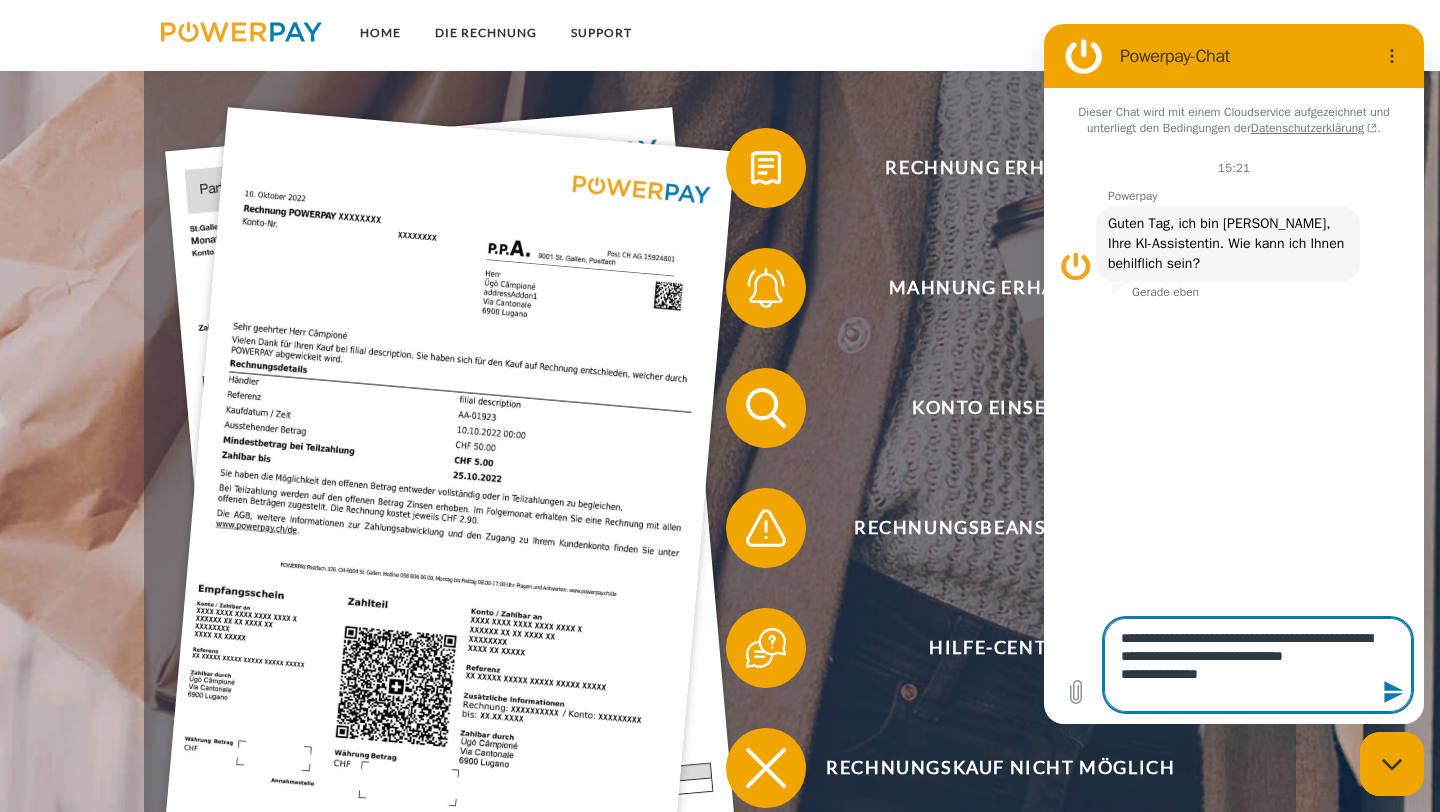 type on "**********" 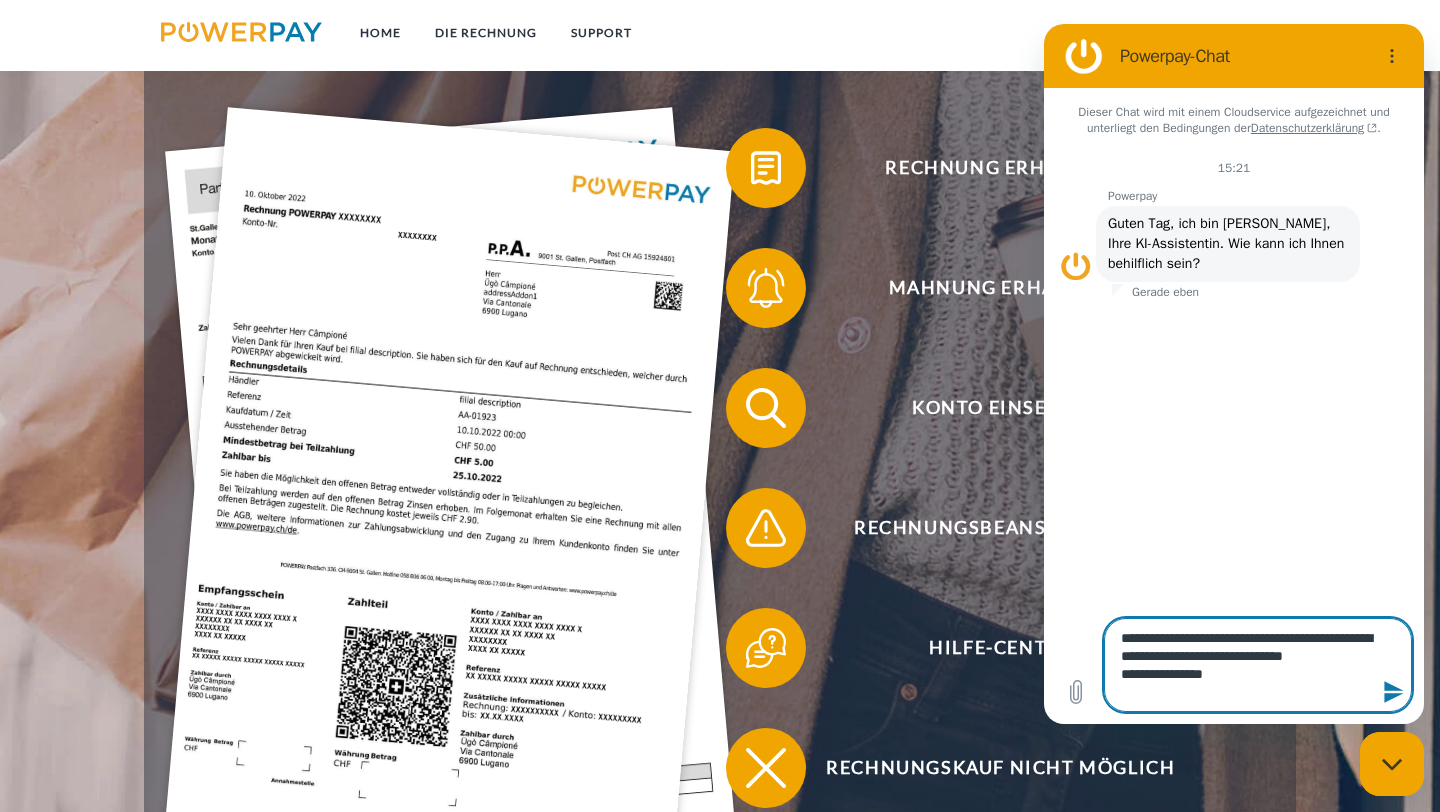 type on "**********" 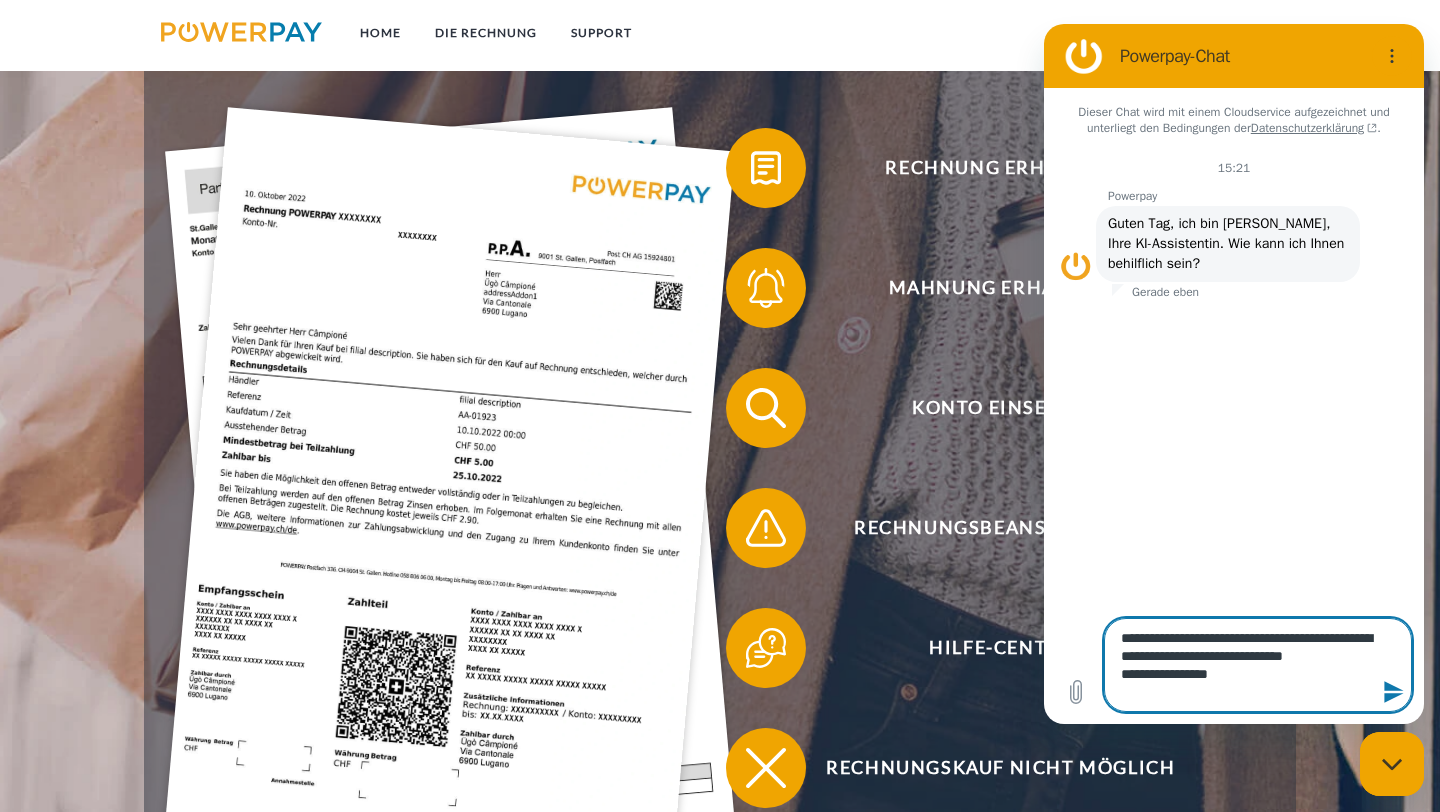 type on "**********" 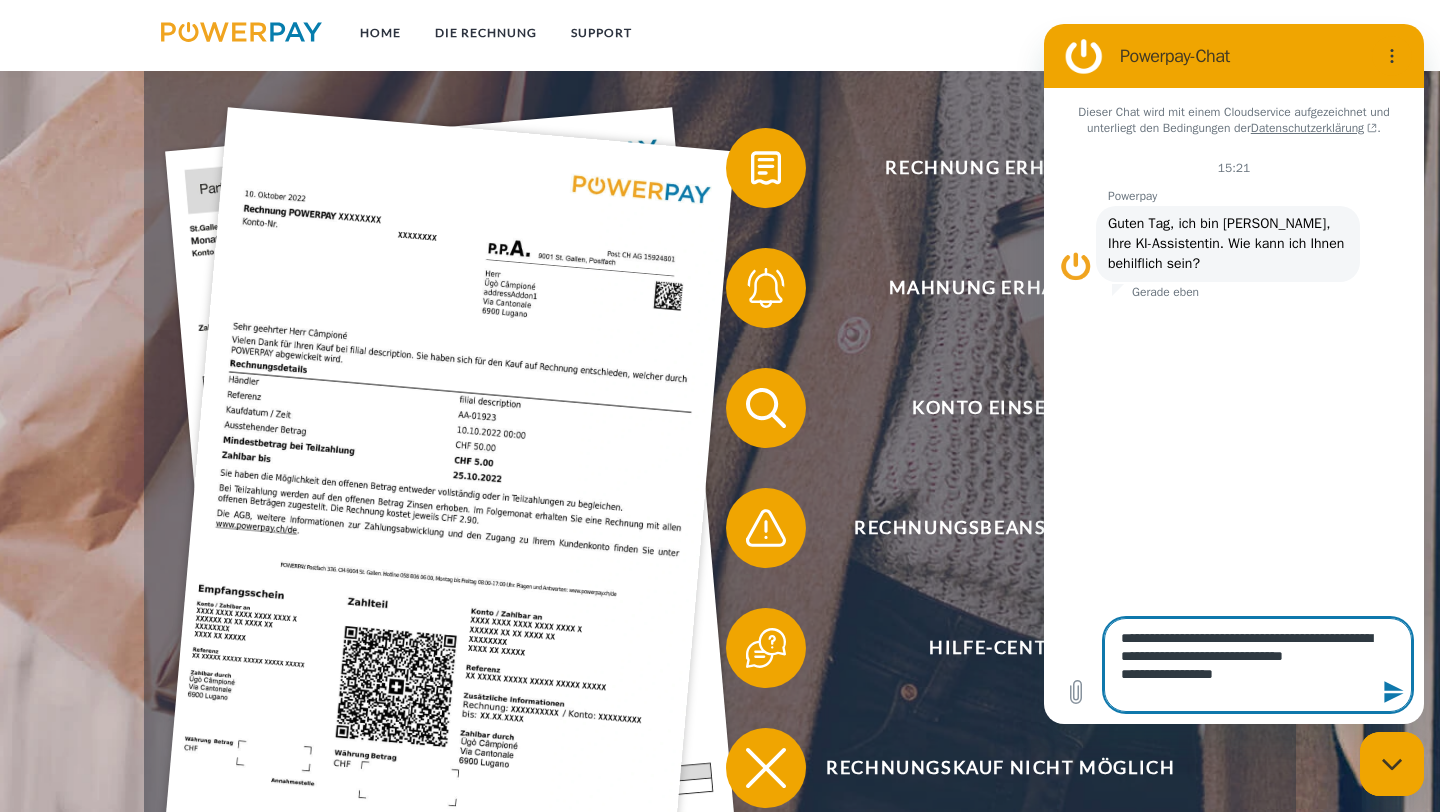 type on "**********" 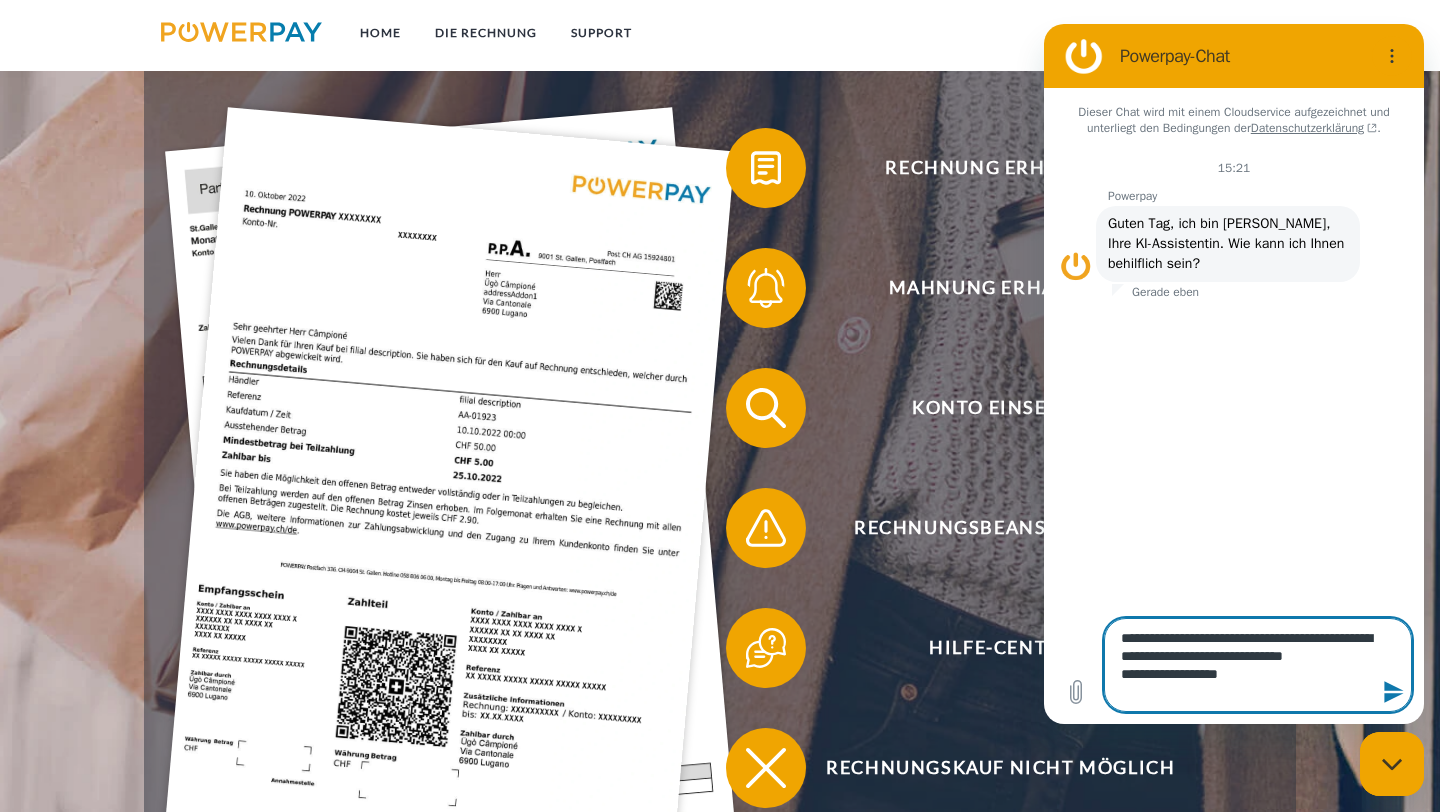 type on "**********" 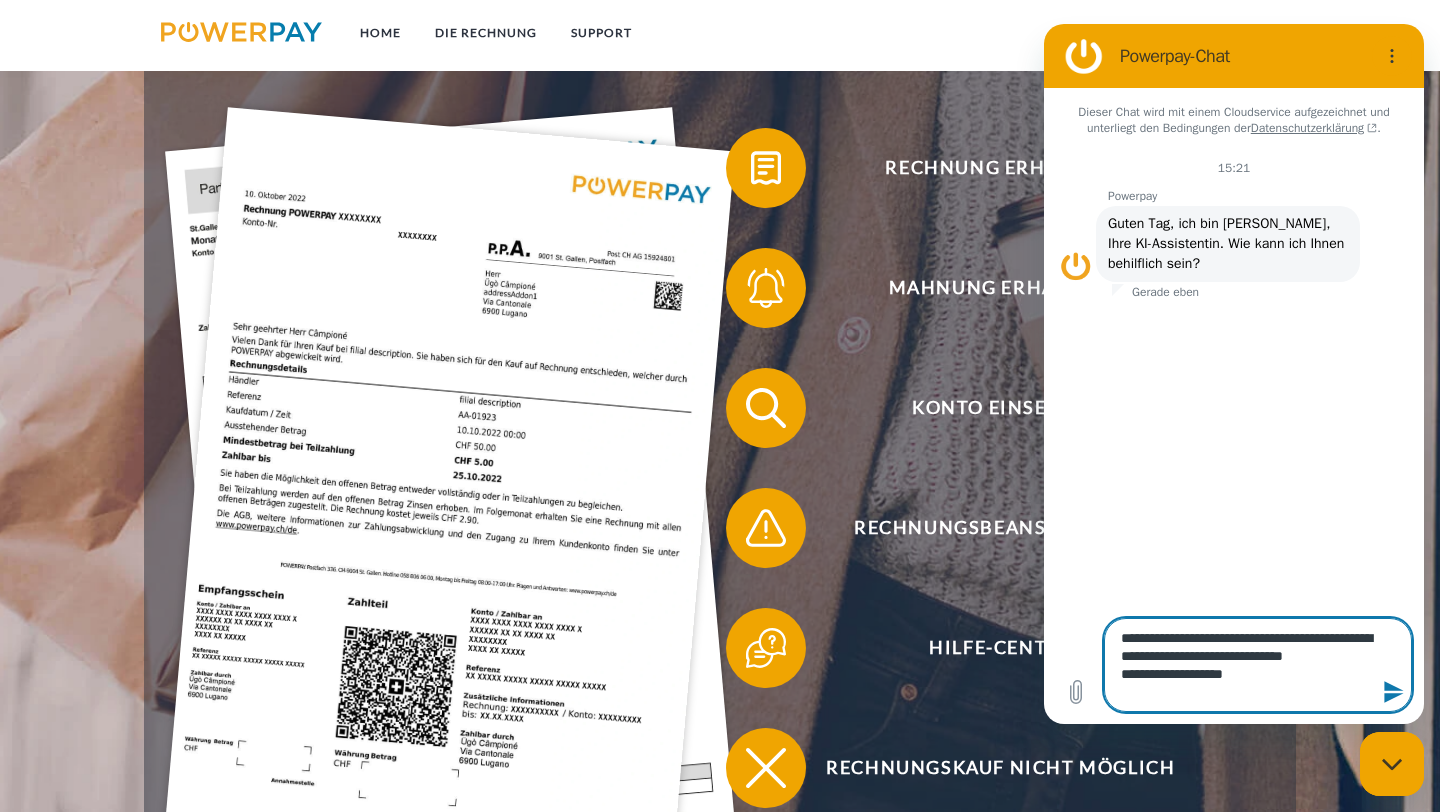 type on "**********" 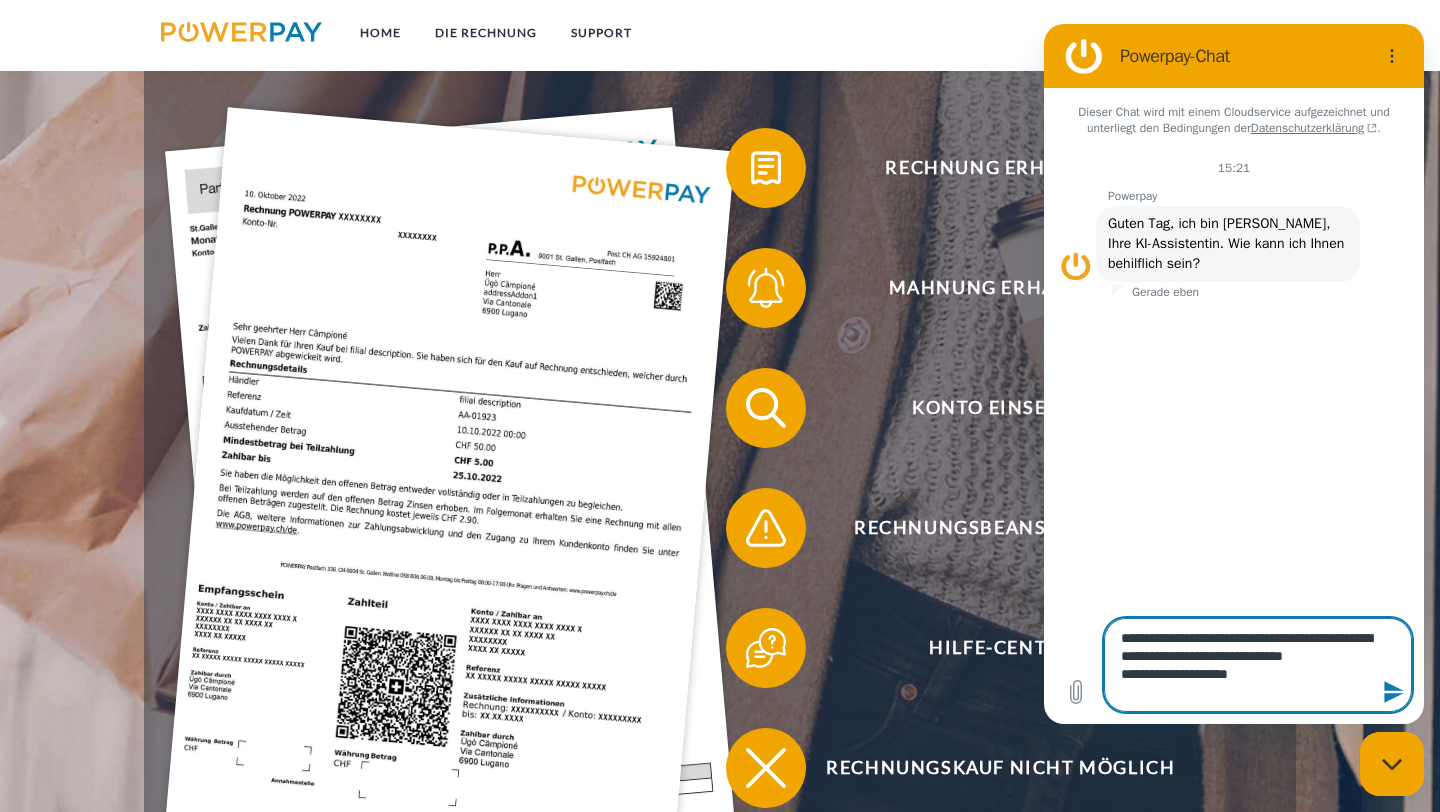 type on "**********" 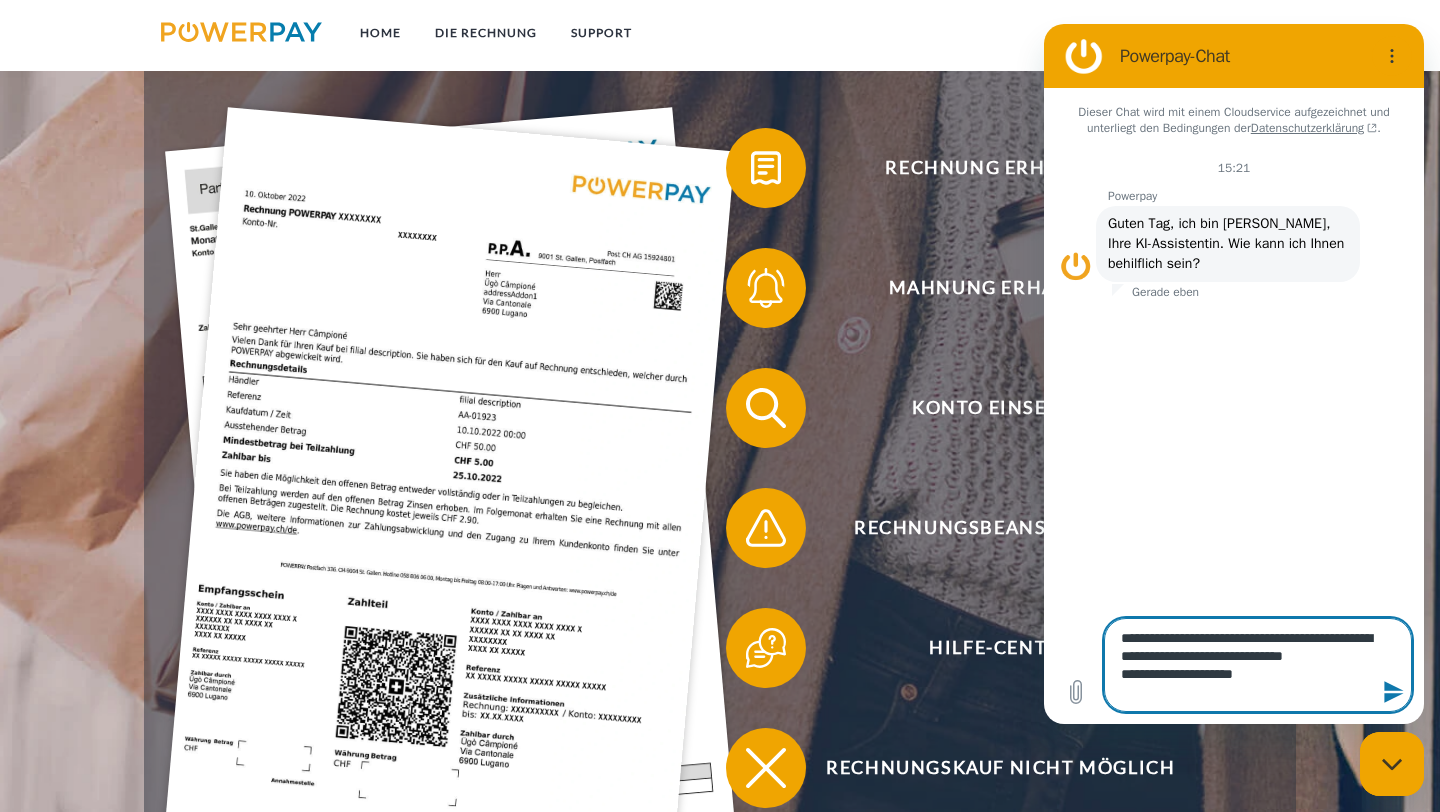 type on "**********" 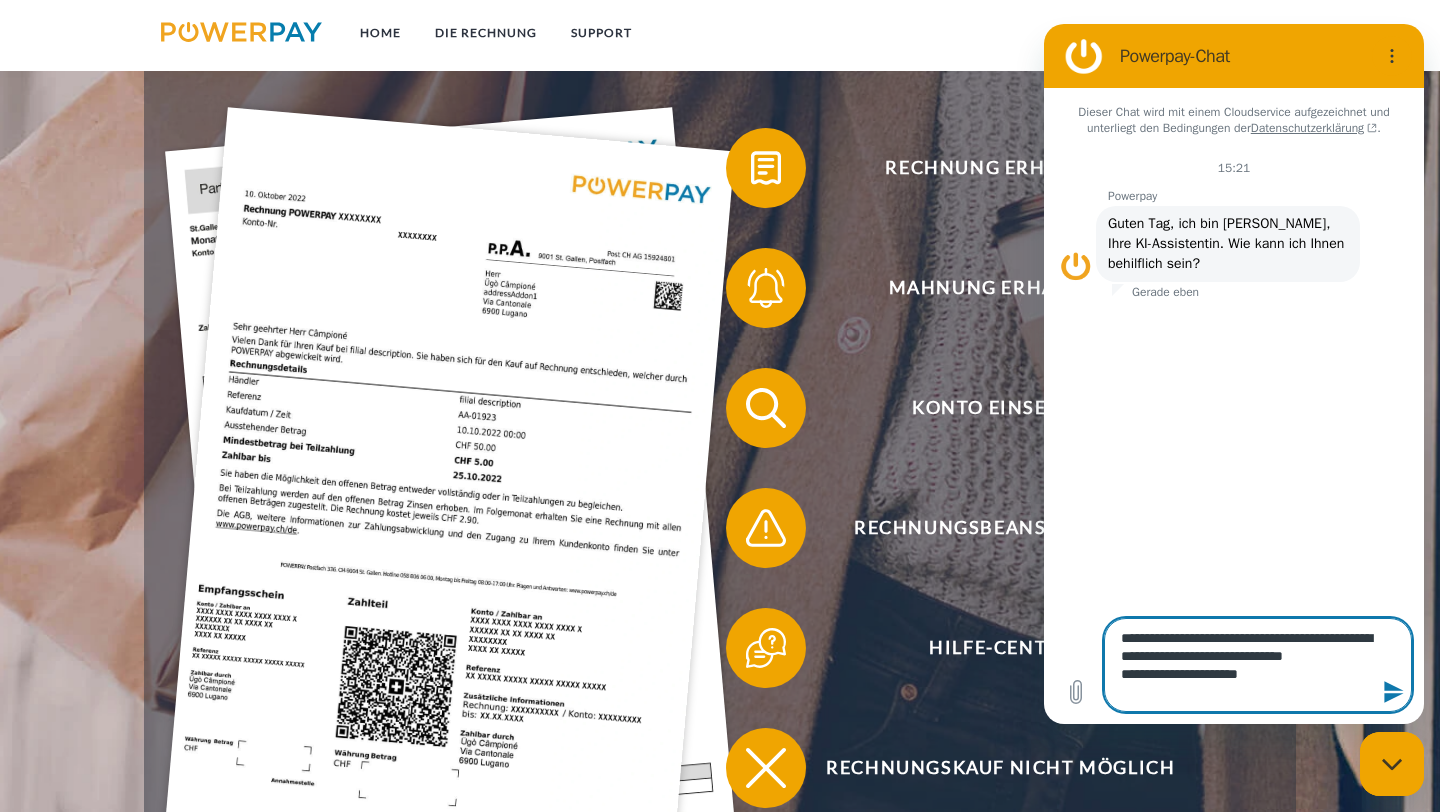 type on "**********" 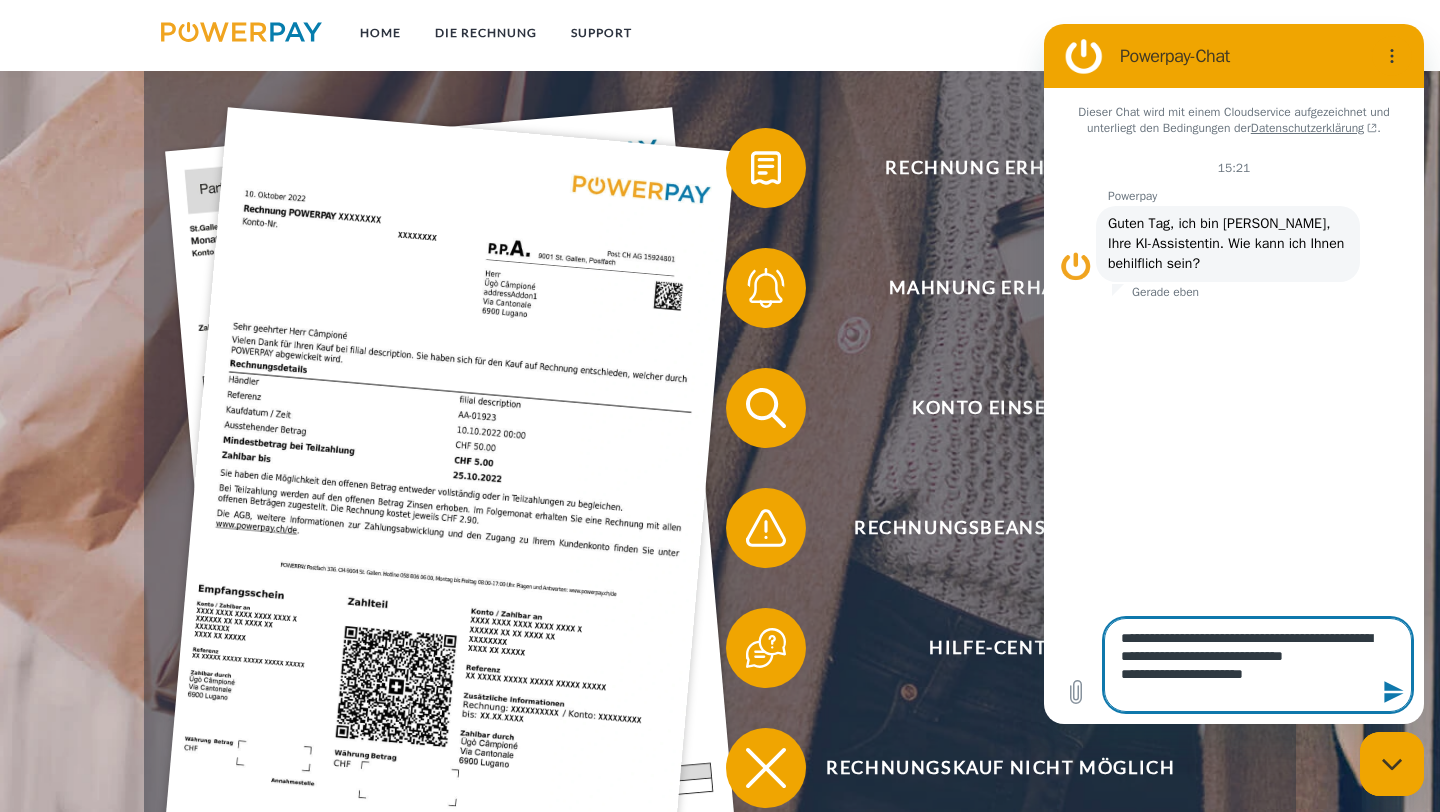 type on "**********" 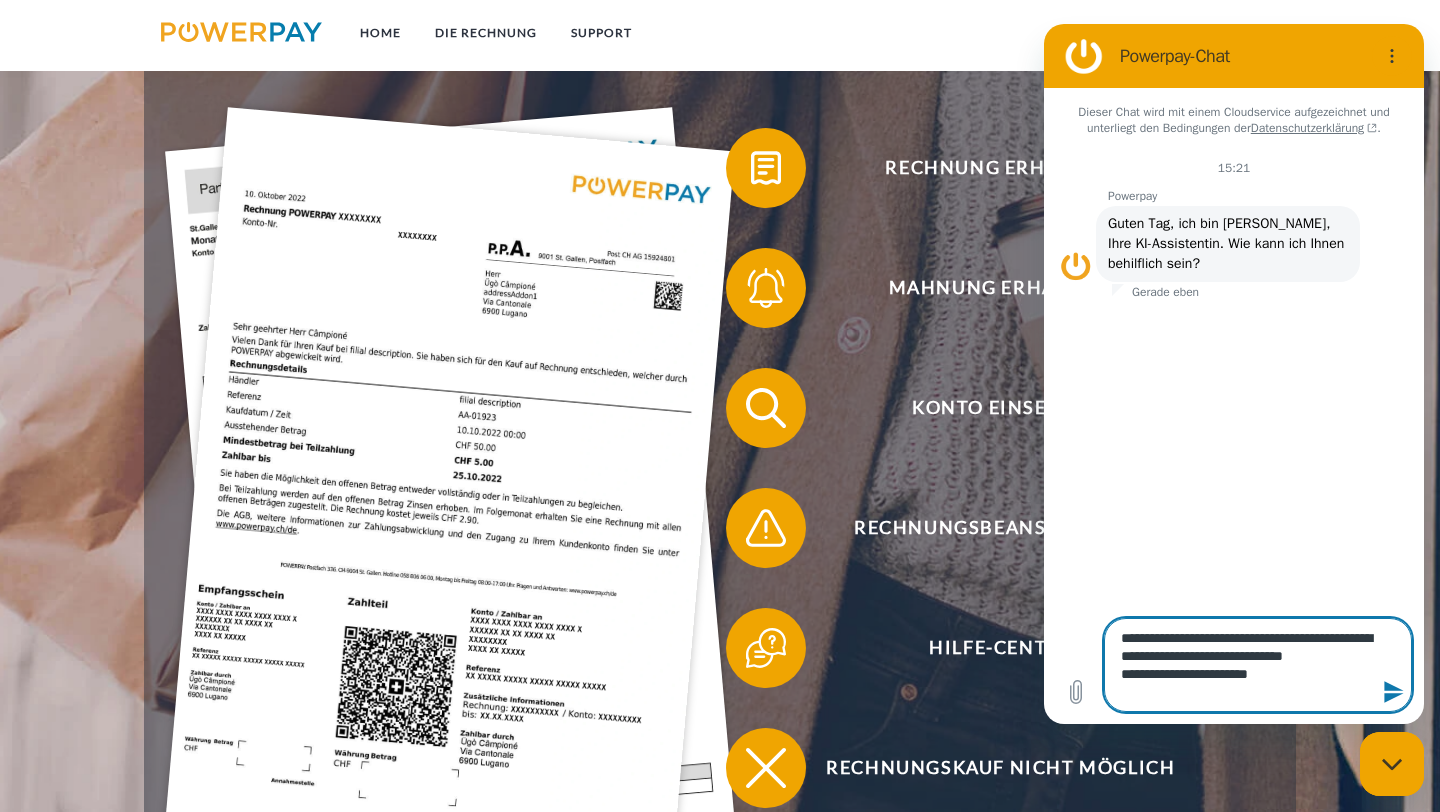 type on "**********" 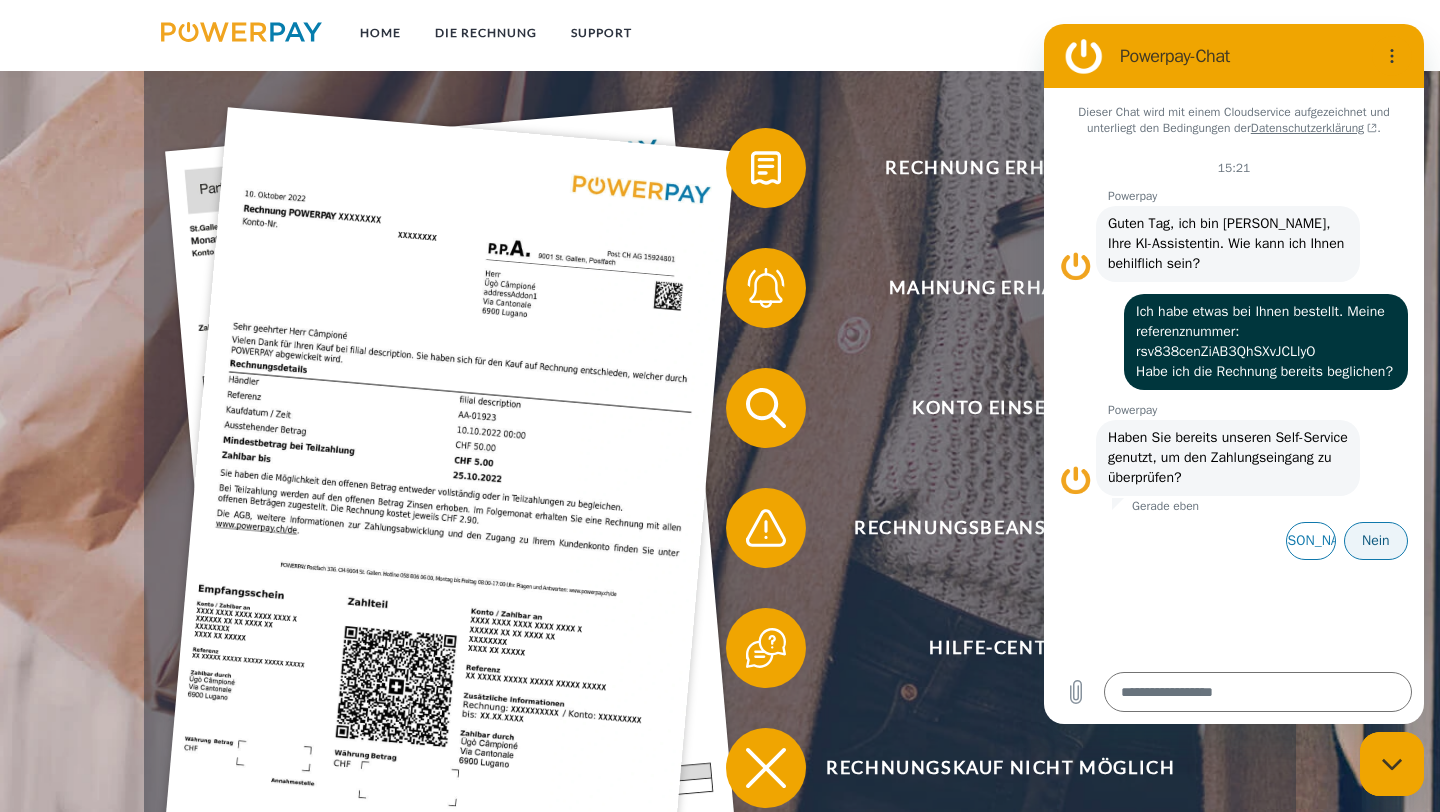 click on "Nein" at bounding box center (1376, 541) 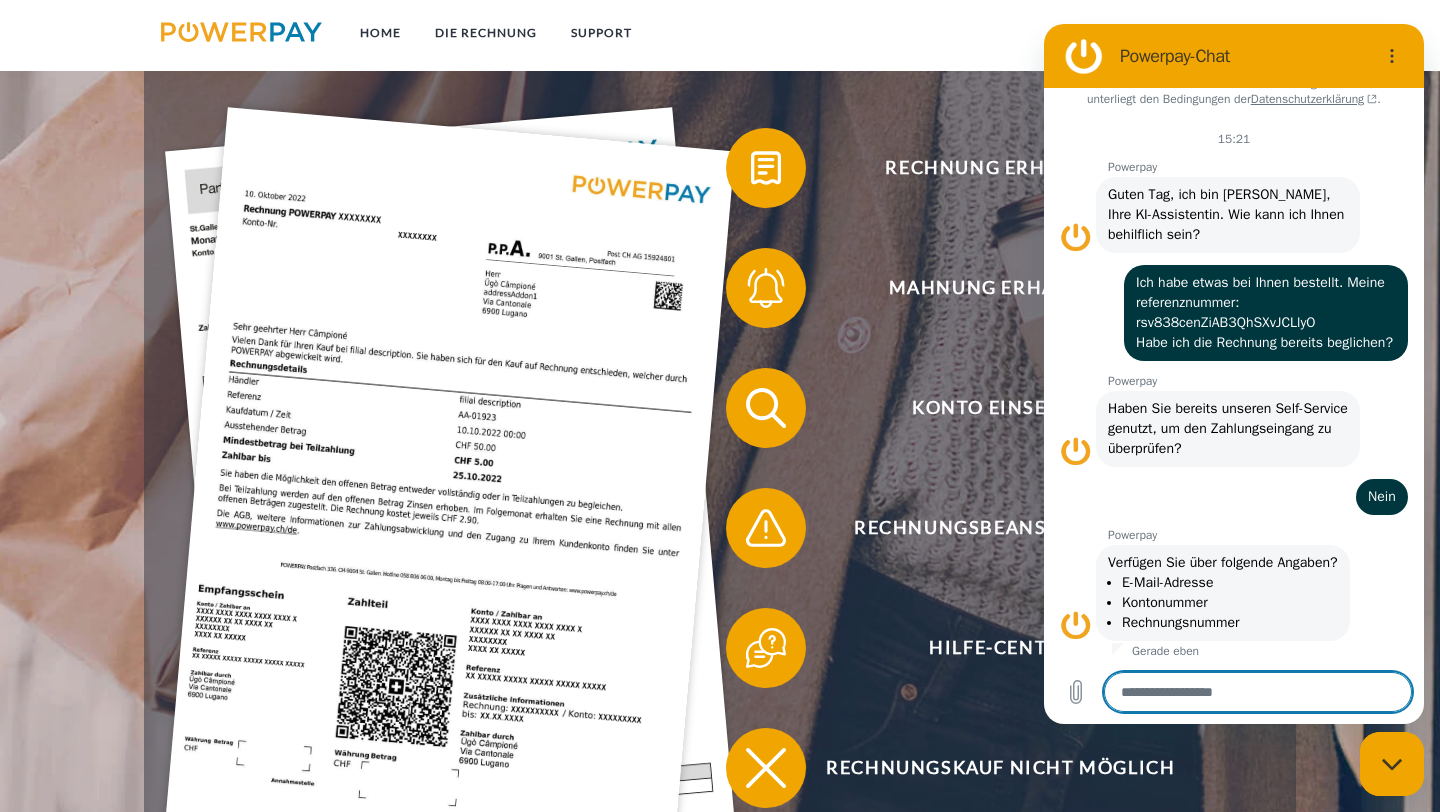scroll, scrollTop: 119, scrollLeft: 0, axis: vertical 